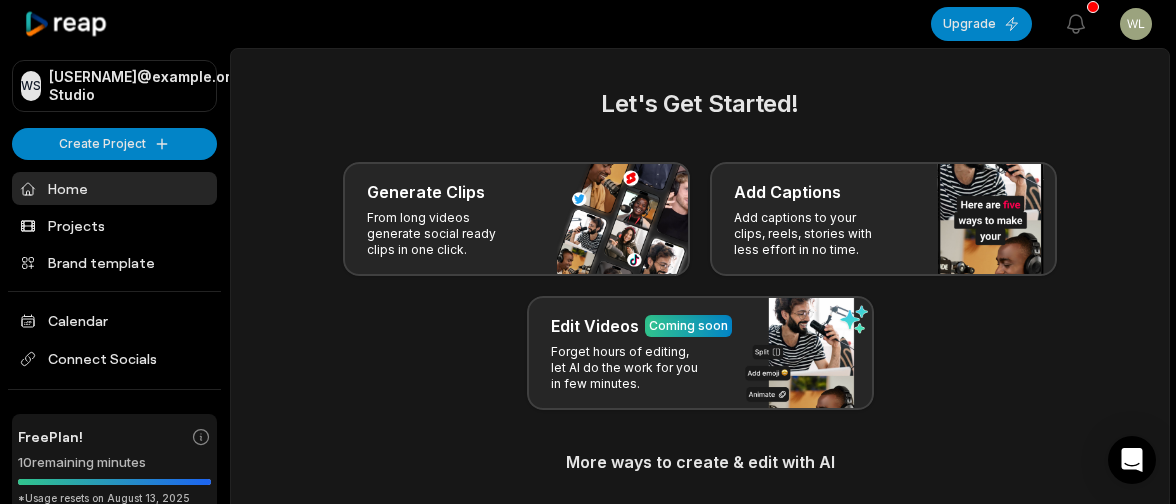 scroll, scrollTop: 0, scrollLeft: 0, axis: both 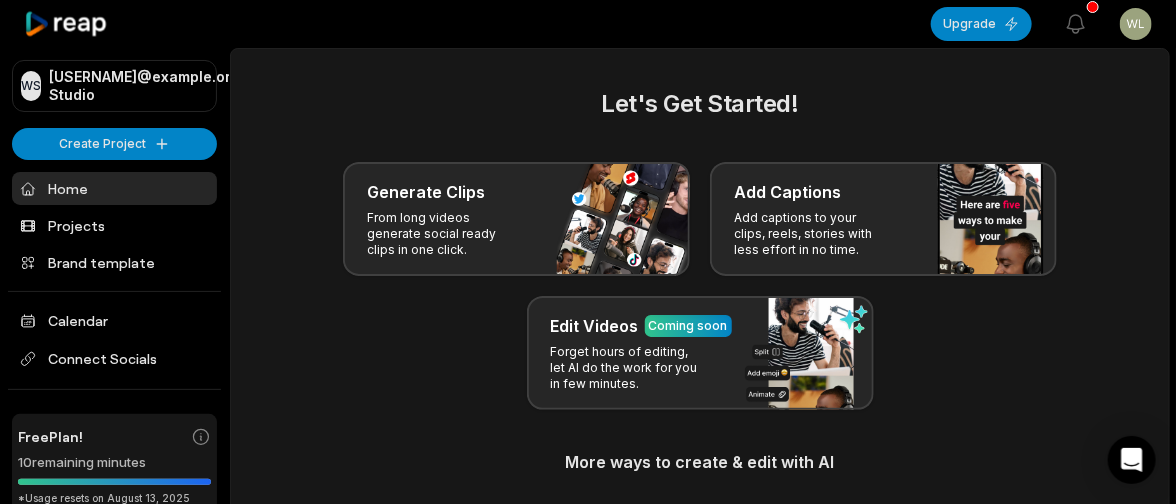 click on "Projects" at bounding box center [114, 225] 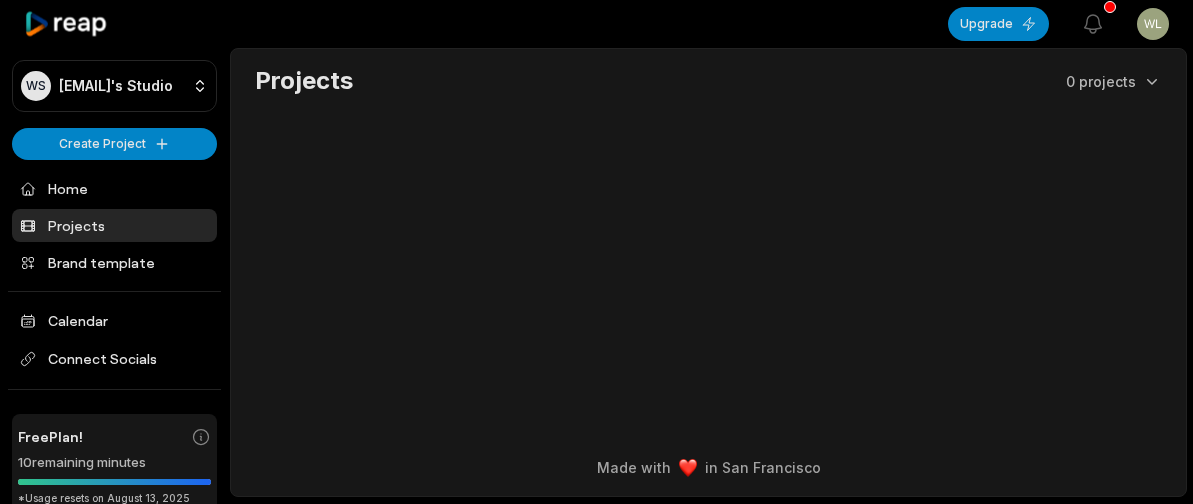 scroll, scrollTop: 0, scrollLeft: 0, axis: both 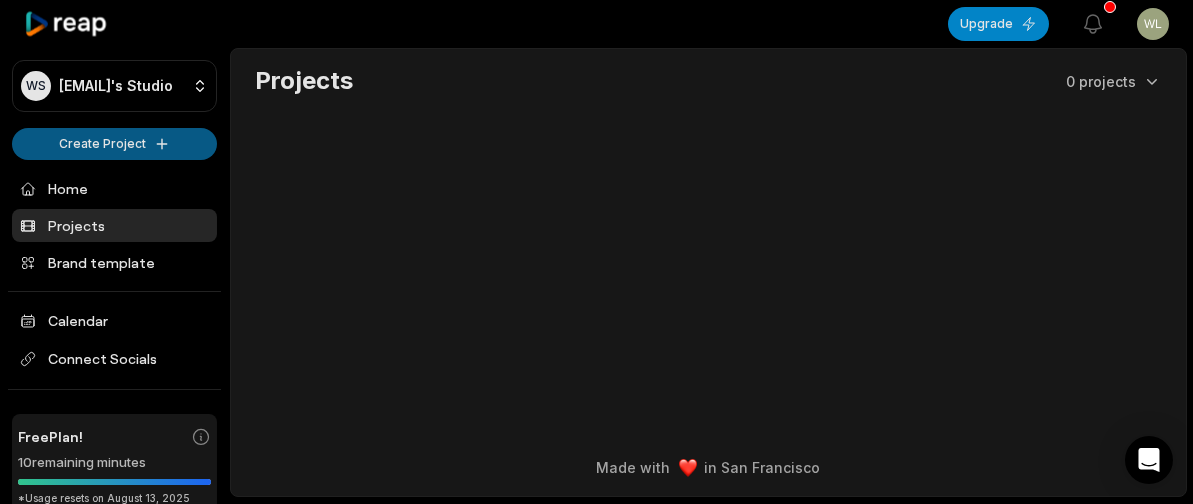 click on "WS [EMAIL]'s Studio Create Project Home Projects Brand template Calendar Connect Socials Free Plan! 10 remaining minutes *Usage resets on [DATE], 2025 Upgrade Help Privacy Terms Open sidebar Upgrade View notifications Open user menu Projects 0 projects Made with in [CITY]" at bounding box center (596, 252) 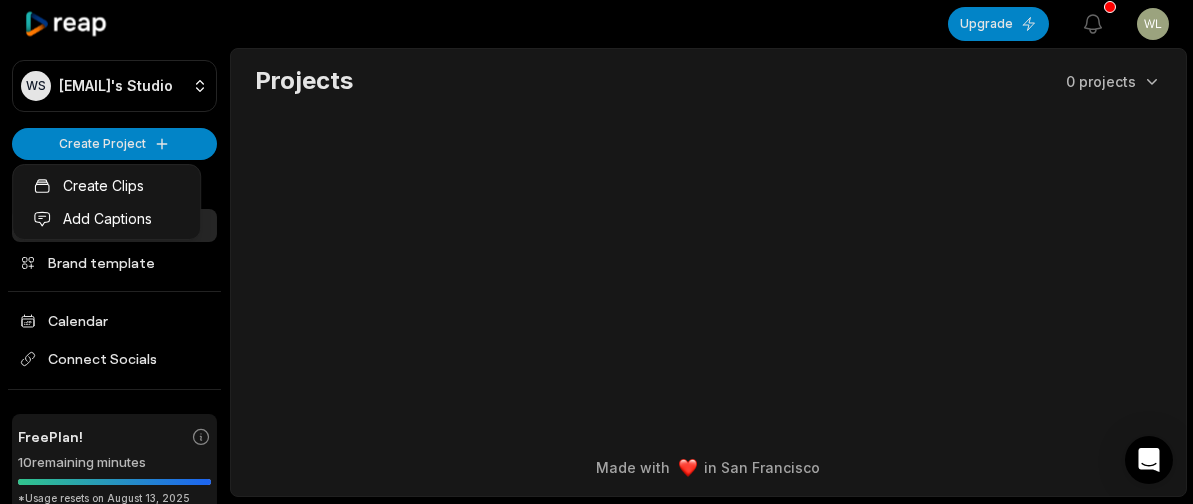 click on "WS Wlzmeaty@123mails.org's Studio Create Project Home Projects Brand template Calendar Connect Socials Free  Plan! 10  remaining minutes *Usage resets on August 13, 2025 Upgrade Help Privacy Terms Open sidebar Upgrade View notifications Open user menu Projects   0 projects   Made with   in San Francisco
Create Clips Add Captions" at bounding box center [596, 252] 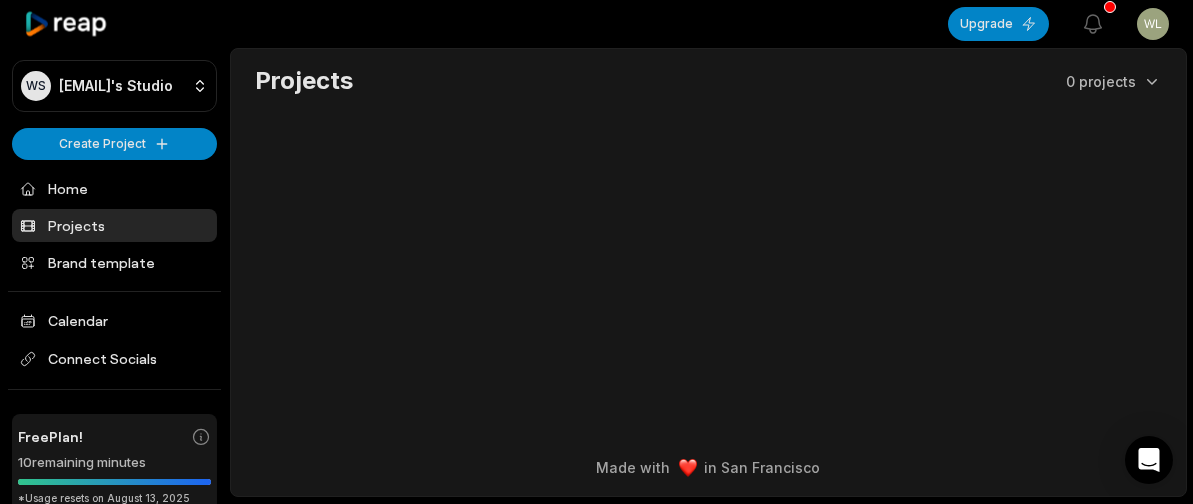 click on "WS Wlzmeaty@123mails.org's Studio Create Project Home Projects Brand template Calendar Connect Socials Free  Plan! 10  remaining minutes *Usage resets on August 13, 2025 Upgrade Help Privacy Terms Open sidebar Upgrade View notifications Open user menu Projects   0 projects   Made with   in San Francisco" at bounding box center (596, 252) 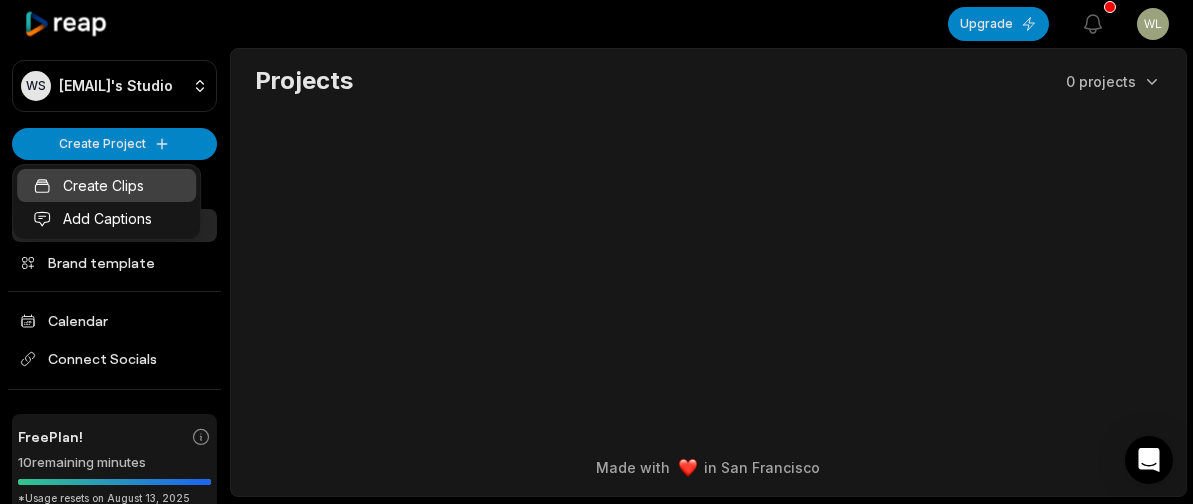 click on "Create Clips" at bounding box center [106, 185] 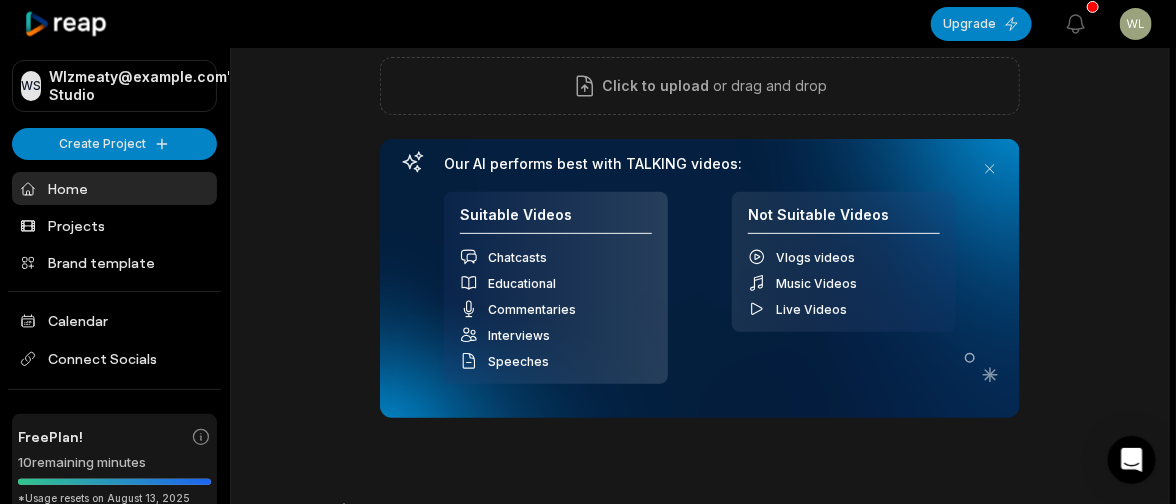 scroll, scrollTop: 199, scrollLeft: 0, axis: vertical 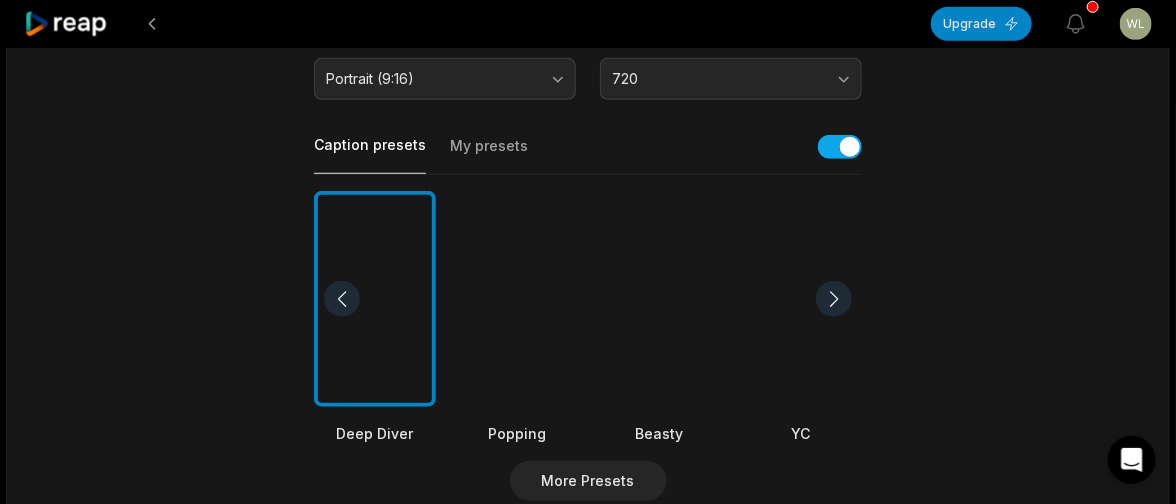 click at bounding box center [834, 299] 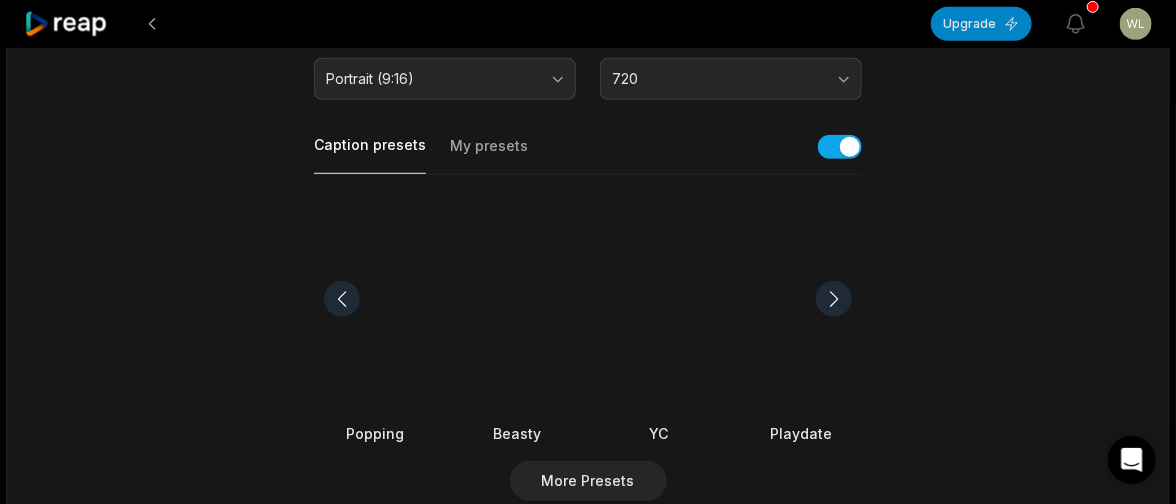 click at bounding box center (801, 299) 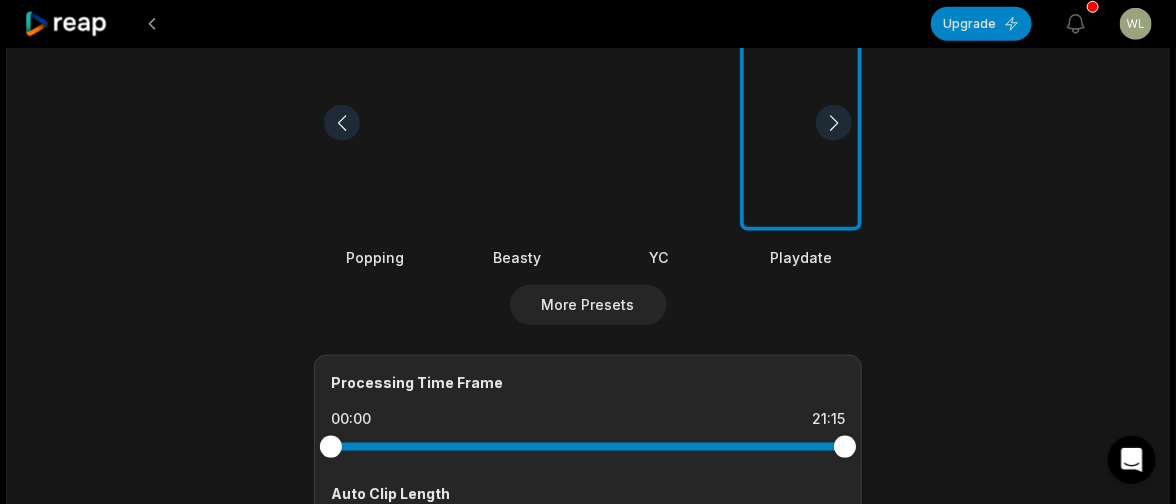 scroll, scrollTop: 699, scrollLeft: 0, axis: vertical 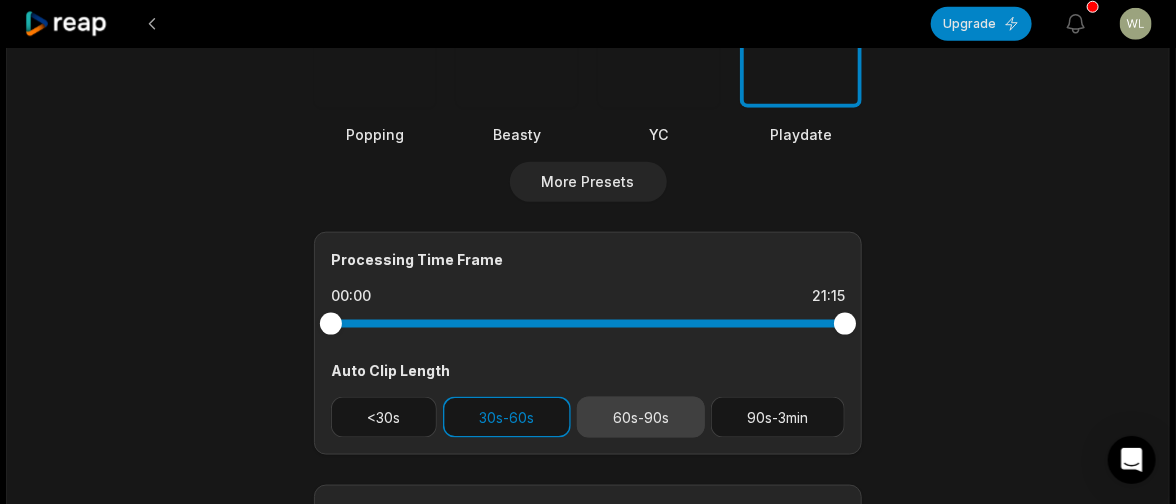 click on "60s-90s" at bounding box center [641, 417] 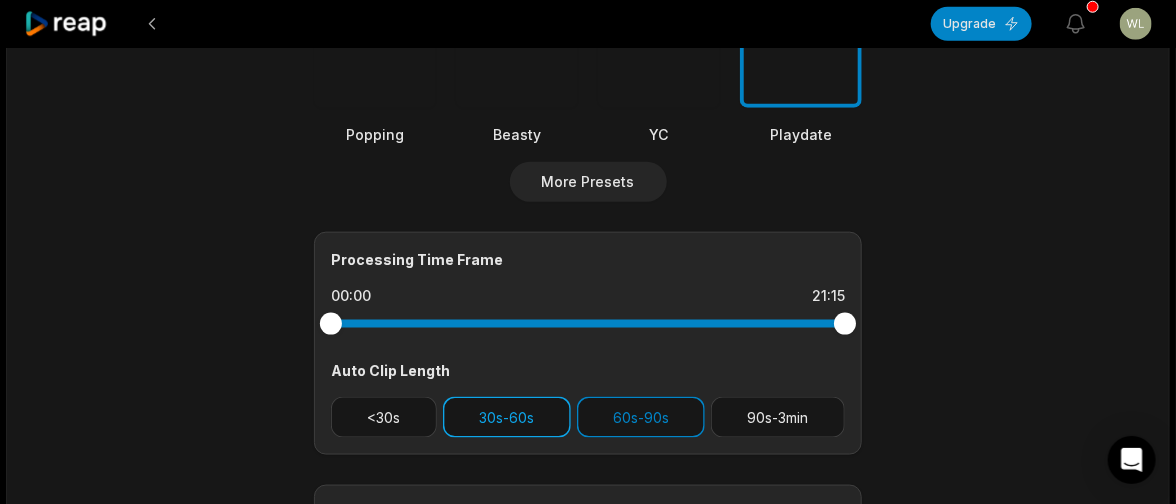 drag, startPoint x: 522, startPoint y: 418, endPoint x: 545, endPoint y: 408, distance: 25.079872 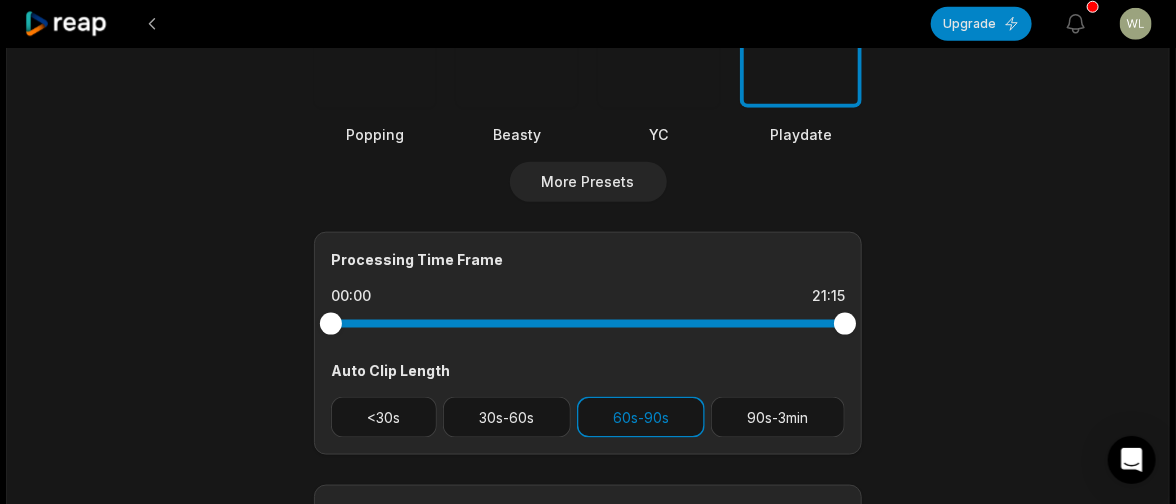 click on "21:15 5 Prinsip Yang Bikin Kamu Kaya Seumur Hidup Get Clips Select Video Genre Talking Presentation Gaming Language **** Translate to None Orientation Portrait (9:16) Resolution 720 Caption presets My presets Deep Diver Popping Beasty YC Playdate Pet Zen More Presets Processing Time Frame 00:00 21:15 Auto Clip Length <30s 30s-60s 60s-90s 90s-3min Clip Topics (optional) Add specific topics that you want AI to clip from the video." at bounding box center [588, -6] 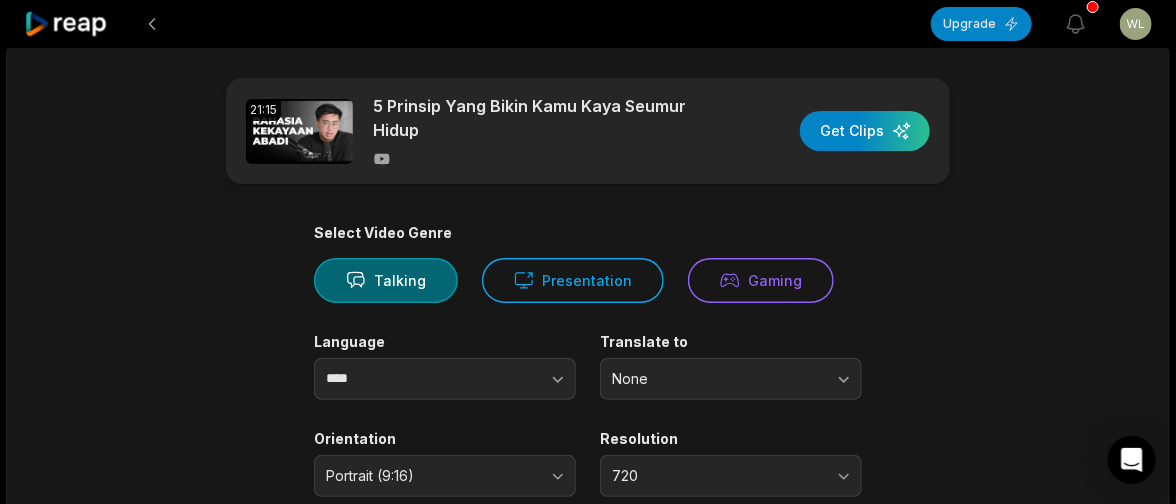 scroll, scrollTop: 0, scrollLeft: 0, axis: both 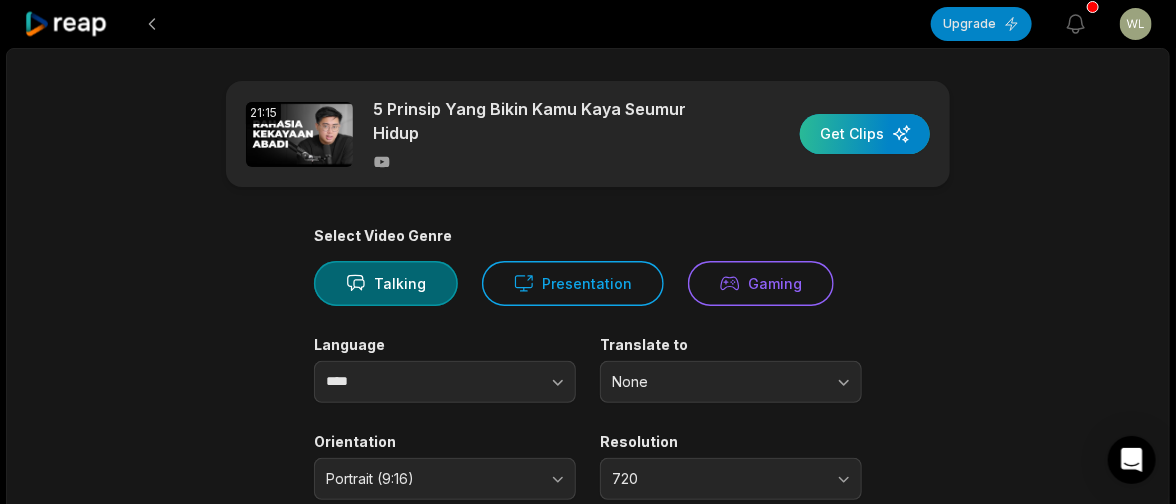 click at bounding box center [865, 134] 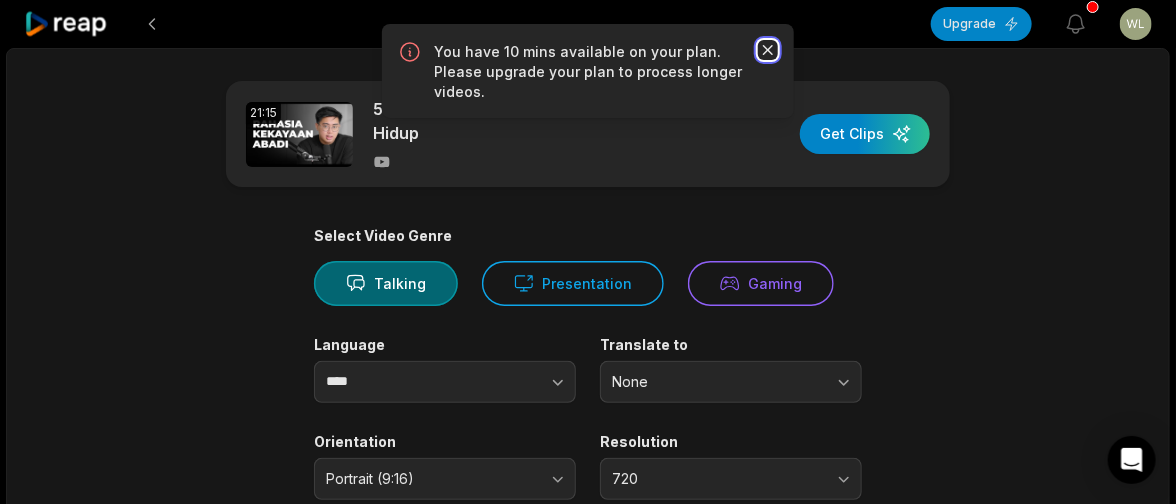click 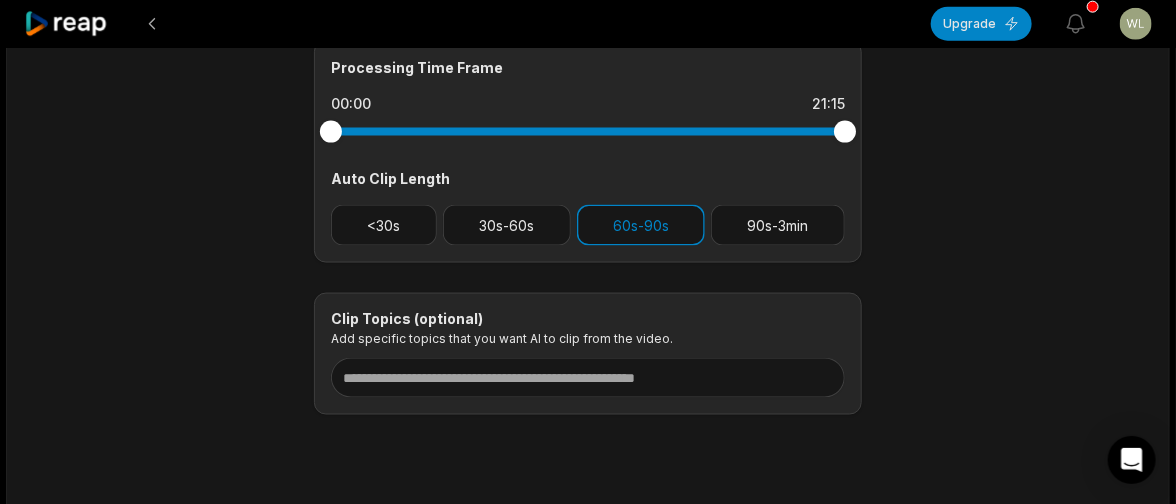 scroll, scrollTop: 899, scrollLeft: 0, axis: vertical 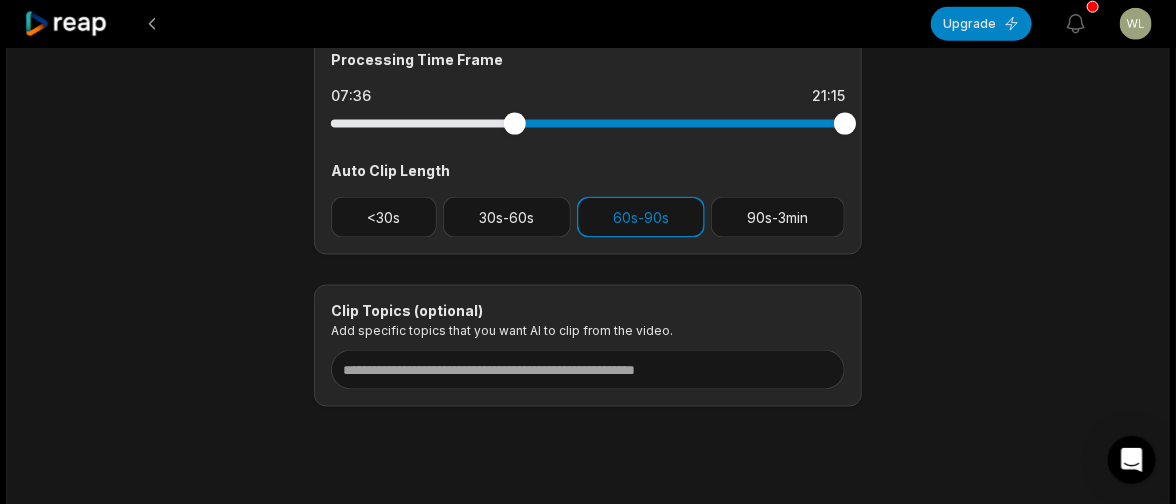 drag, startPoint x: 334, startPoint y: 122, endPoint x: 515, endPoint y: 126, distance: 181.04419 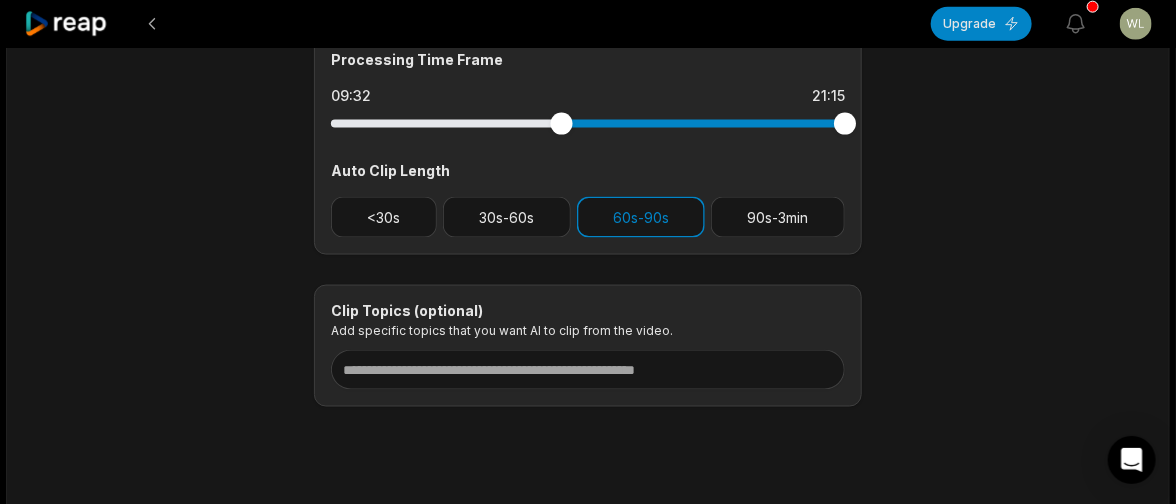 drag, startPoint x: 514, startPoint y: 126, endPoint x: 562, endPoint y: 131, distance: 48.259712 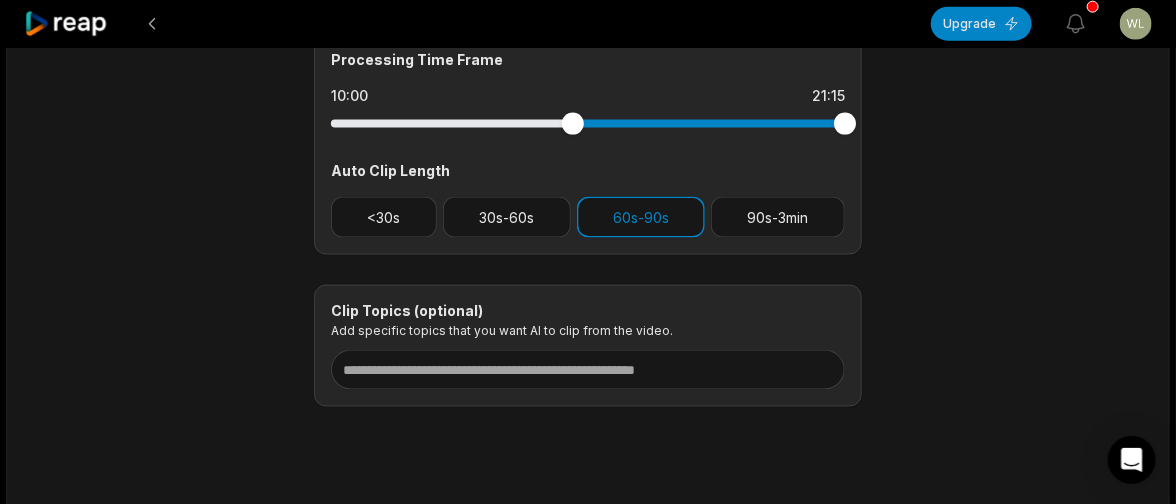 drag, startPoint x: 563, startPoint y: 120, endPoint x: 573, endPoint y: 124, distance: 10.770329 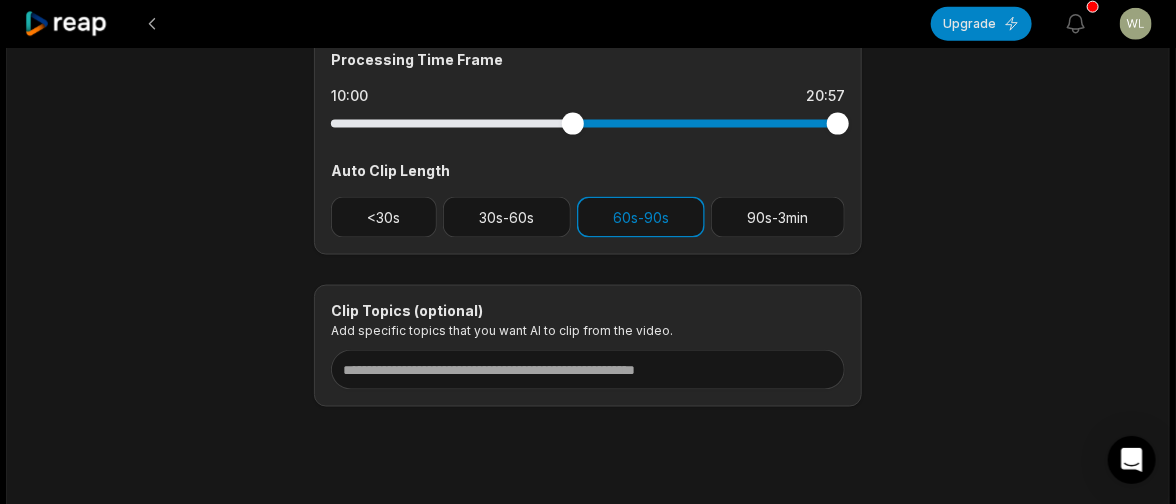 drag, startPoint x: 847, startPoint y: 120, endPoint x: 838, endPoint y: 126, distance: 10.816654 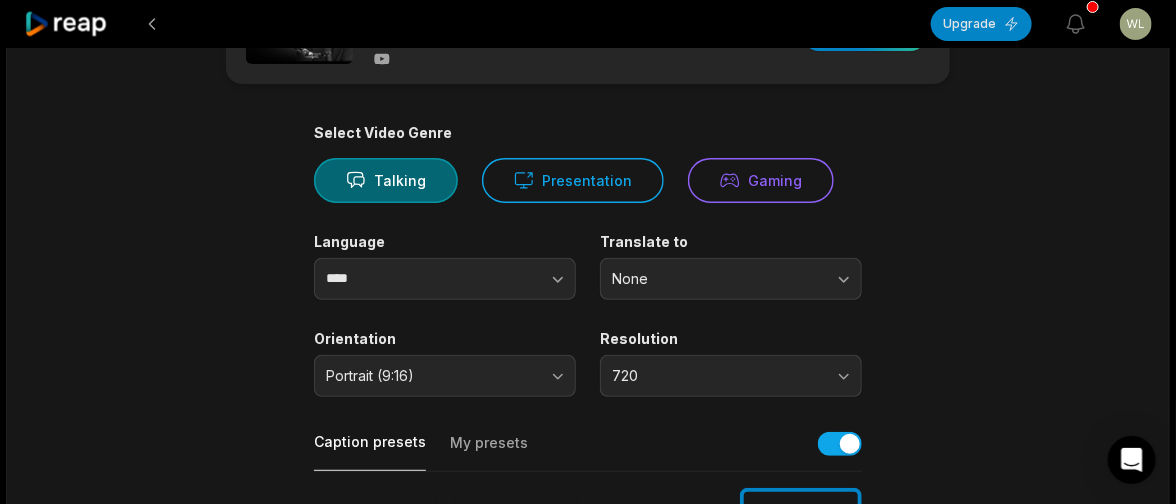 scroll, scrollTop: 0, scrollLeft: 0, axis: both 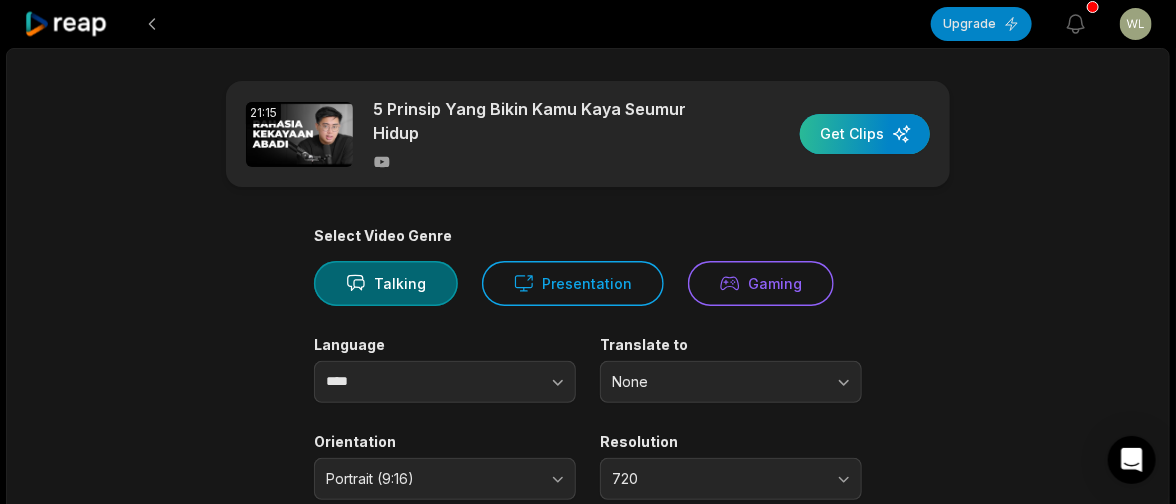 click at bounding box center (865, 134) 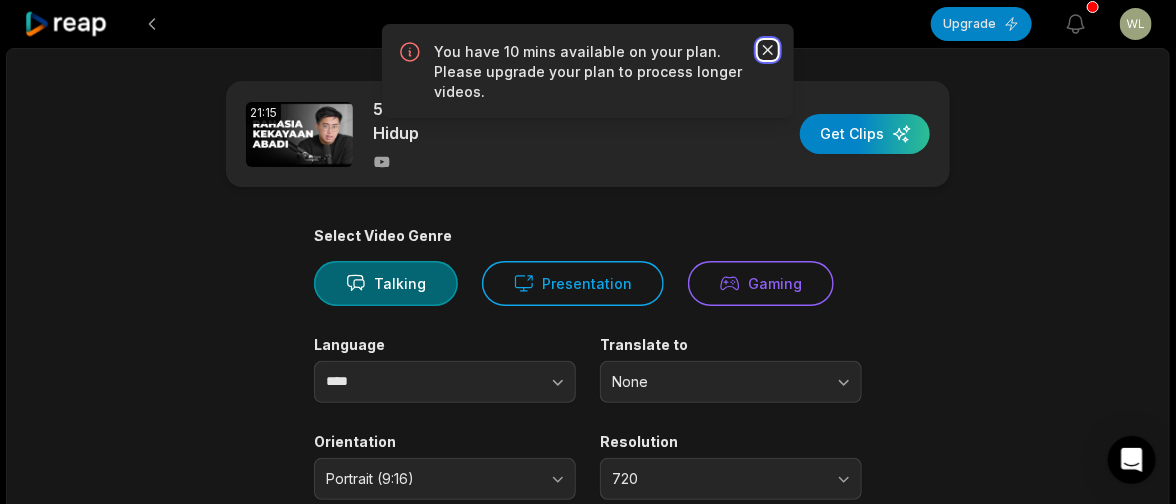 click 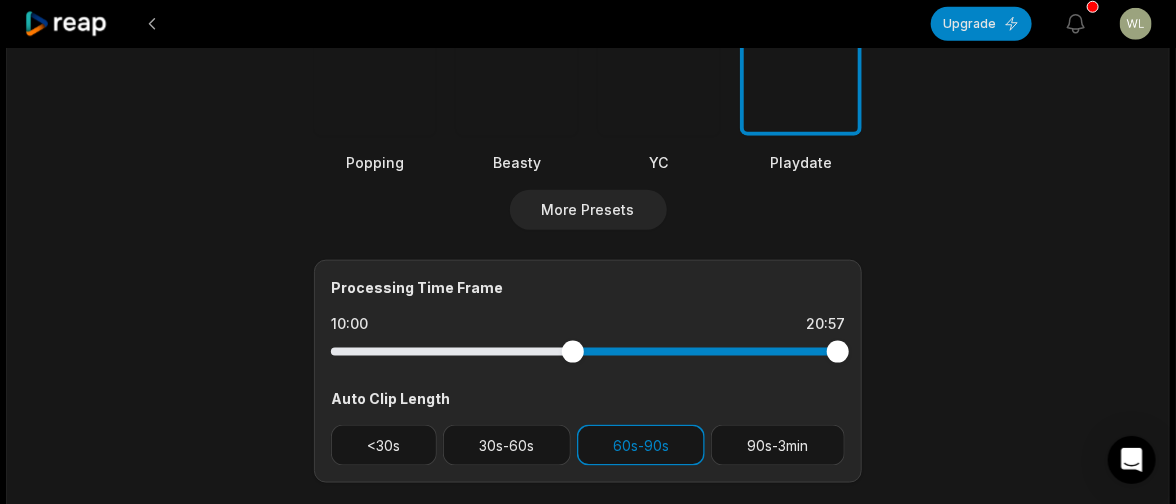 scroll, scrollTop: 699, scrollLeft: 0, axis: vertical 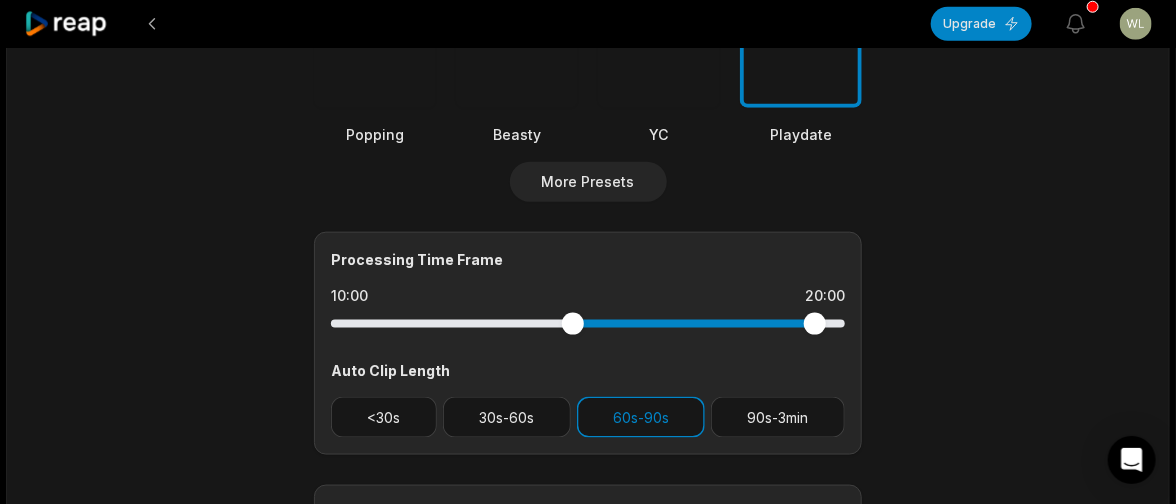 drag, startPoint x: 837, startPoint y: 322, endPoint x: 815, endPoint y: 322, distance: 22 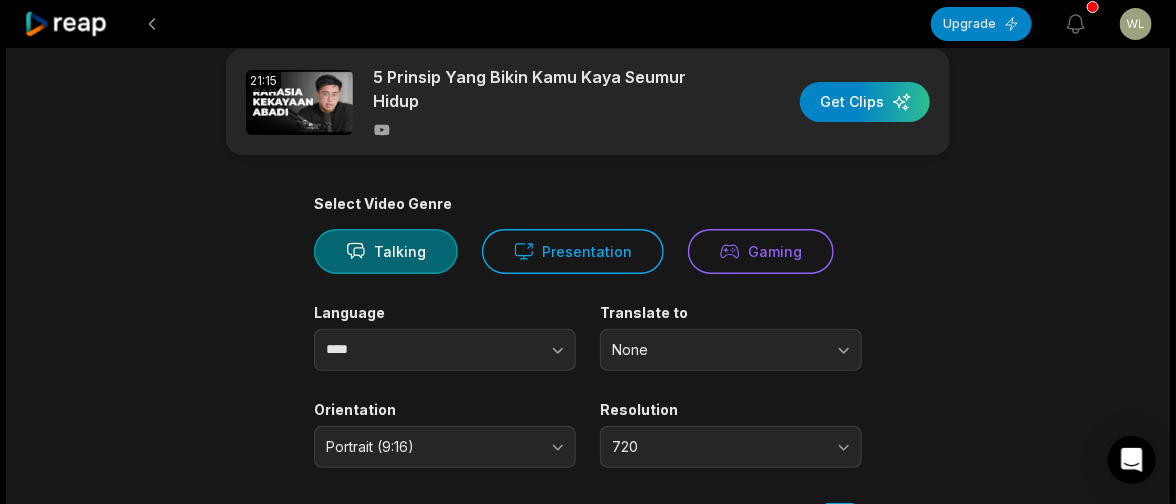 scroll, scrollTop: 0, scrollLeft: 0, axis: both 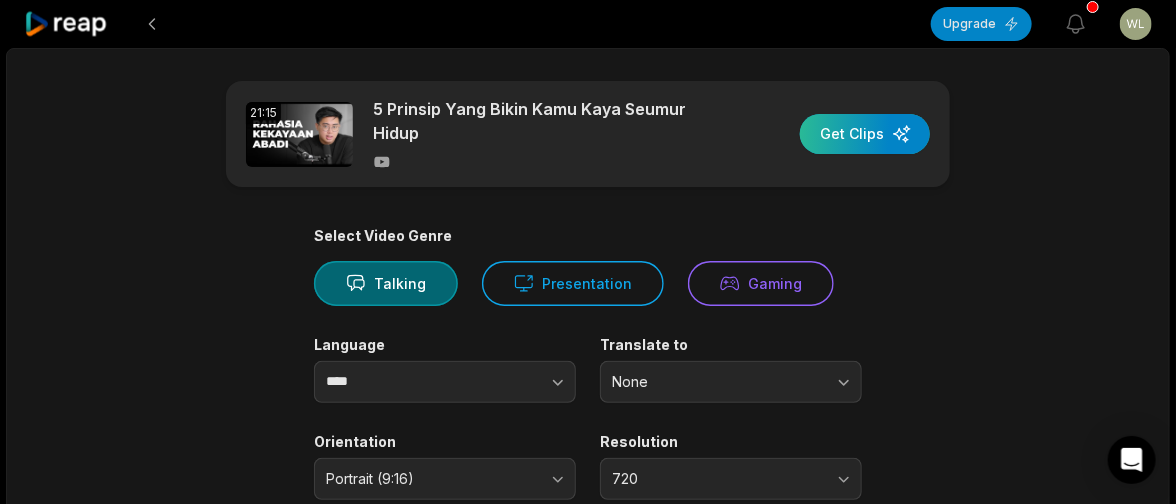 click at bounding box center [865, 134] 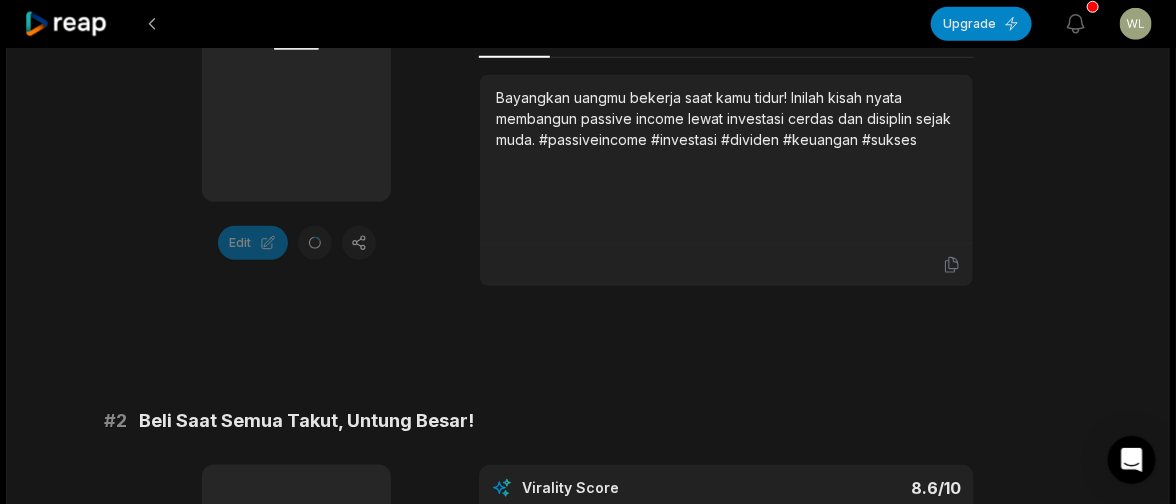 scroll, scrollTop: 500, scrollLeft: 0, axis: vertical 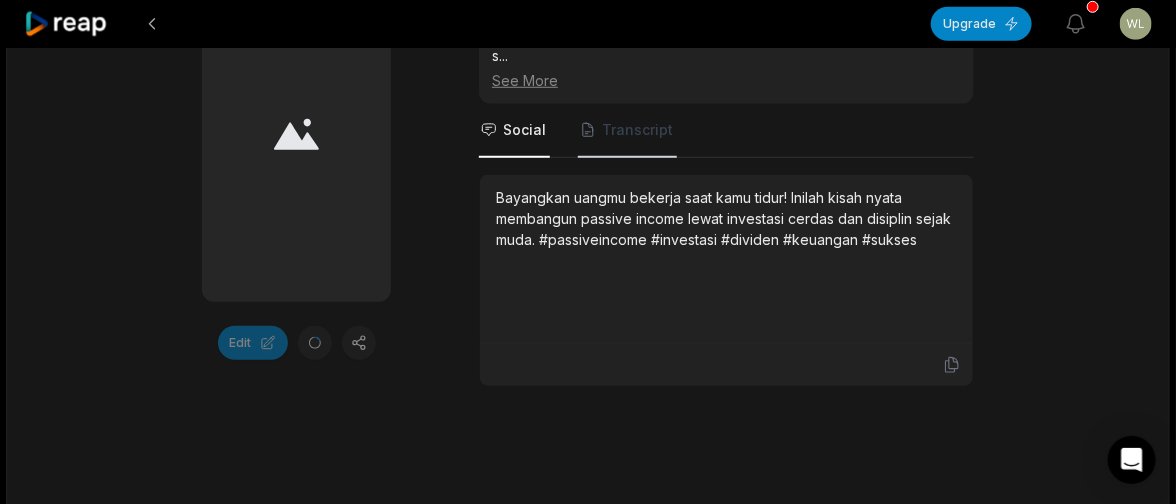 click on "Transcript" at bounding box center [637, 130] 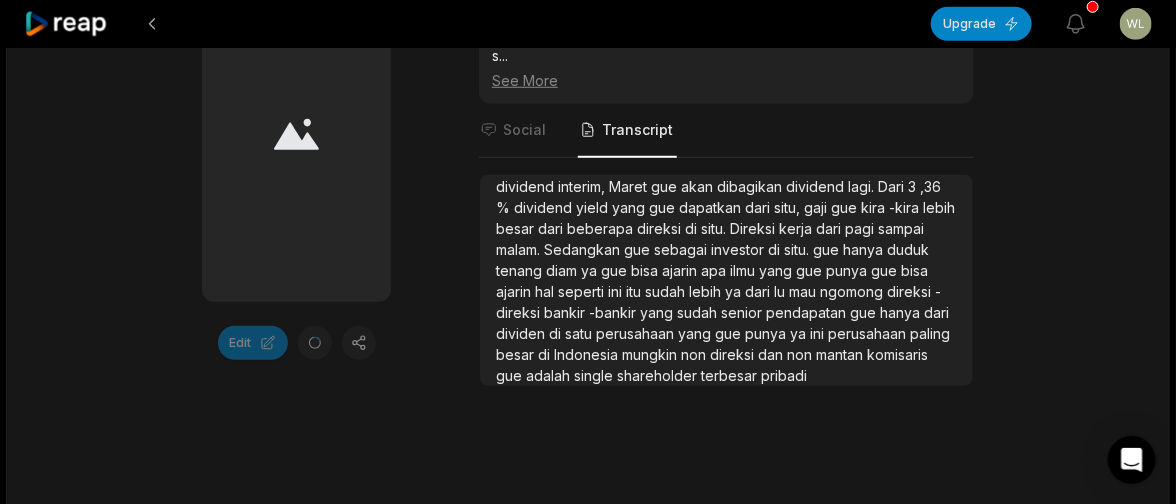 scroll, scrollTop: 116, scrollLeft: 0, axis: vertical 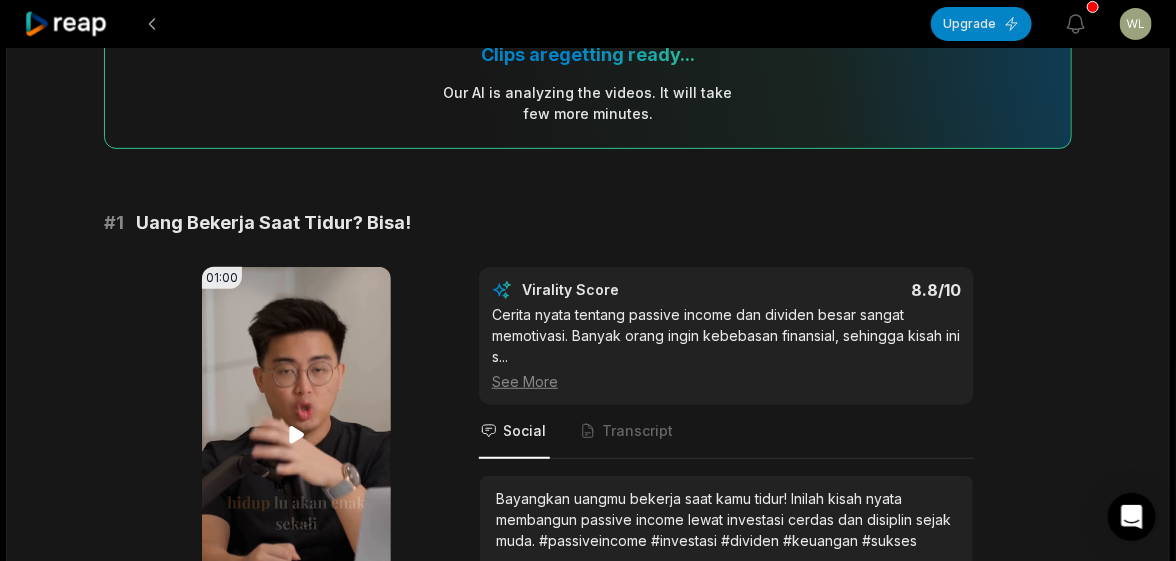 click 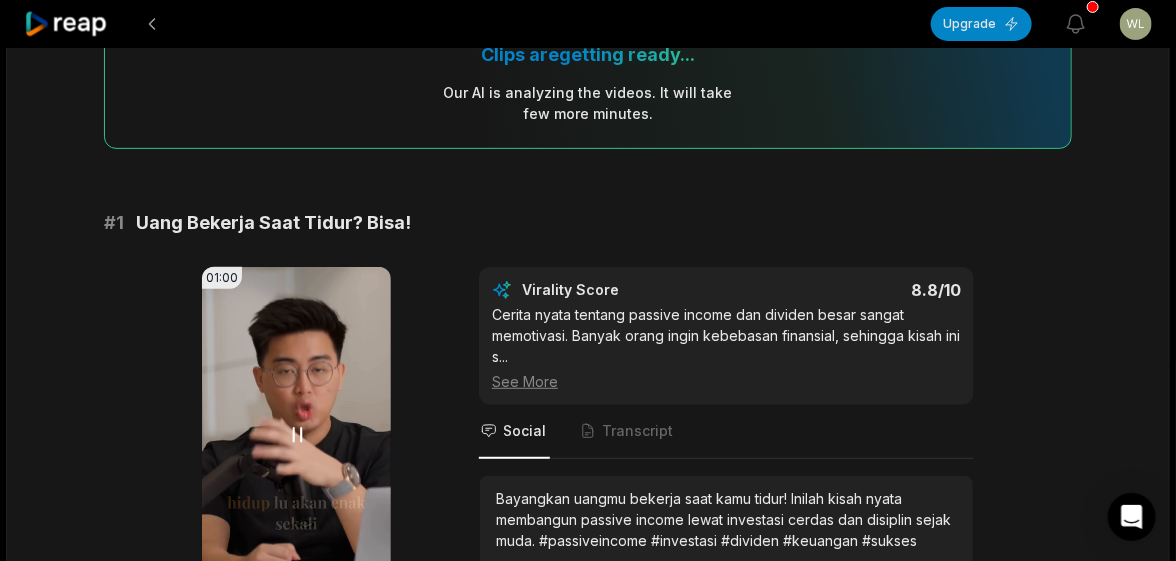 scroll, scrollTop: 300, scrollLeft: 0, axis: vertical 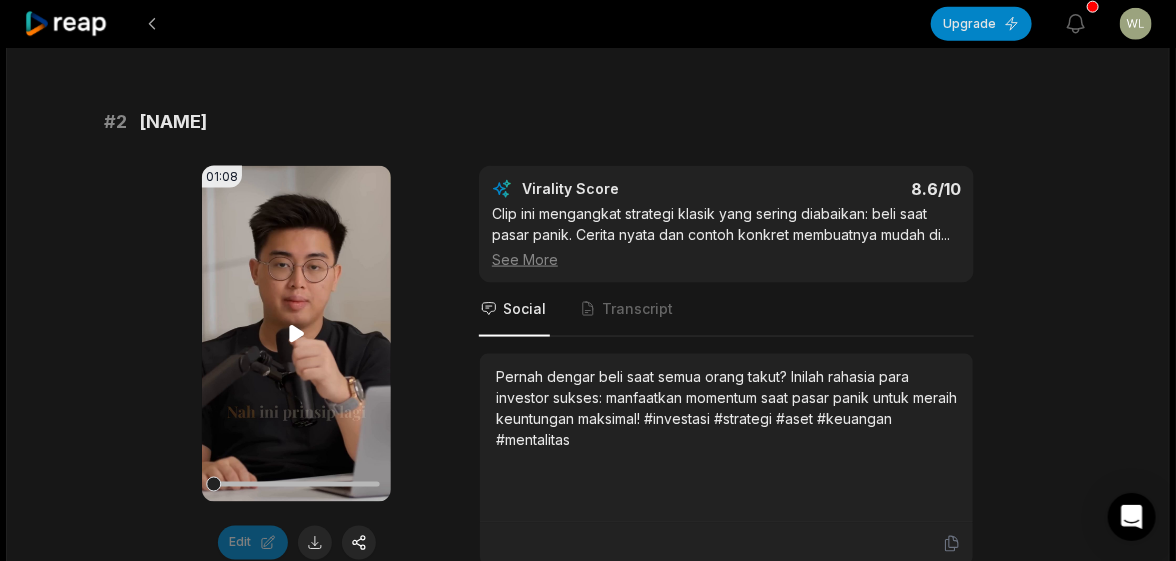 click 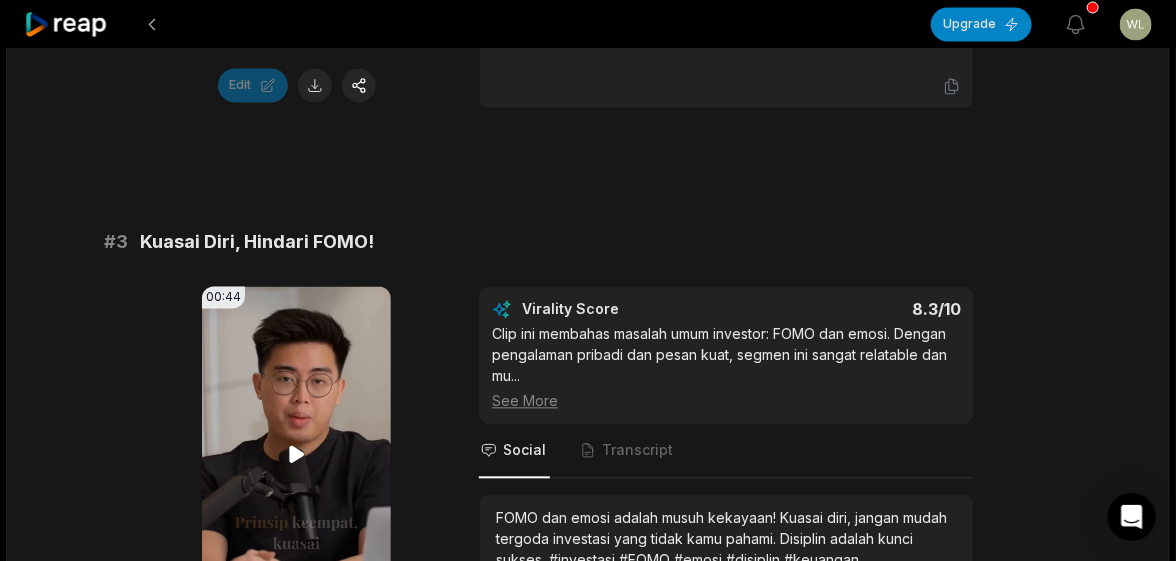 scroll, scrollTop: 1500, scrollLeft: 0, axis: vertical 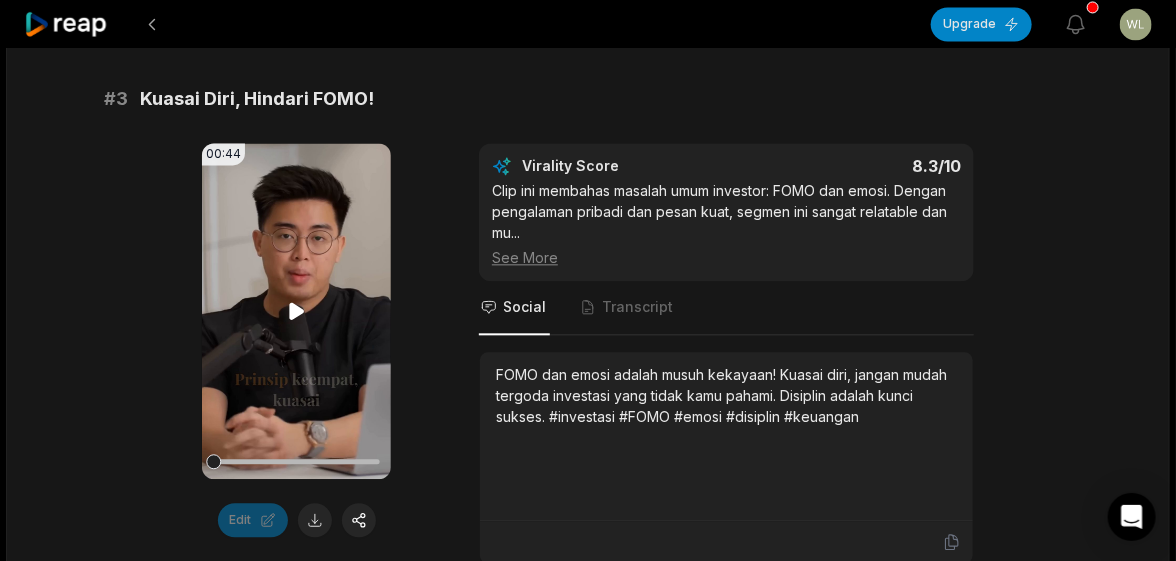 click 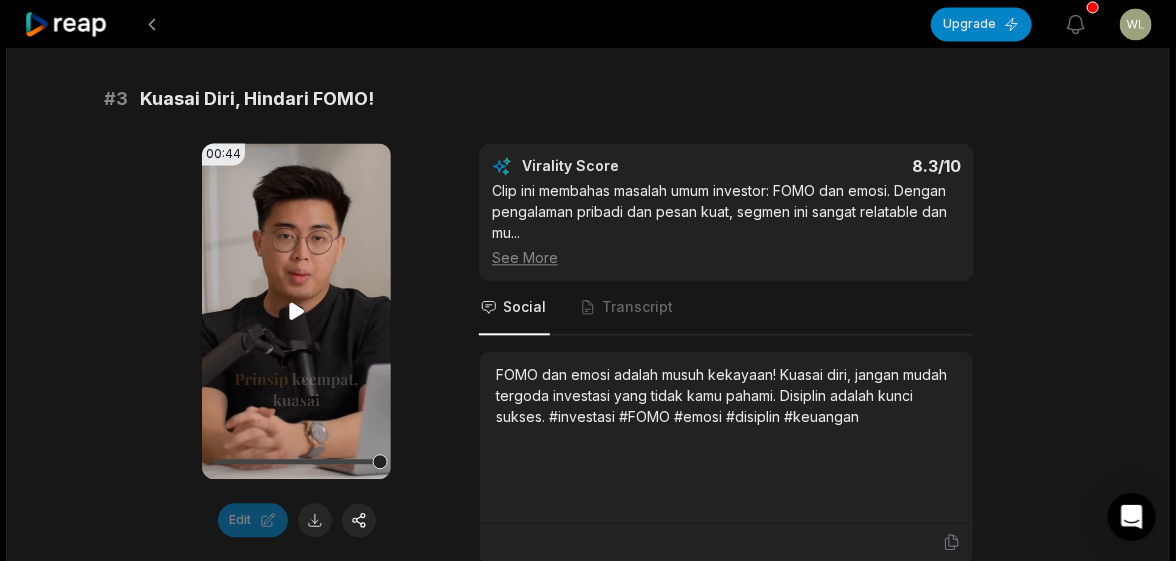 click at bounding box center (296, 461) 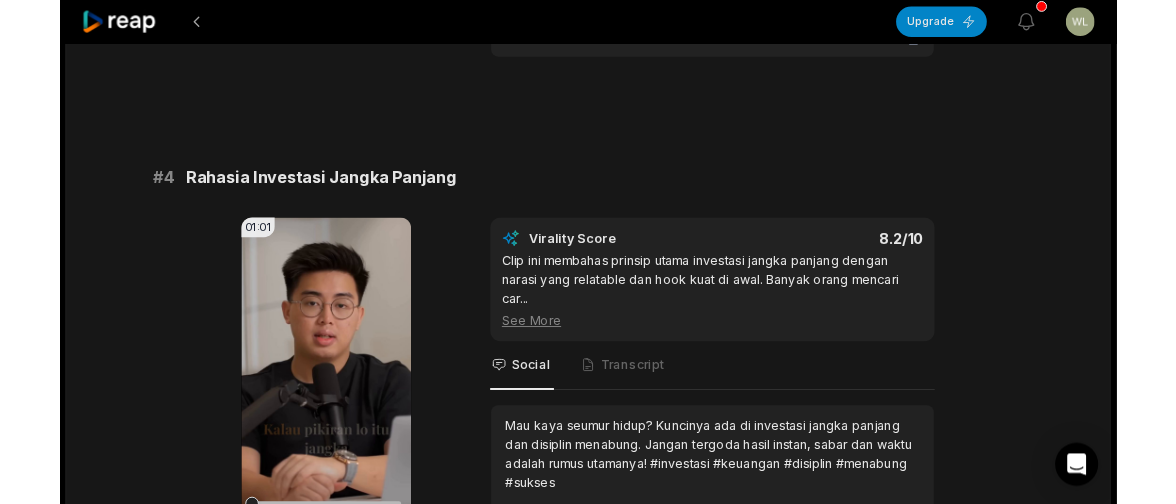 scroll, scrollTop: 2099, scrollLeft: 0, axis: vertical 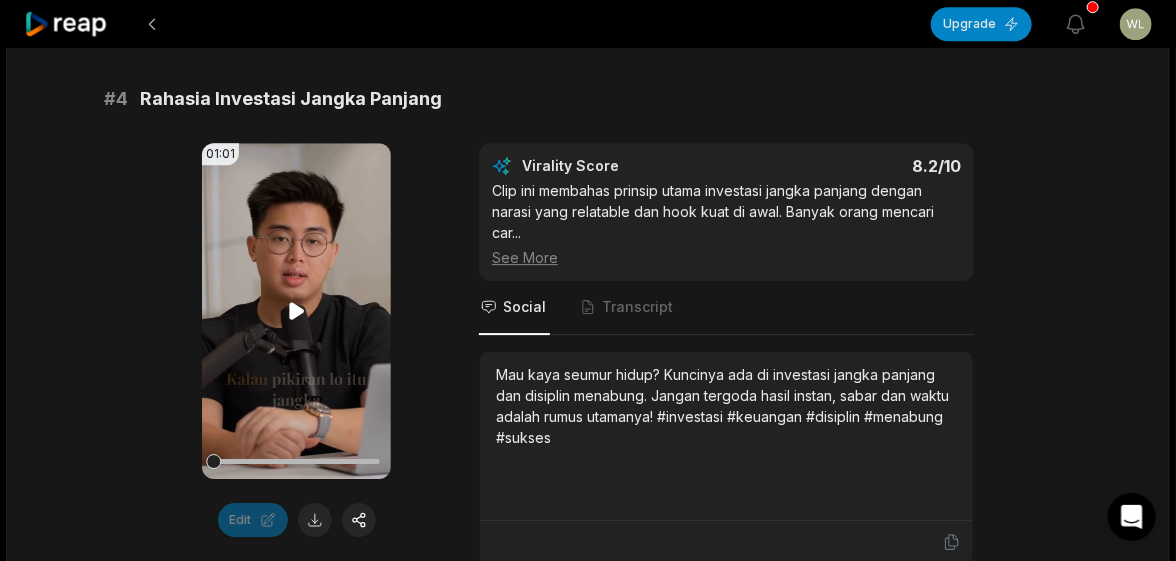 click 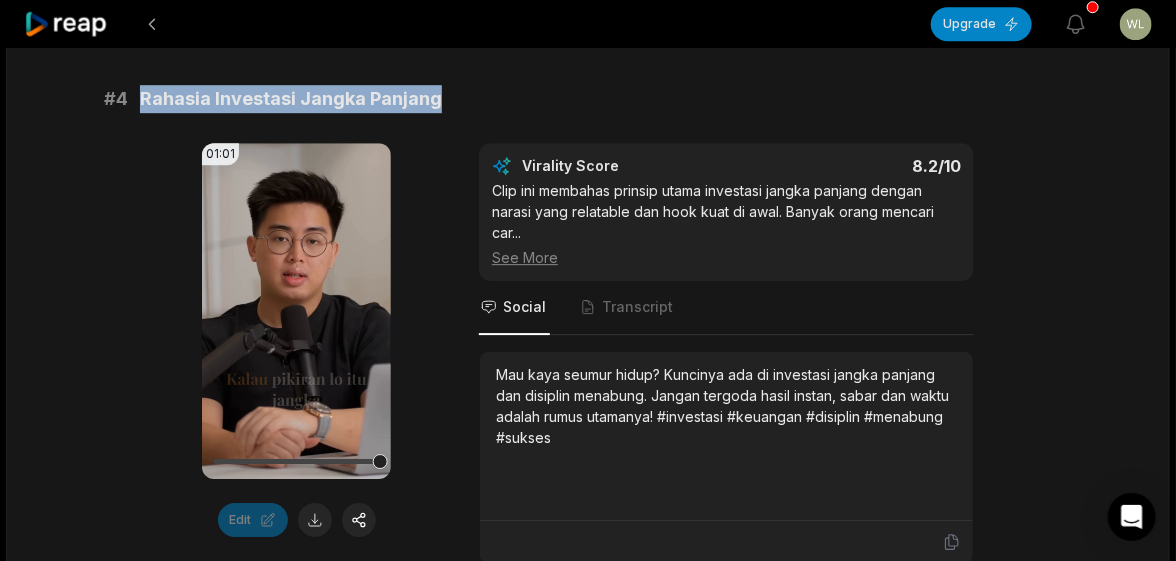 drag, startPoint x: 457, startPoint y: 105, endPoint x: 132, endPoint y: 124, distance: 325.5549 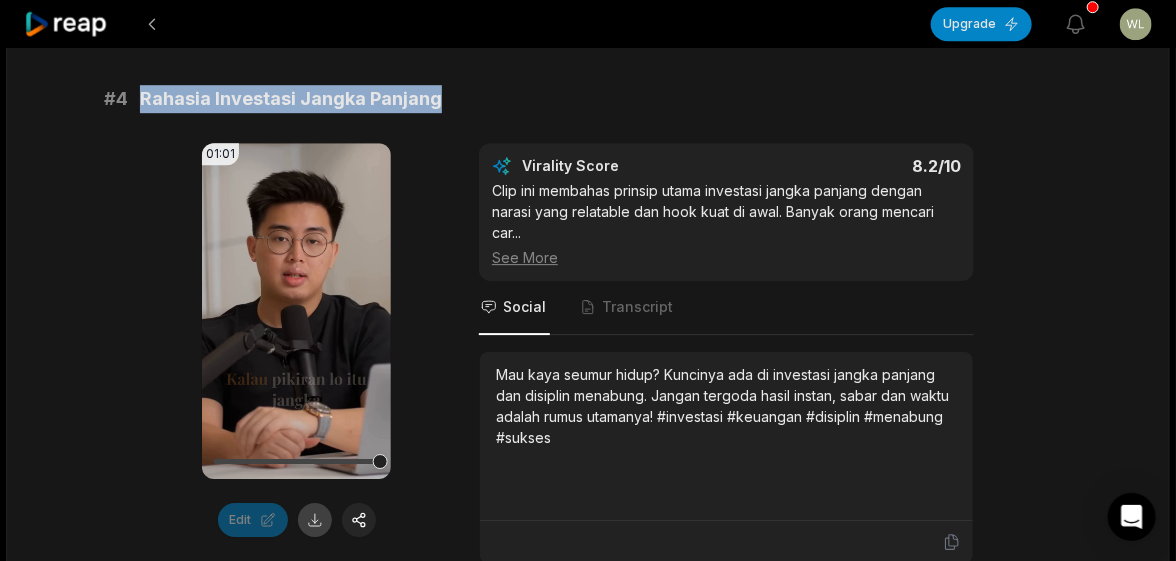 click at bounding box center [315, 520] 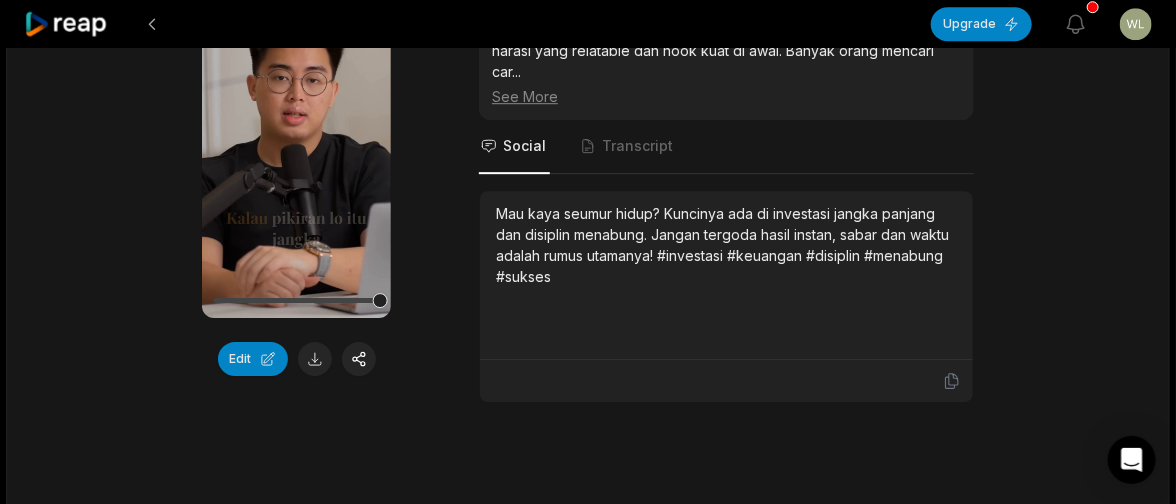 scroll, scrollTop: 1939, scrollLeft: 0, axis: vertical 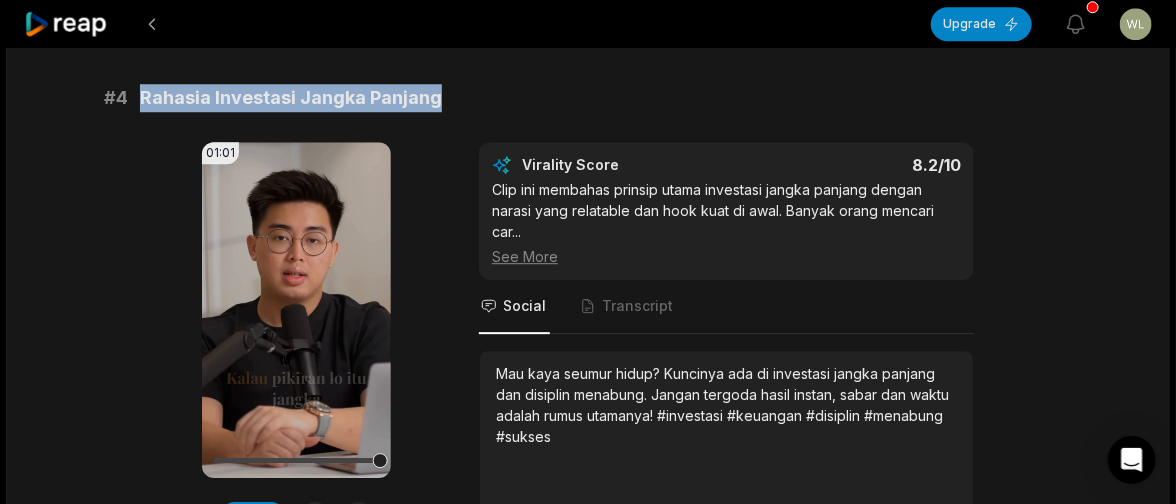 click on "[TIME] [NUMBER] Prinsip Yang Bikin Kamu Kaya Seumur Hidup [DURATION] Indonesian id [TIME]  -  [TIME] Portrait [NUMBER]   fps Playdate # [NUMBER] Uang Bekerja Saat Tidur? Bisa! [DURATION] Your browser does not support mp4 format. Edit Virality Score [NUMBER] /10 Cerita nyata tentang passive income dan dividen besar sangat memotivasi. Banyak orang ingin kebebasan finansial, sehingga kisah ini s ...   See More Social Transcript Bayangkan uangmu bekerja saat kamu tidur! Inilah kisah nyata membangun passive income lewat investasi cerdas dan disiplin sejak muda. #passiveincome #investasi #dividen #keuangan #sukses # [NUMBER] Beli Saat Semua Takut, Untung Besar! [DURATION] Your browser does not support mp4 format. Edit Virality Score [NUMBER] /10 Clip ini mengangkat strategi klasik yang sering diabaikan: beli saat pasar panik. Cerita nyata dan contoh konkret membuatnya mudah di ...   See More Social Transcript # [NUMBER] Kuasai Diri, Hindari FOMO! [DURATION] Your browser does not support mp4 format. Edit Virality Score [NUMBER] /10 ...   See More Social Transcript # [NUMBER] [DURATION]" at bounding box center (588, 1168) 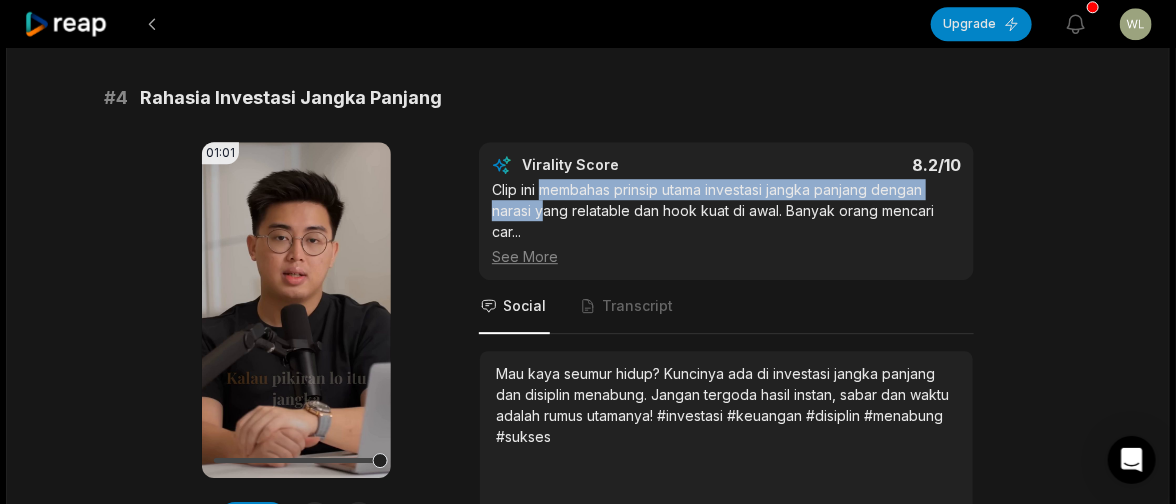drag, startPoint x: 541, startPoint y: 207, endPoint x: 548, endPoint y: 220, distance: 14.764823 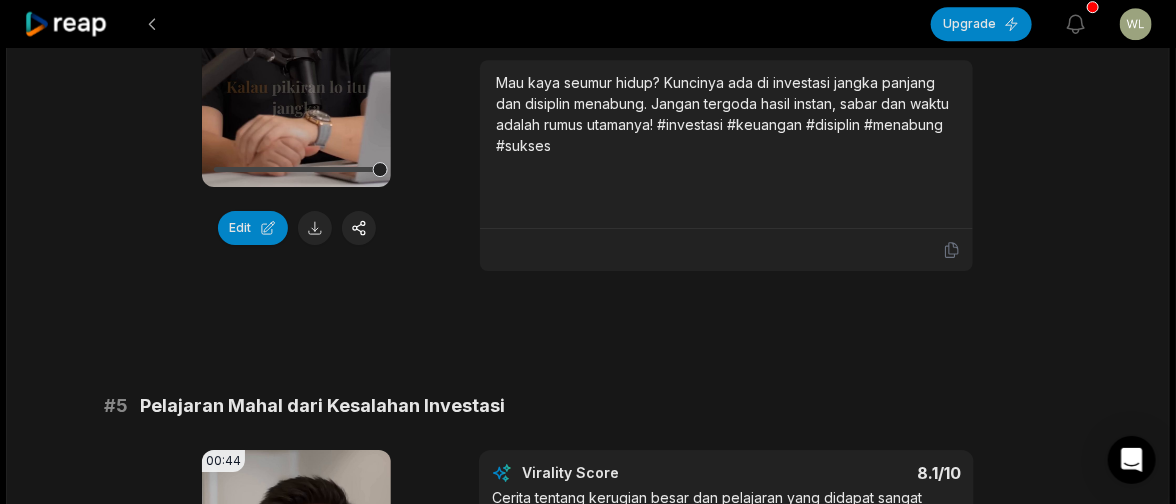 scroll, scrollTop: 2239, scrollLeft: 0, axis: vertical 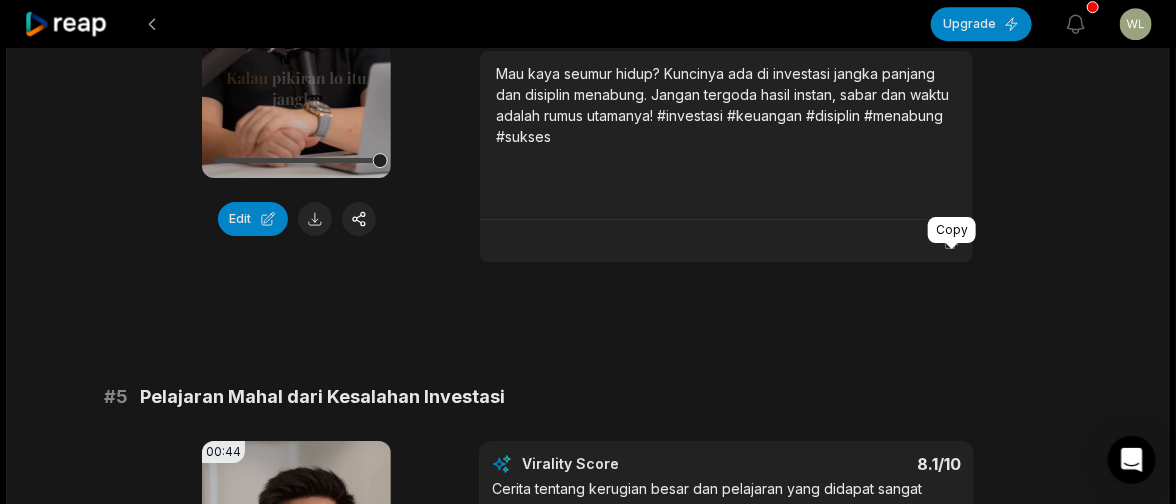 click 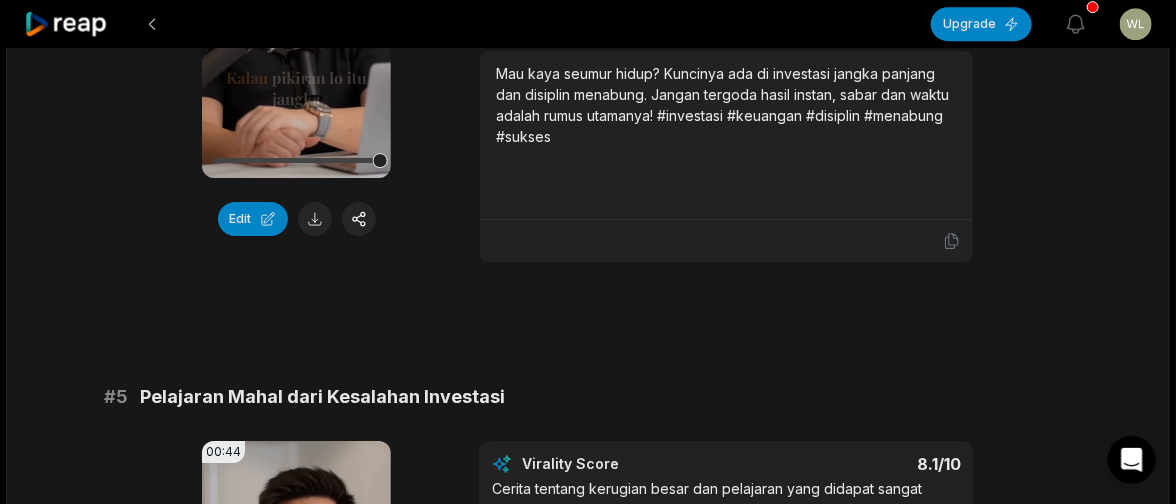 click on "[TIME] [NUMBER] Prinsip Yang Bikin Kamu Kaya Seumur Hidup [DURATION] Indonesian id [TIME]  -  [TIME] Portrait [NUMBER]   fps Playdate # [NUMBER] Uang Bekerja Saat Tidur? Bisa! [DURATION] Your browser does not support mp4 format. Edit Virality Score [NUMBER] /10 Cerita nyata tentang passive income dan dividen besar sangat memotivasi. Banyak orang ingin kebebasan finansial, sehingga kisah ini s ...   See More Social Transcript Bayangkan uangmu bekerja saat kamu tidur! Inilah kisah nyata membangun passive income lewat investasi cerdas dan disiplin sejak muda. #passiveincome #investasi #dividen #keuangan #sukses # [NUMBER] Beli Saat Semua Takut, Untung Besar! [DURATION] Your browser does not support mp4 format. Edit Virality Score [NUMBER] /10 Clip ini mengangkat strategi klasik yang sering diabaikan: beli saat pasar panik. Cerita nyata dan contoh konkret membuatnya mudah di ...   See More Social Transcript # [NUMBER] Kuasai Diri, Hindari FOMO! [DURATION] Your browser does not support mp4 format. Edit Virality Score [NUMBER] /10 ...   See More Social Transcript # [NUMBER] [DURATION]" at bounding box center [588, 868] 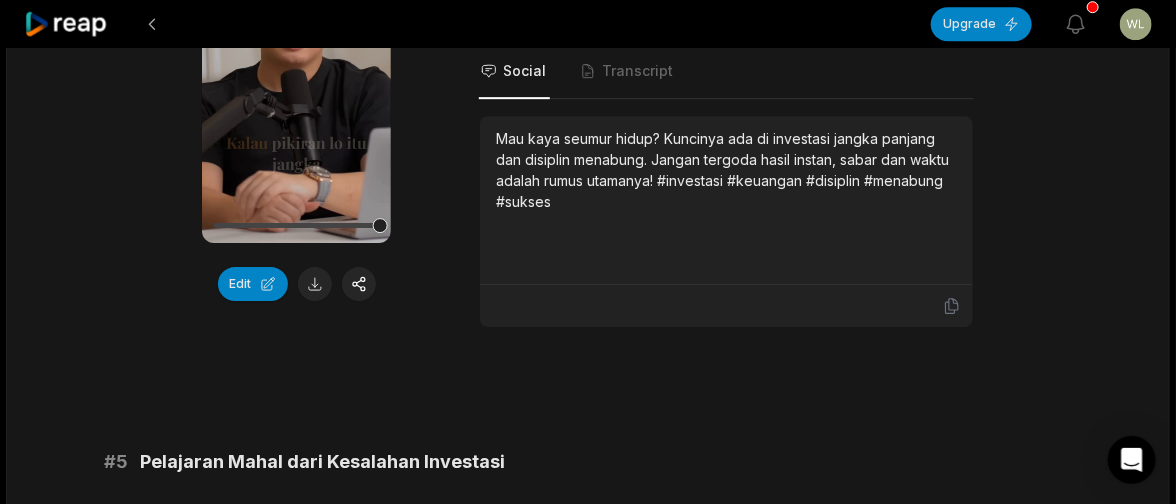 scroll, scrollTop: 2139, scrollLeft: 0, axis: vertical 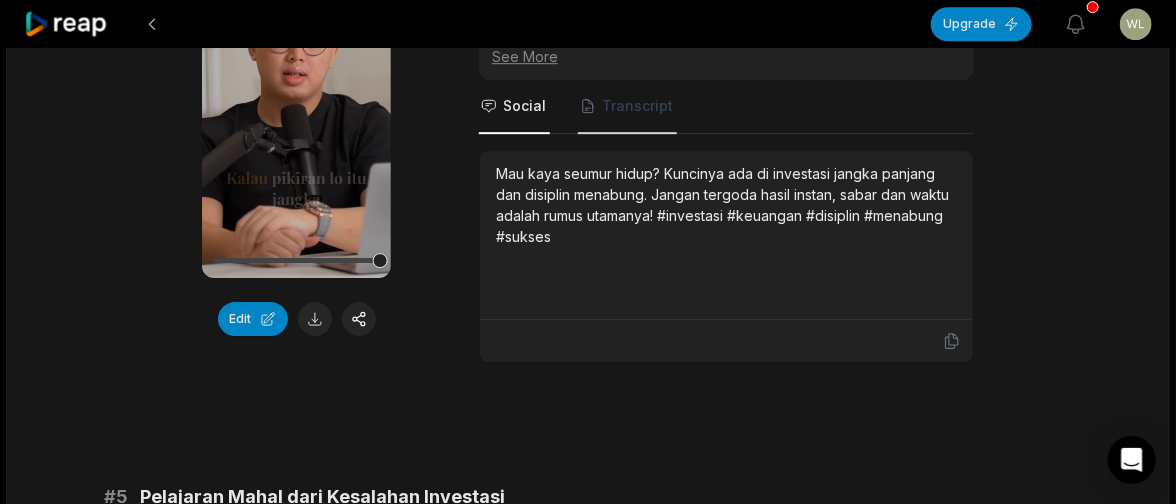 click on "Transcript" at bounding box center [637, 106] 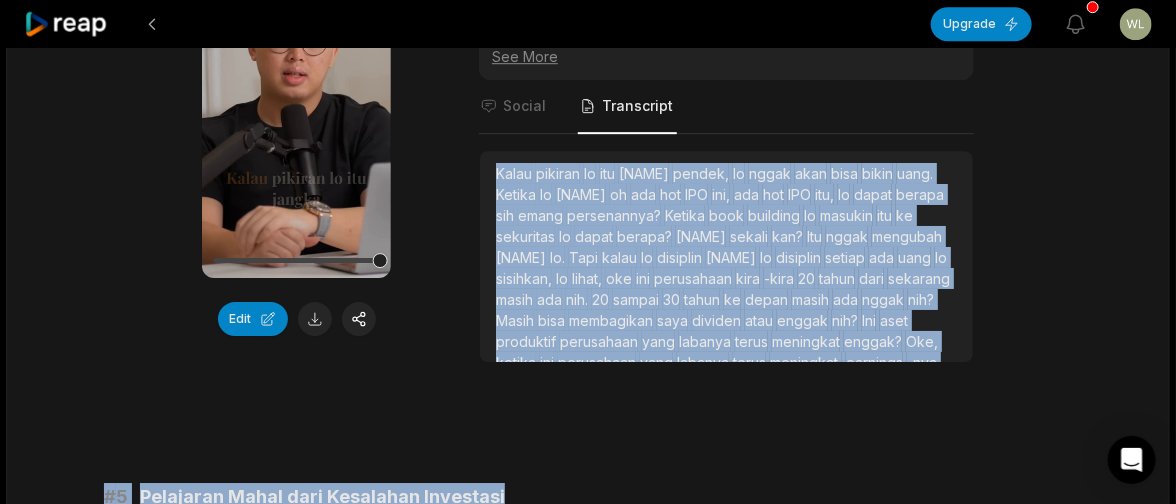 scroll, scrollTop: 137, scrollLeft: 0, axis: vertical 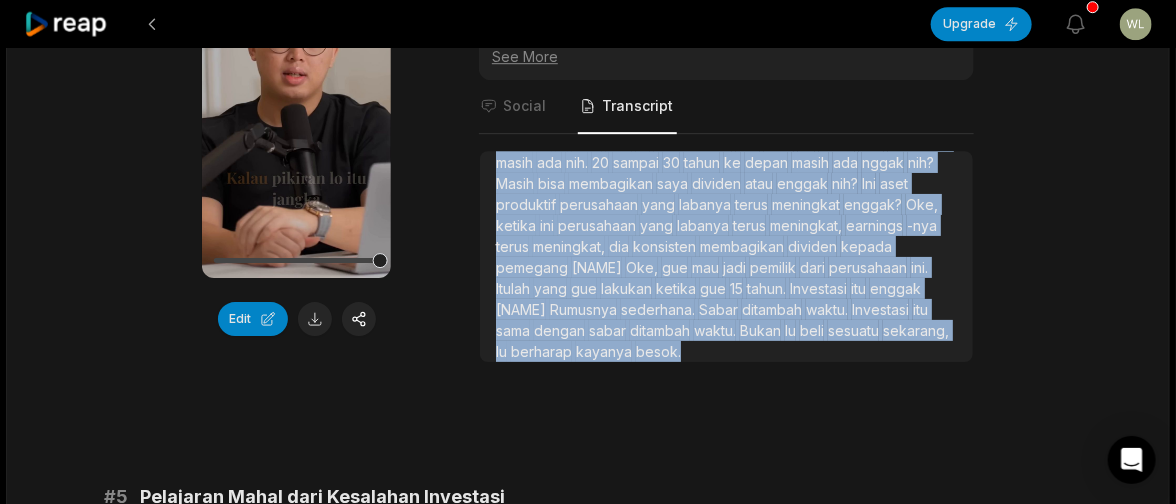 drag, startPoint x: 497, startPoint y: 186, endPoint x: 905, endPoint y: 375, distance: 449.64987 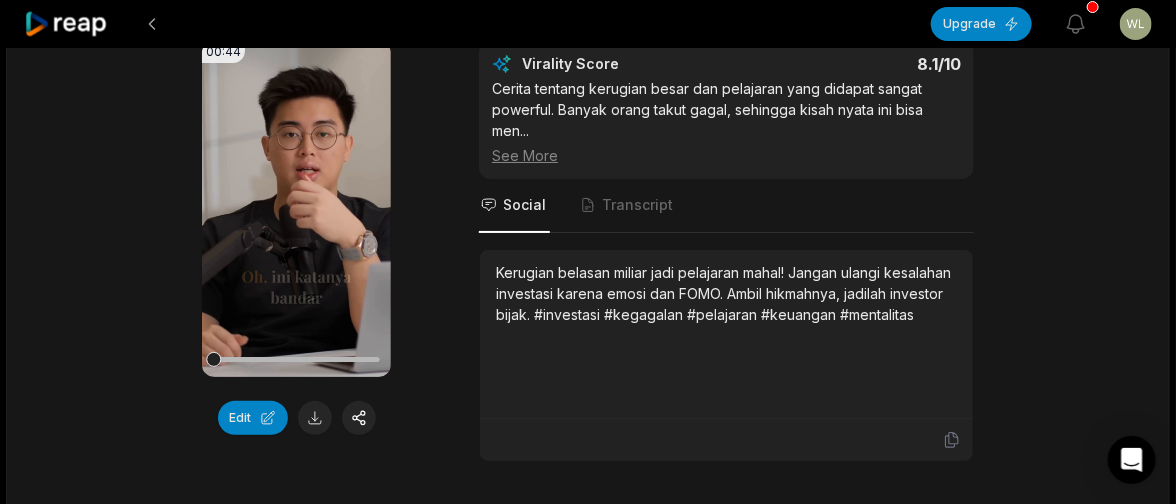 scroll, scrollTop: 2539, scrollLeft: 0, axis: vertical 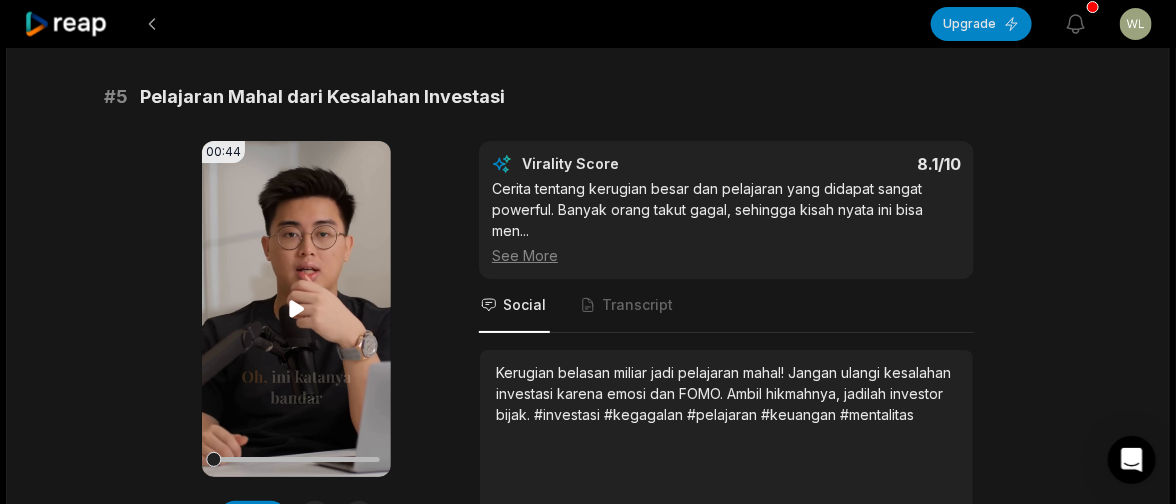 click 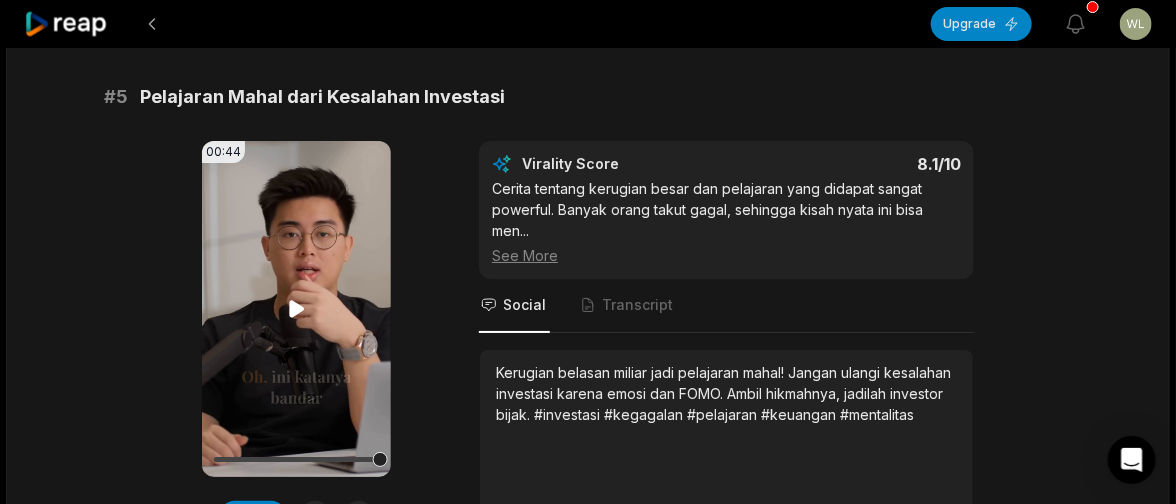 click 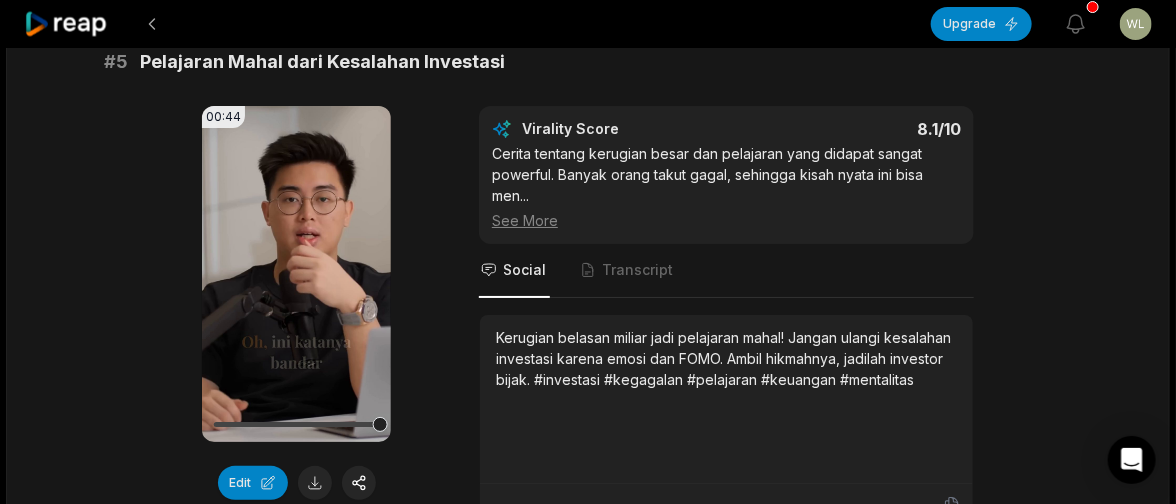 scroll, scrollTop: 2539, scrollLeft: 0, axis: vertical 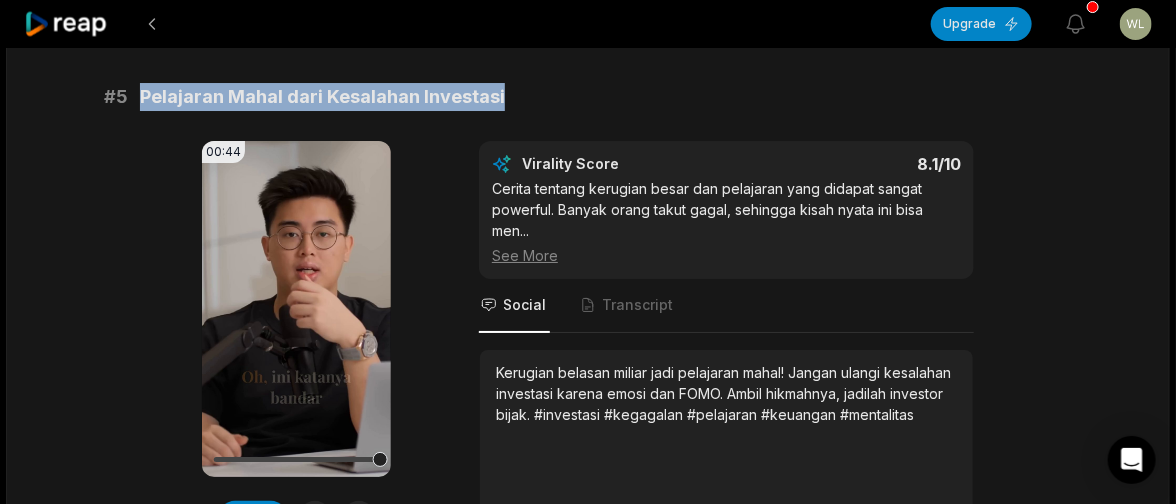 drag, startPoint x: 534, startPoint y: 109, endPoint x: 138, endPoint y: 113, distance: 396.0202 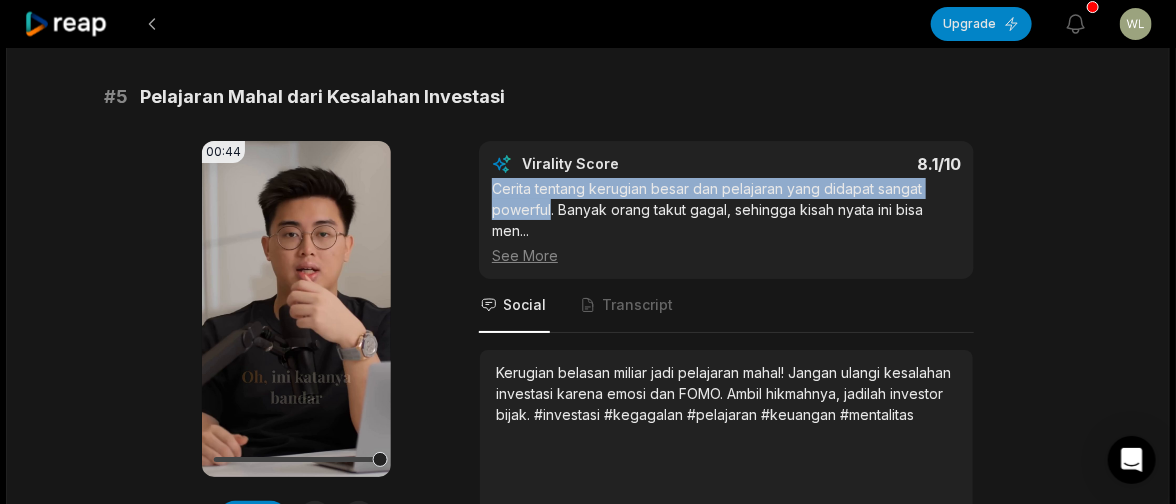 drag, startPoint x: 496, startPoint y: 202, endPoint x: 554, endPoint y: 220, distance: 60.728905 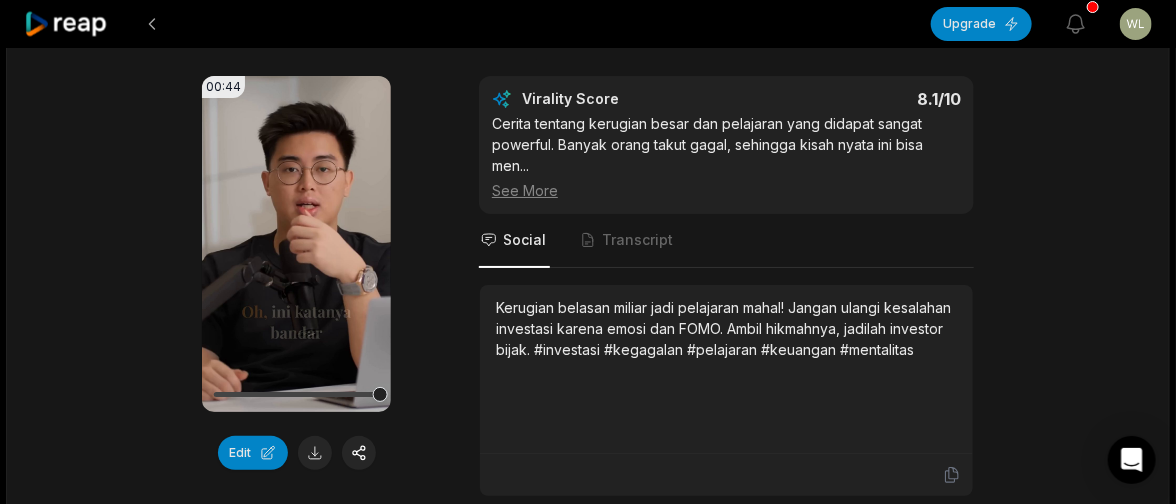 scroll, scrollTop: 2639, scrollLeft: 0, axis: vertical 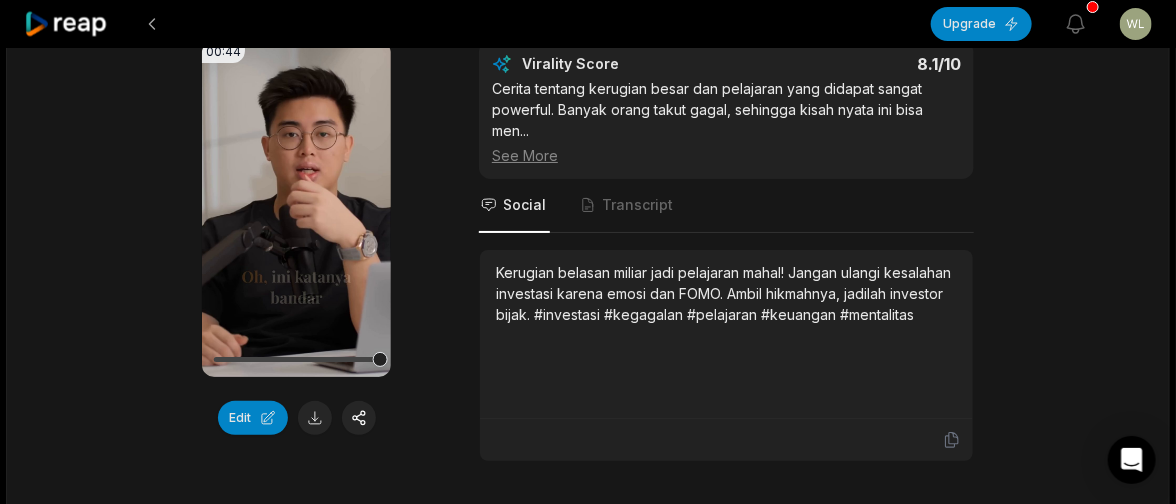 click at bounding box center [726, 440] 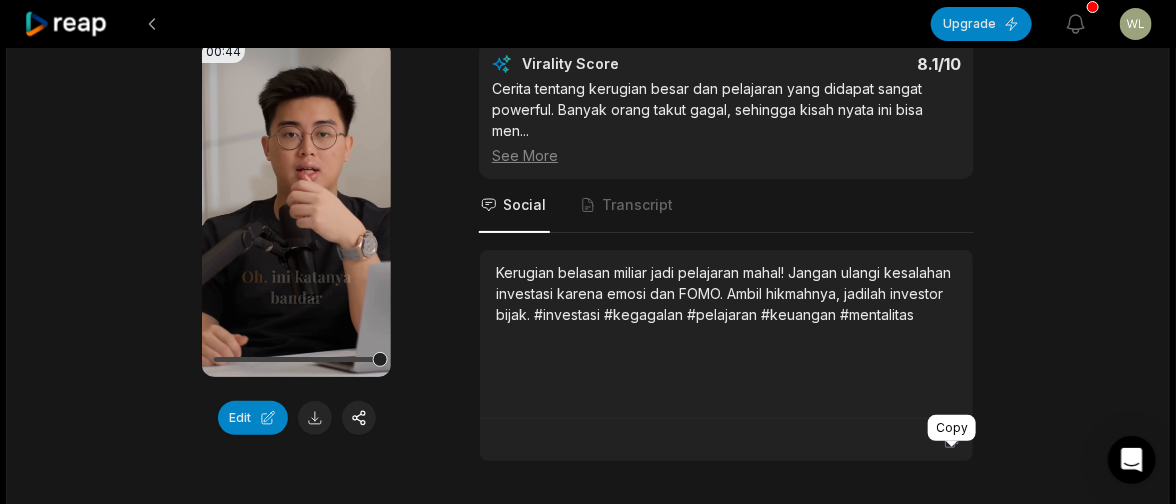 click 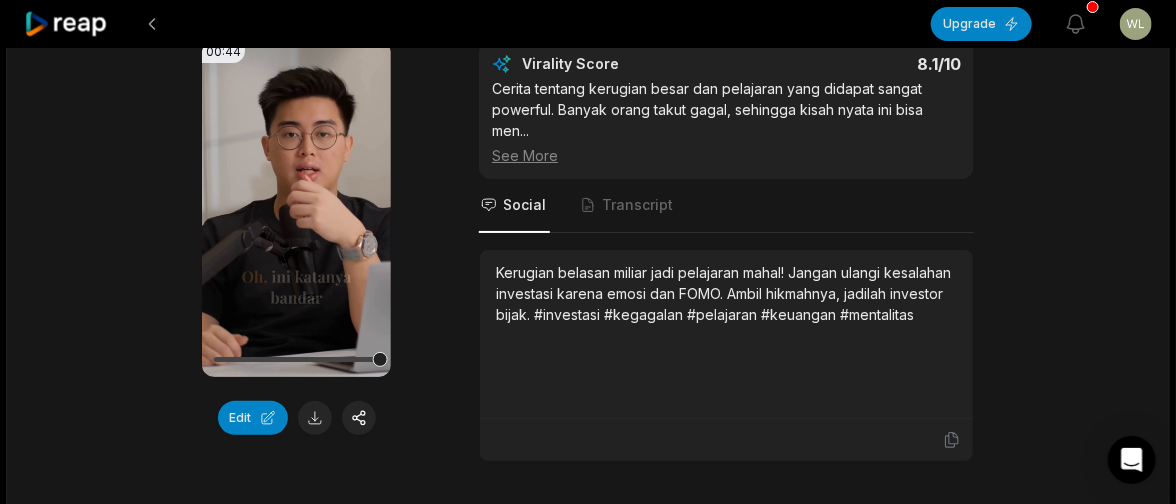 click on "[TIME] [NUMBER] Prinsip Yang Bikin Kamu Kaya Seumur Hidup [DURATION] Indonesian id [TIME]  -  [TIME] Portrait [NUMBER]   fps Playdate # [NUMBER] Uang Bekerja Saat Tidur? Bisa! [DURATION] Your browser does not support mp4 format. Edit Virality Score [NUMBER] /10 Cerita nyata tentang passive income dan dividen besar sangat memotivasi. Banyak orang ingin kebebasan finansial, sehingga kisah ini s ...   See More Social Transcript Bayangkan uangmu bekerja saat kamu tidur! Inilah kisah nyata membangun passive income lewat investasi cerdas dan disiplin sejak muda. #passiveincome #investasi #dividen #keuangan #sukses # [NUMBER] Beli Saat Semua Takut, Untung Besar! [DURATION] Your browser does not support mp4 format. Edit Virality Score [NUMBER] /10 Clip ini mengangkat strategi klasik yang sering diabaikan: beli saat pasar panik. Cerita nyata dan contoh konkret membuatnya mudah di ...   See More Social Transcript # [NUMBER] Kuasai Diri, Hindari FOMO! [DURATION] Your browser does not support mp4 format. Edit Virality Score [NUMBER] /10 ...   See More Social Transcript # [NUMBER] [DURATION]" at bounding box center [588, 468] 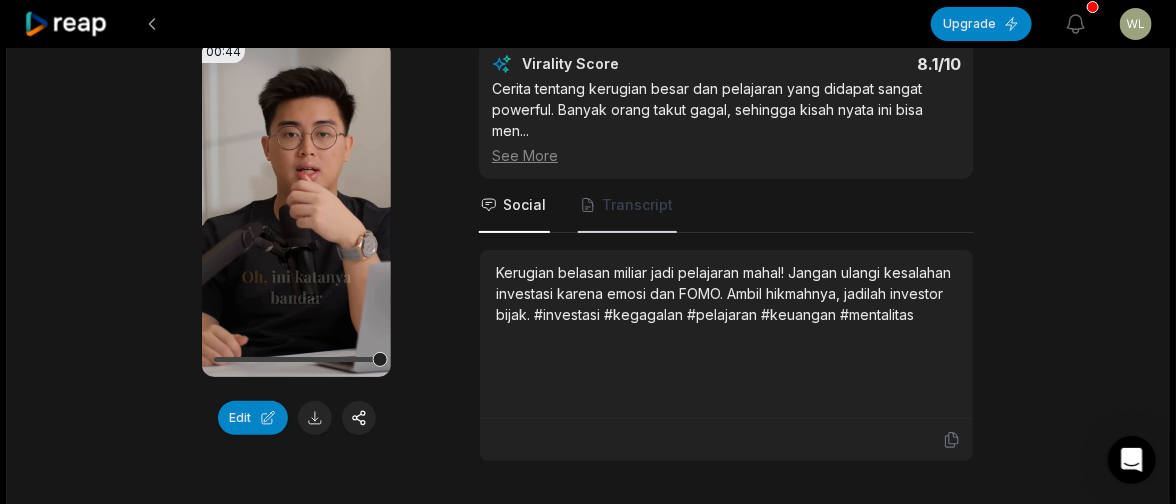 click on "Transcript" at bounding box center (627, 206) 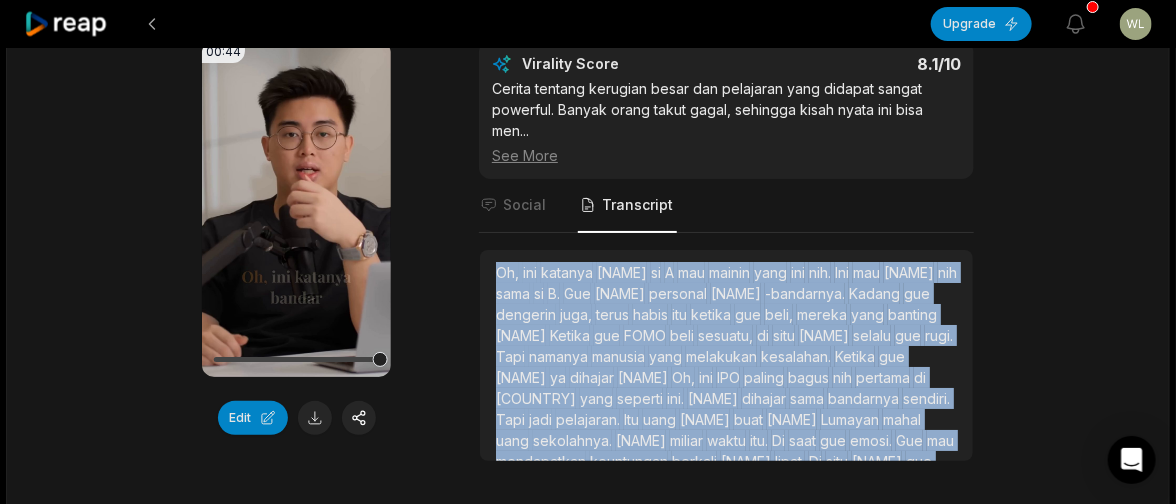 scroll, scrollTop: 95, scrollLeft: 0, axis: vertical 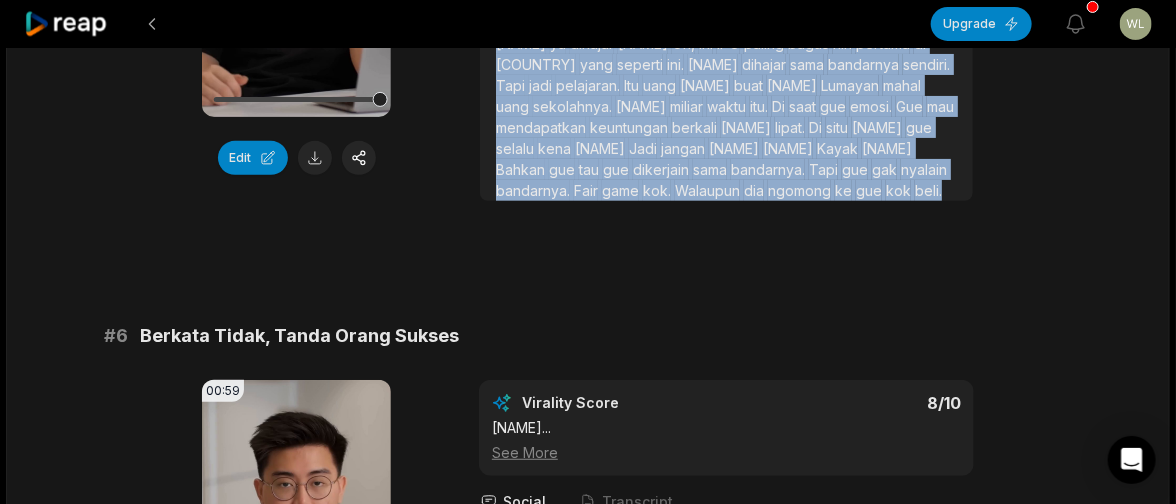 drag, startPoint x: 555, startPoint y: 384, endPoint x: 733, endPoint y: 194, distance: 260.3536 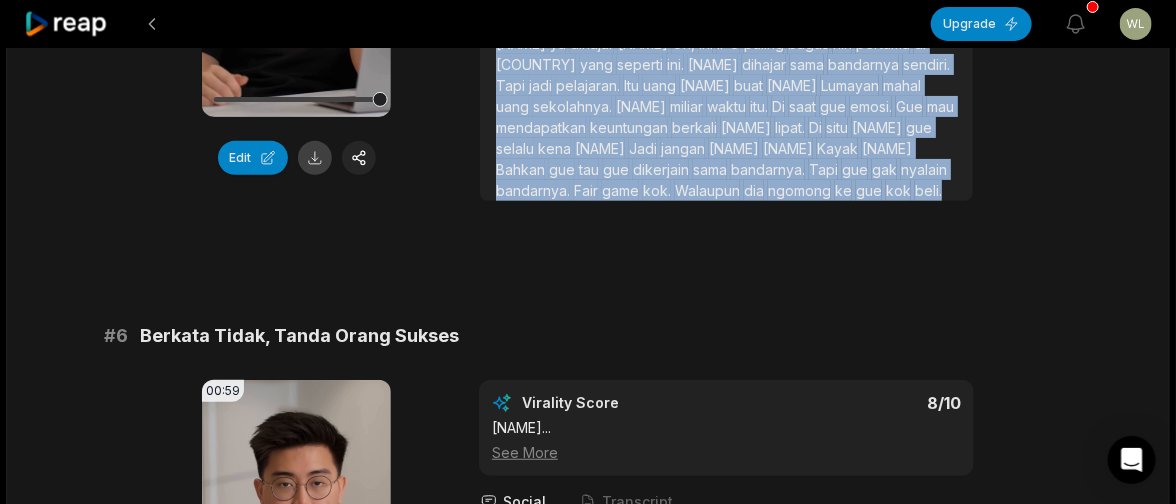 click at bounding box center (315, 158) 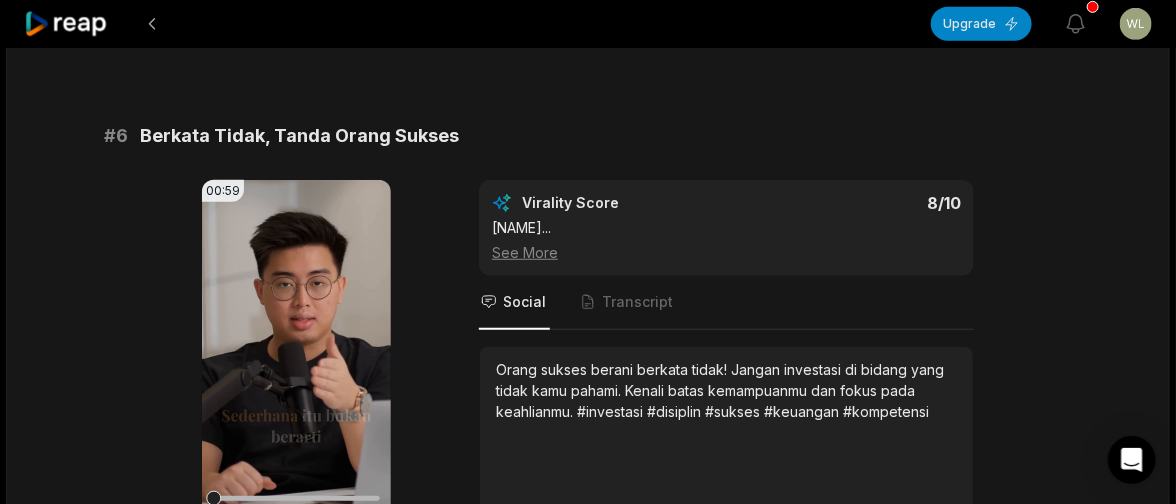 scroll, scrollTop: 3199, scrollLeft: 0, axis: vertical 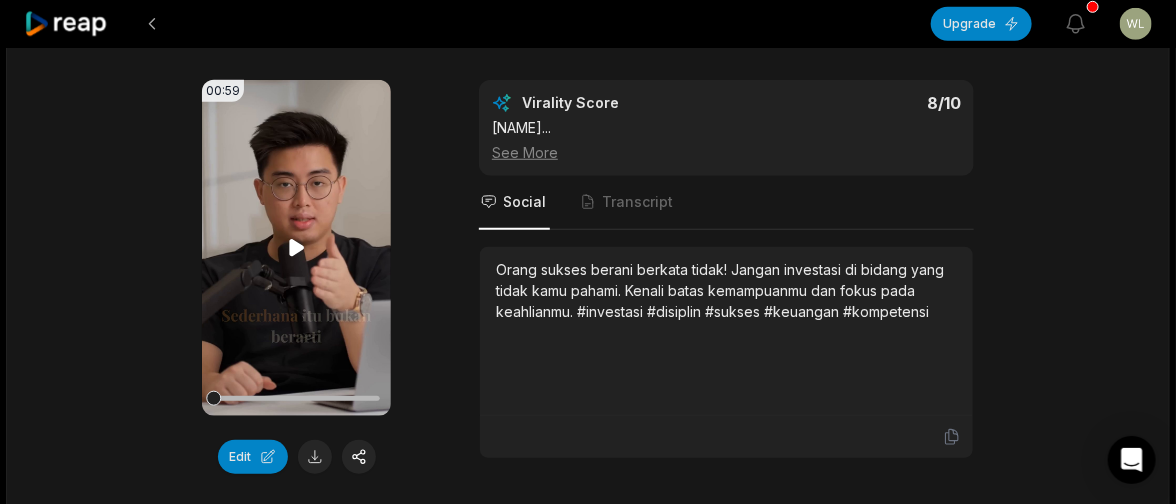 click 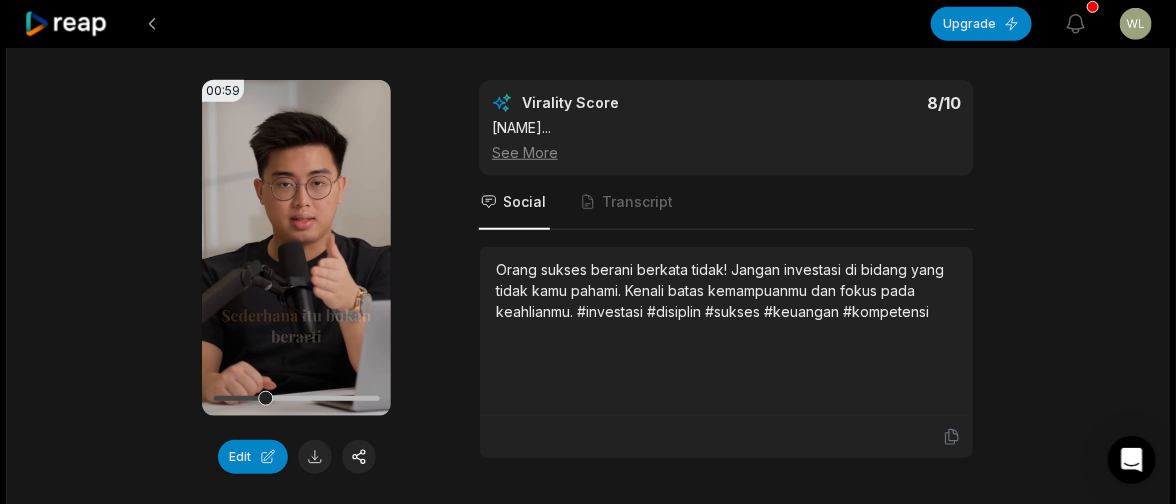 click on "[TIME] [NUMBER] Prinsip Yang Bikin Kamu Kaya Seumur Hidup [DURATION] Indonesian id [TIME]  -  [TIME] Portrait [NUMBER]   fps Playdate # [NUMBER] Uang Bekerja Saat Tidur? Bisa! [DURATION] Your browser does not support mp4 format. Edit Virality Score [NUMBER] /10 Cerita nyata tentang passive income dan dividen besar sangat memotivasi. Banyak orang ingin kebebasan finansial, sehingga kisah ini s ...   See More Social Transcript Bayangkan uangmu bekerja saat kamu tidur! Inilah kisah nyata membangun passive income lewat investasi cerdas dan disiplin sejak muda. #passiveincome #investasi #dividen #keuangan #sukses # [NUMBER] Beli Saat Semua Takut, Untung Besar! [DURATION] Your browser does not support mp4 format. Edit Virality Score [NUMBER] /10 Clip ini mengangkat strategi klasik yang sering diabaikan: beli saat pasar panik. Cerita nyata dan contoh konkret membuatnya mudah di ...   See More Social Transcript # [NUMBER] Kuasai Diri, Hindari FOMO! [DURATION] Your browser does not support mp4 format. Edit Virality Score [NUMBER] /10 ...   See More Social Transcript # [NUMBER] [DURATION]" at bounding box center (588, -92) 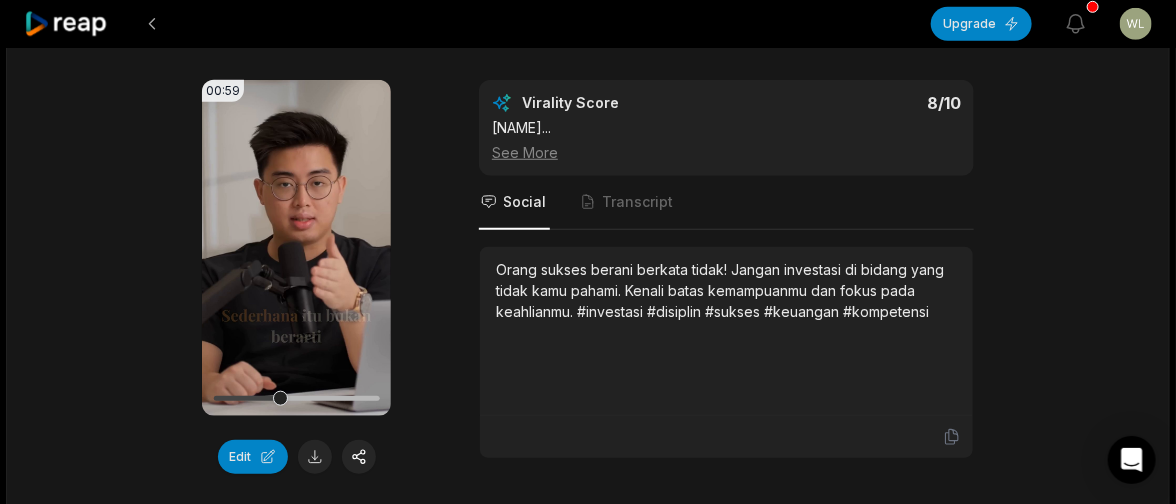 scroll, scrollTop: 3099, scrollLeft: 0, axis: vertical 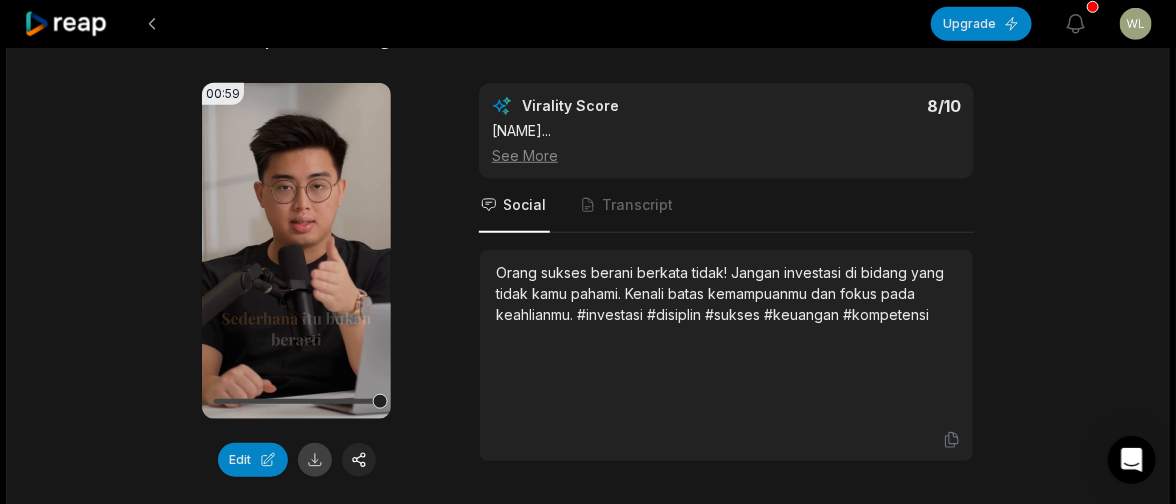 click at bounding box center (315, 460) 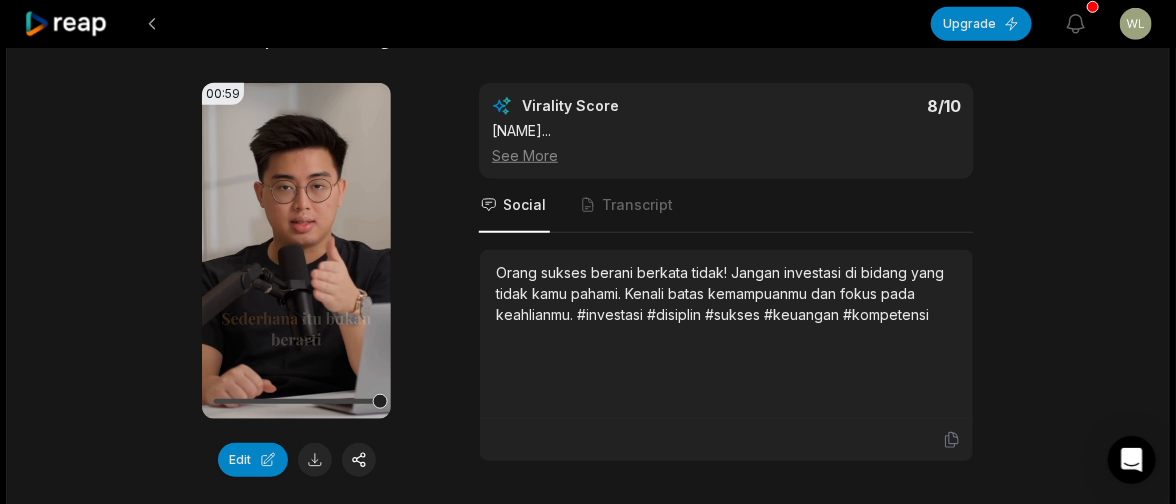 click on "[TIME] [NUMBER] Prinsip Yang Bikin Kamu Kaya Seumur Hidup [DURATION] Indonesian id [TIME]  -  [TIME] Portrait [NUMBER]   fps Playdate # [NUMBER] Uang Bekerja Saat Tidur? Bisa! [DURATION] Your browser does not support mp4 format. Edit Virality Score [NUMBER] /10 Cerita nyata tentang passive income dan dividen besar sangat memotivasi. Banyak orang ingin kebebasan finansial, sehingga kisah ini s ...   See More Social Transcript Bayangkan uangmu bekerja saat kamu tidur! Inilah kisah nyata membangun passive income lewat investasi cerdas dan disiplin sejak muda. #passiveincome #investasi #dividen #keuangan #sukses # [NUMBER] Beli Saat Semua Takut, Untung Besar! [DURATION] Your browser does not support mp4 format. Edit Virality Score [NUMBER] /10 Clip ini mengangkat strategi klasik yang sering diabaikan: beli saat pasar panik. Cerita nyata dan contoh konkret membuatnya mudah di ...   See More Social Transcript # [NUMBER] Kuasai Diri, Hindari FOMO! [DURATION] Your browser does not support mp4 format. Edit Virality Score [NUMBER] /10 ...   See More Social Transcript # [NUMBER] [DURATION]" at bounding box center [588, -89] 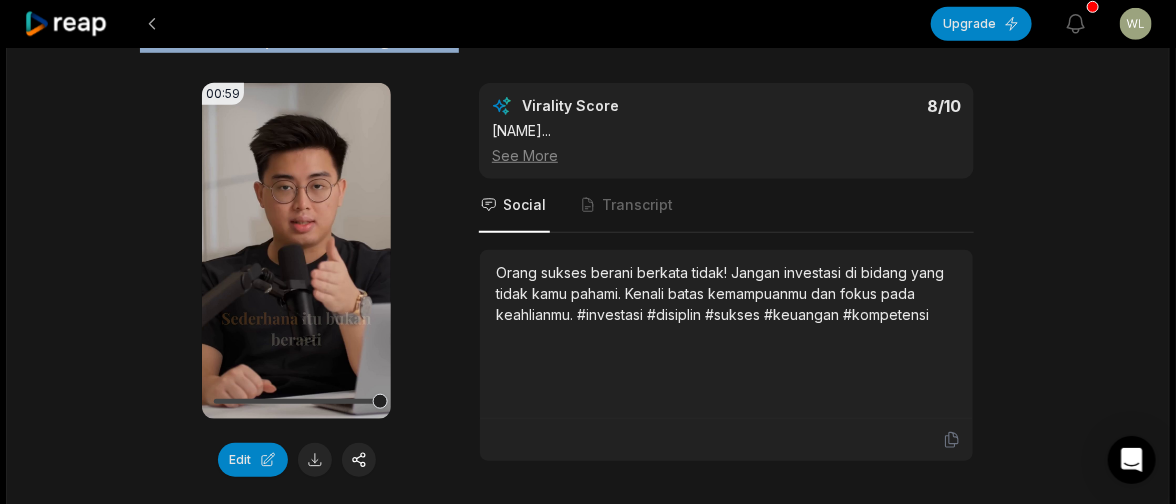 drag, startPoint x: 474, startPoint y: 65, endPoint x: 143, endPoint y: 53, distance: 331.21744 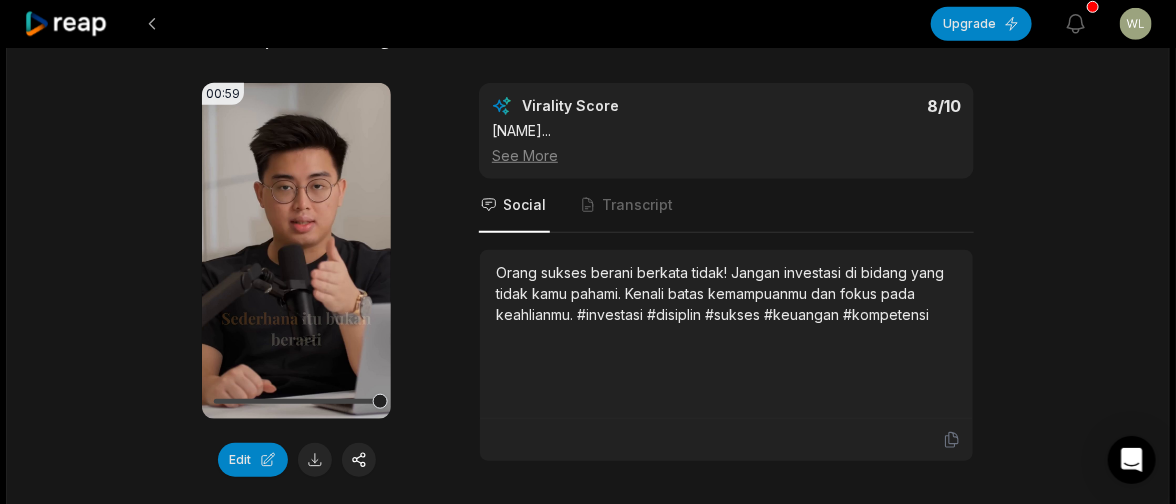 click on "[TIME] [NUMBER] Prinsip Yang Bikin Kamu Kaya Seumur Hidup [DURATION] Indonesian id [TIME]  -  [TIME] Portrait [NUMBER]   fps Playdate # [NUMBER] Uang Bekerja Saat Tidur? Bisa! [DURATION] Your browser does not support mp4 format. Edit Virality Score [NUMBER] /10 Cerita nyata tentang passive income dan dividen besar sangat memotivasi. Banyak orang ingin kebebasan finansial, sehingga kisah ini s ...   See More Social Transcript Bayangkan uangmu bekerja saat kamu tidur! Inilah kisah nyata membangun passive income lewat investasi cerdas dan disiplin sejak muda. #passiveincome #investasi #dividen #keuangan #sukses # [NUMBER] Beli Saat Semua Takut, Untung Besar! [DURATION] Your browser does not support mp4 format. Edit Virality Score [NUMBER] /10 Clip ini mengangkat strategi klasik yang sering diabaikan: beli saat pasar panik. Cerita nyata dan contoh konkret membuatnya mudah di ...   See More Social Transcript # [NUMBER] Kuasai Diri, Hindari FOMO! [DURATION] Your browser does not support mp4 format. Edit Virality Score [NUMBER] /10 ...   See More Social Transcript # [NUMBER] [DURATION]" at bounding box center (588, -89) 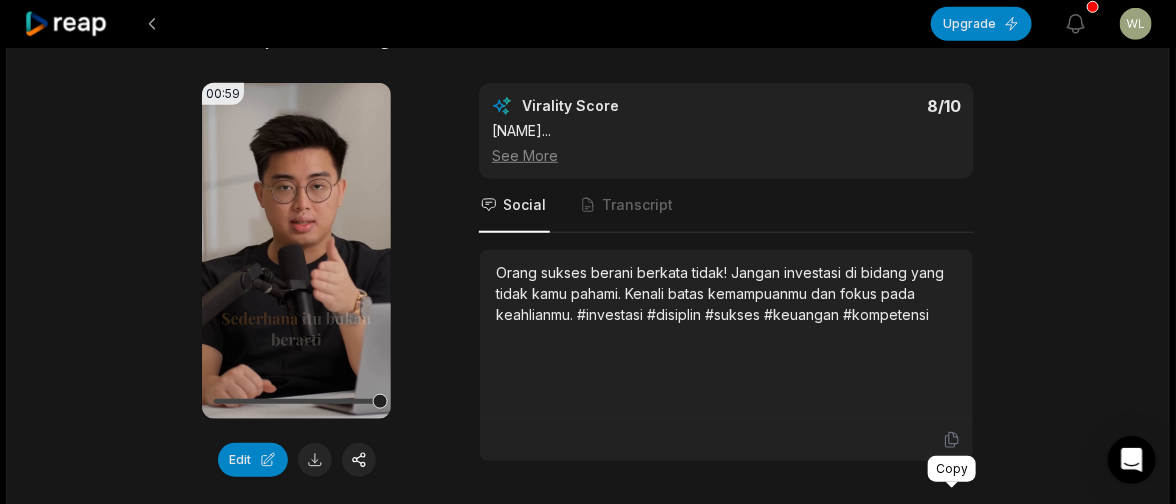 click 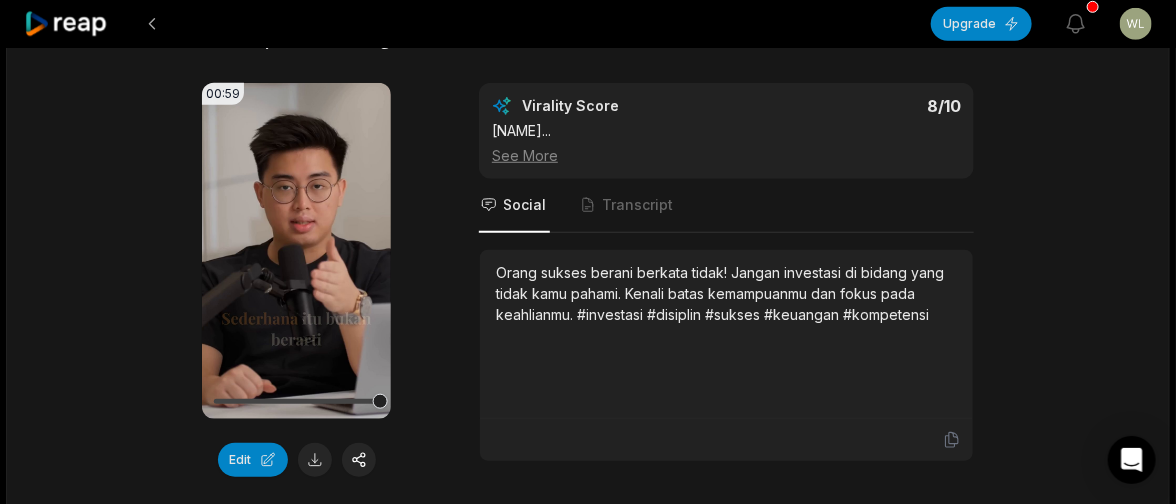 click on "[TIME] [NUMBER] Prinsip Yang Bikin Kamu Kaya Seumur Hidup [DURATION] Indonesian id [TIME]  -  [TIME] Portrait [NUMBER]   fps Playdate # [NUMBER] Uang Bekerja Saat Tidur? Bisa! [DURATION] Your browser does not support mp4 format. Edit Virality Score [NUMBER] /10 Cerita nyata tentang passive income dan dividen besar sangat memotivasi. Banyak orang ingin kebebasan finansial, sehingga kisah ini s ...   See More Social Transcript Bayangkan uangmu bekerja saat kamu tidur! Inilah kisah nyata membangun passive income lewat investasi cerdas dan disiplin sejak muda. #passiveincome #investasi #dividen #keuangan #sukses # [NUMBER] Beli Saat Semua Takut, Untung Besar! [DURATION] Your browser does not support mp4 format. Edit Virality Score [NUMBER] /10 Clip ini mengangkat strategi klasik yang sering diabaikan: beli saat pasar panik. Cerita nyata dan contoh konkret membuatnya mudah di ...   See More Social Transcript # [NUMBER] Kuasai Diri, Hindari FOMO! [DURATION] Your browser does not support mp4 format. Edit Virality Score [NUMBER] /10 ...   See More Social Transcript # [NUMBER] [DURATION]" at bounding box center [588, -89] 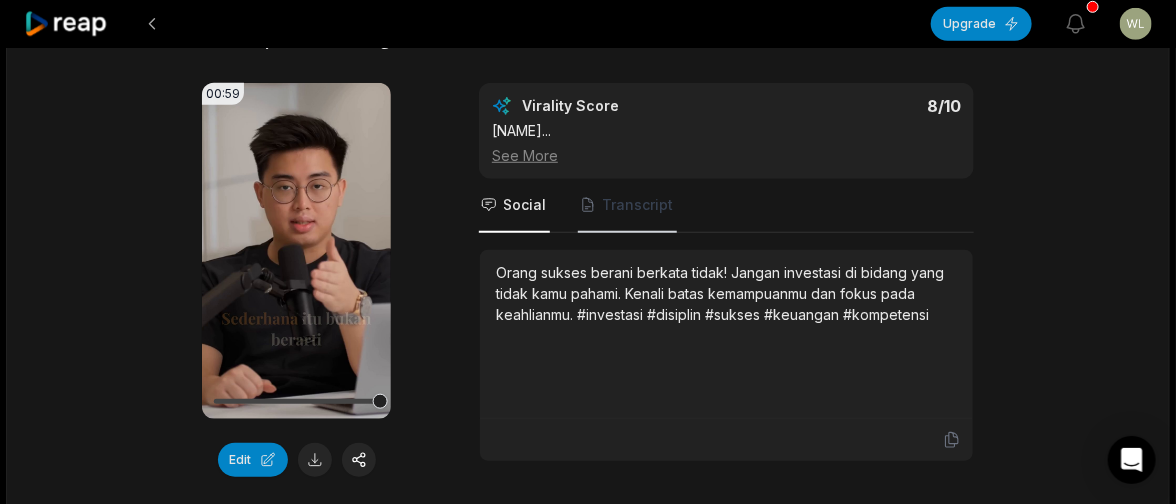 click on "Transcript" at bounding box center [637, 205] 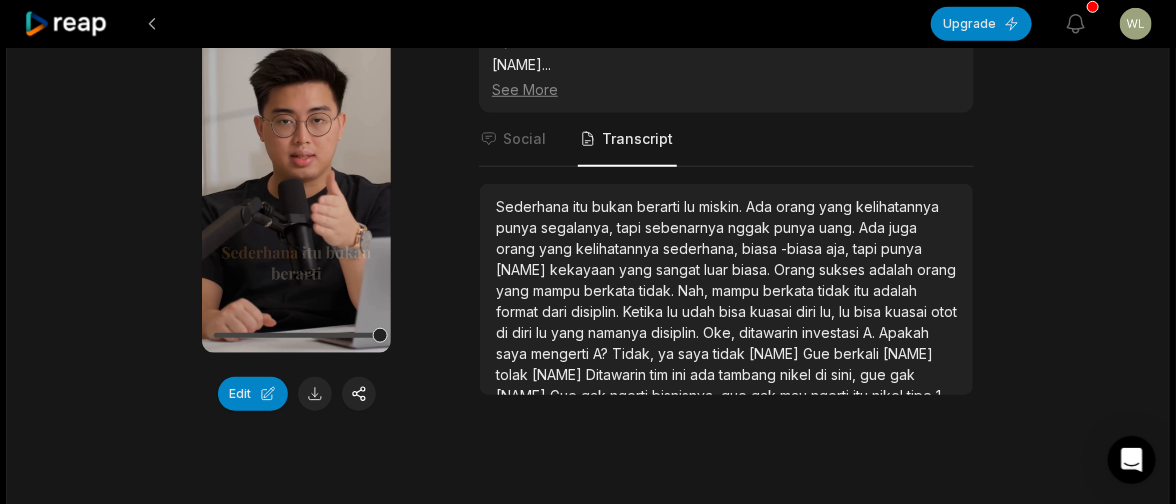 scroll, scrollTop: 3296, scrollLeft: 0, axis: vertical 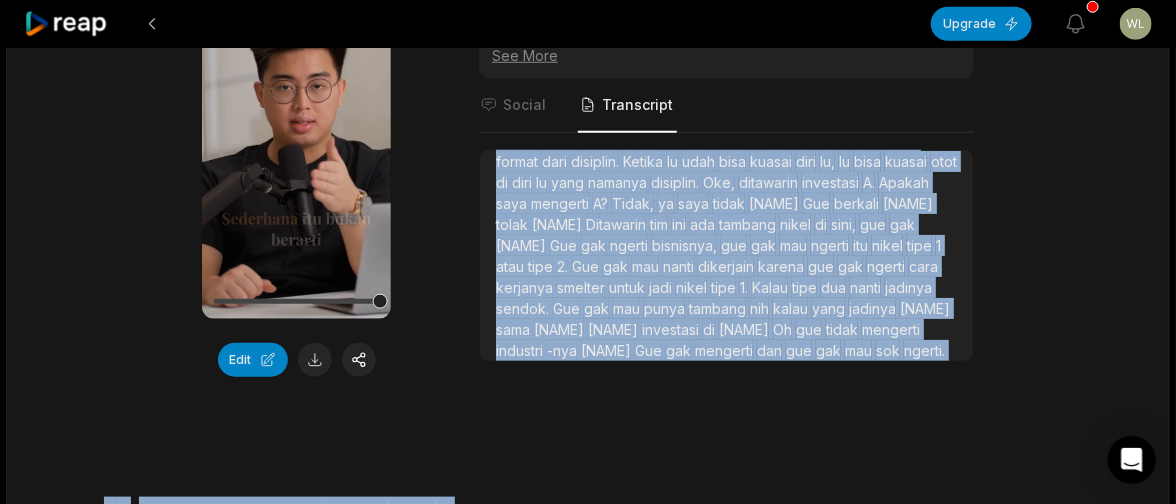 drag, startPoint x: 497, startPoint y: 225, endPoint x: 867, endPoint y: 421, distance: 418.70755 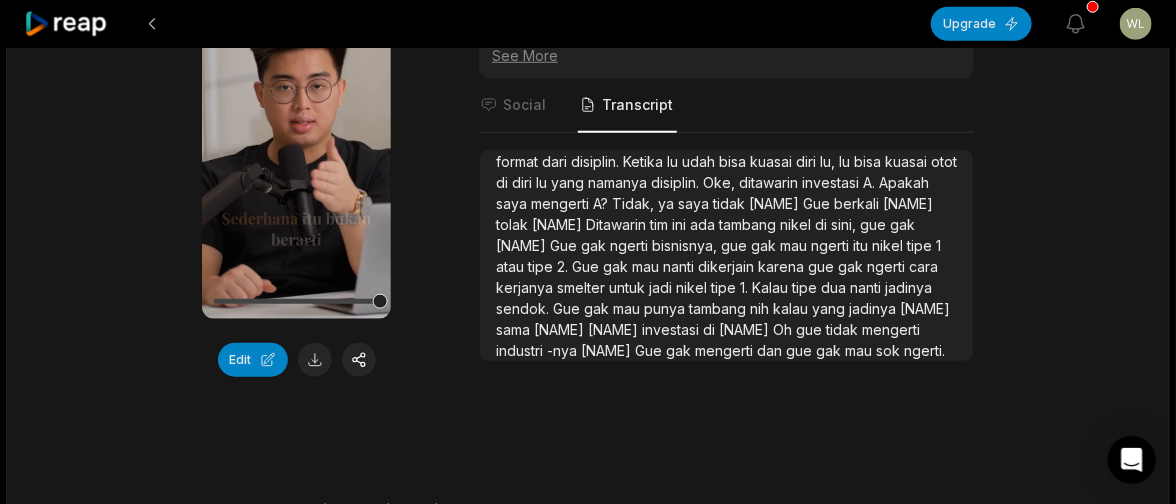 click on "[TIME] [NUMBER] Prinsip Yang Bikin Kamu Kaya Seumur Hidup [DURATION] Indonesian id [TIME]  -  [TIME] Portrait [NUMBER]   fps Playdate # [NUMBER] Uang Bekerja Saat Tidur? Bisa! [DURATION] Your browser does not support mp4 format. Edit Virality Score [NUMBER] /10 Cerita nyata tentang passive income dan dividen besar sangat memotivasi. Banyak orang ingin kebebasan finansial, sehingga kisah ini s ...   See More Social Transcript Bayangkan uangmu bekerja saat kamu tidur! Inilah kisah nyata membangun passive income lewat investasi cerdas dan disiplin sejak muda. #passiveincome #investasi #dividen #keuangan #sukses # [NUMBER] Beli Saat Semua Takut, Untung Besar! [DURATION] Your browser does not support mp4 format. Edit Virality Score [NUMBER] /10 Clip ini mengangkat strategi klasik yang sering diabaikan: beli saat pasar panik. Cerita nyata dan contoh konkret membuatnya mudah di ...   See More Social Transcript # [NUMBER] Kuasai Diri, Hindari FOMO! [DURATION] Your browser does not support mp4 format. Edit Virality Score [NUMBER] /10 ...   See More Social Transcript # [NUMBER] [DURATION]" at bounding box center [588, -189] 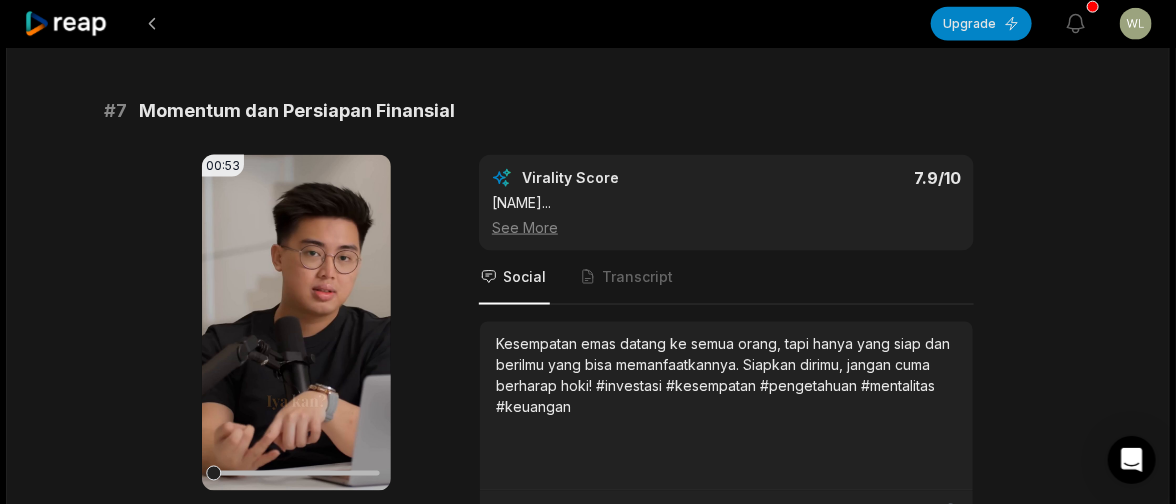 scroll, scrollTop: 3796, scrollLeft: 0, axis: vertical 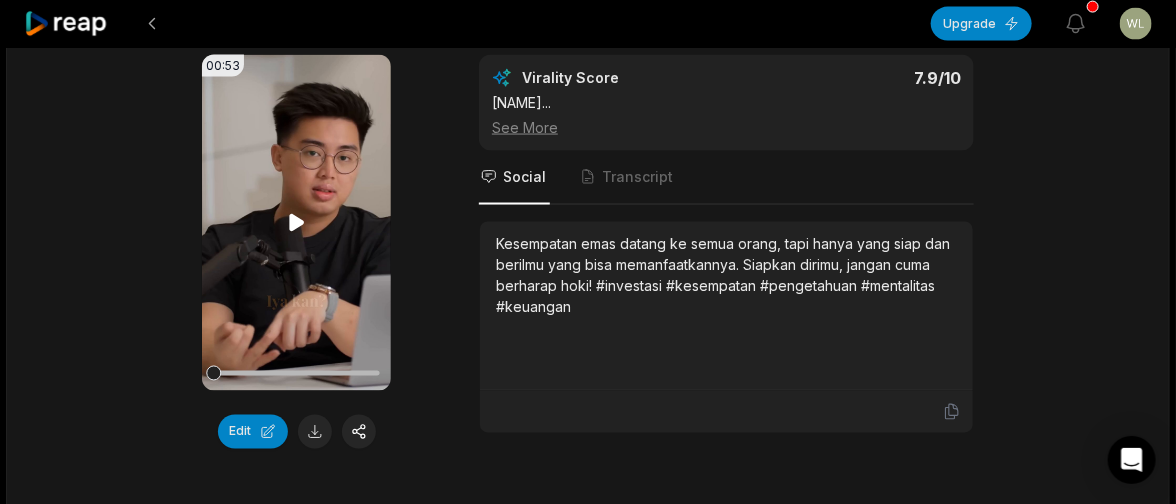 click 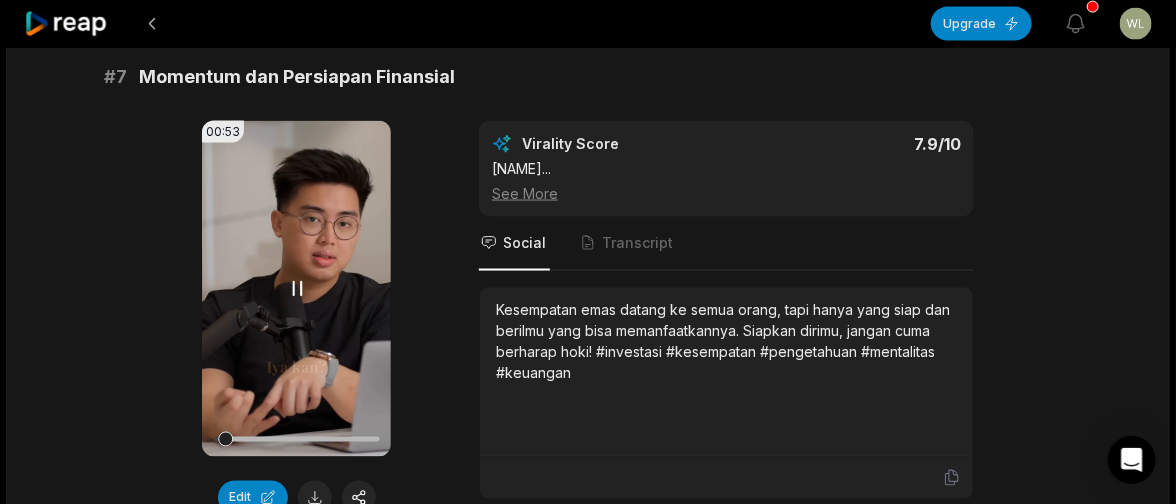 scroll, scrollTop: 3696, scrollLeft: 0, axis: vertical 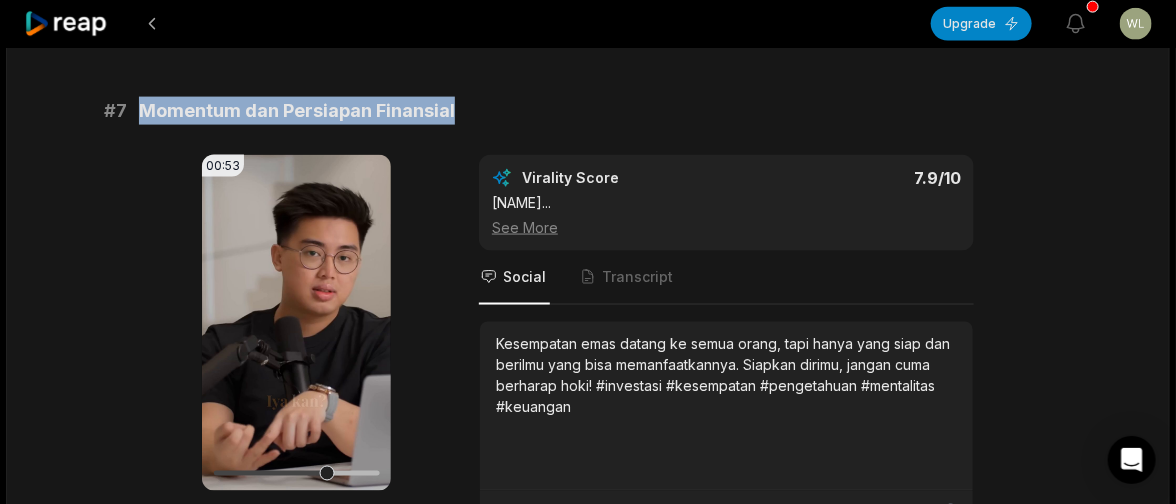 drag, startPoint x: 467, startPoint y: 156, endPoint x: 136, endPoint y: 147, distance: 331.12234 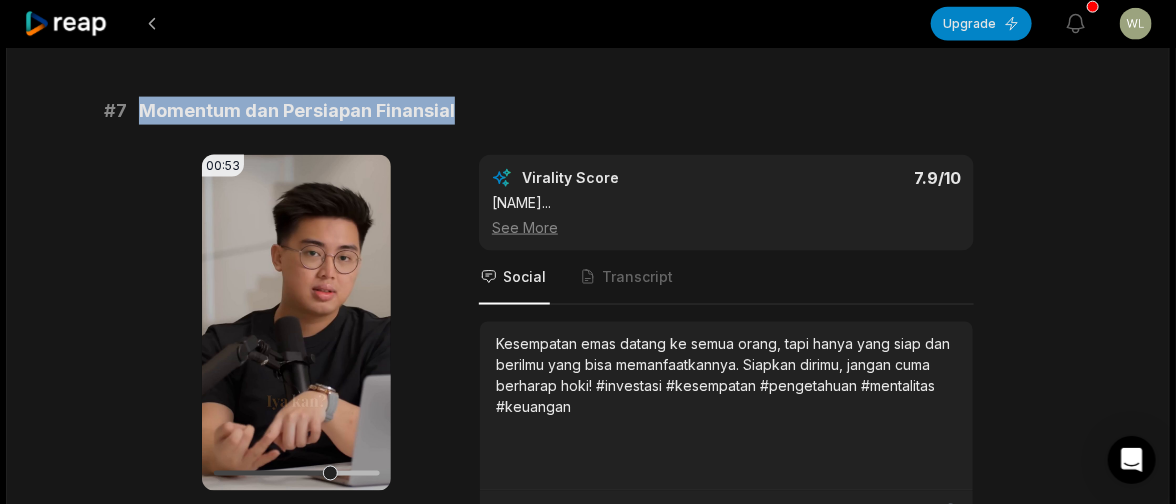copy on "Momentum dan Persiapan Finansial" 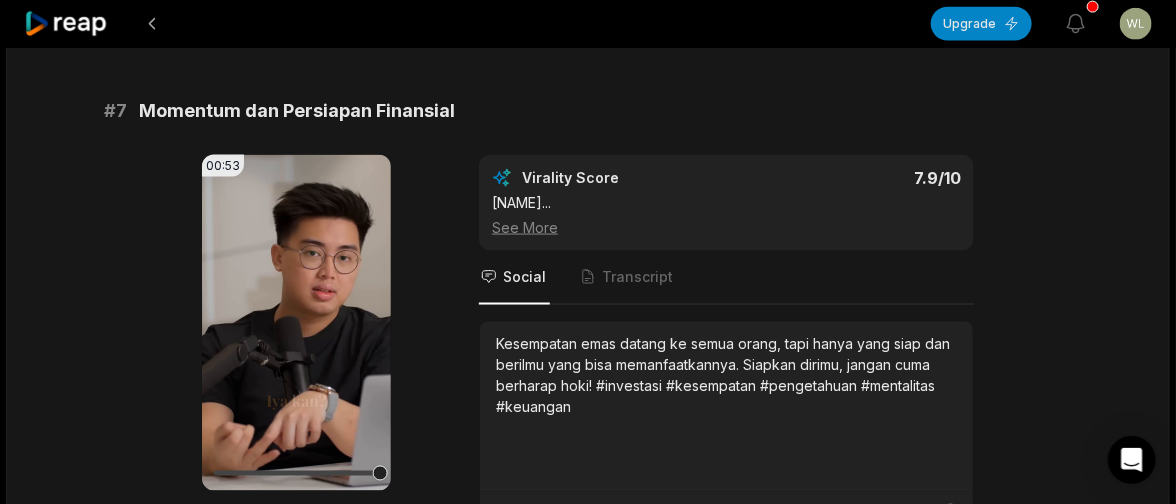 click on "Upgrade View notifications Open user menu 21:15 5 Prinsip Yang Bikin Kamu Kaya Seumur Hidup 21 min ago Indonesian id 10:00  -  20:00 Portrait 24.0007   fps Playdate # 1 Uang Bekerja Saat Tidur? Bisa! 01:00 Your browser does not support mp4 format. Edit Virality Score 8.8 /10 Cerita nyata tentang passive income dan dividen besar sangat memotivasi. Banyak orang ingin kebebasan finansial, sehingga kisah ini s ...   See More Social Transcript Bayangkan uangmu bekerja saat kamu tidur! Inilah kisah nyata membangun passive income lewat investasi cerdas dan disiplin sejak muda. #passiveincome #investasi #dividen #keuangan #sukses # 2 Beli Saat Semua Takut, Untung Besar! 01:08 Your browser does not support mp4 format. Edit Virality Score 8.6 /10 Clip ini mengangkat strategi klasik yang sering diabaikan: beli saat pasar panik. Cerita nyata dan contoh konkret membuatnya mudah di ...   See More Social Transcript # 3 Kuasai Diri, Hindari FOMO! 00:44 Your browser does not support mp4 format. Edit Virality Score 8.3 /10 ..." at bounding box center [588, -610] 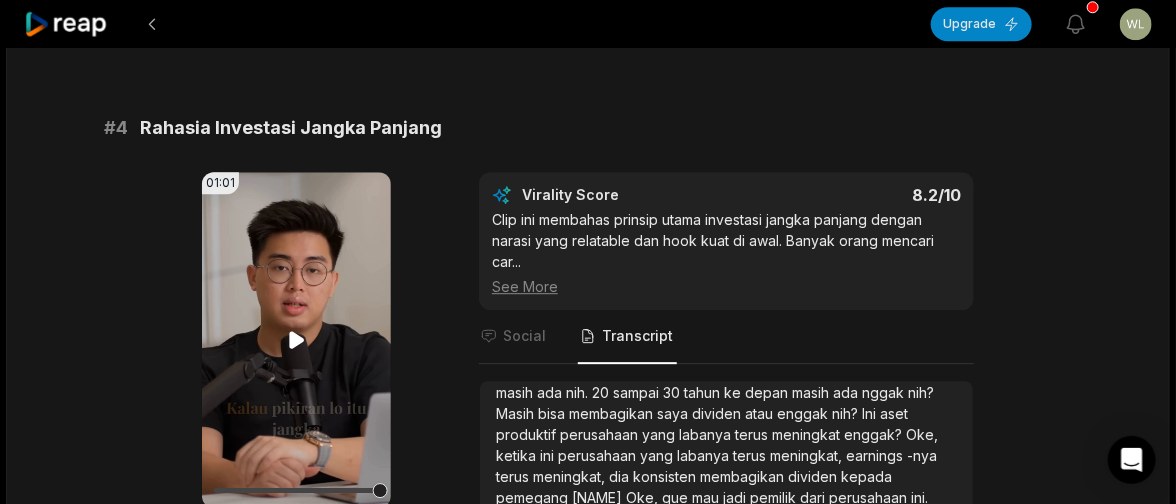 scroll, scrollTop: 1996, scrollLeft: 0, axis: vertical 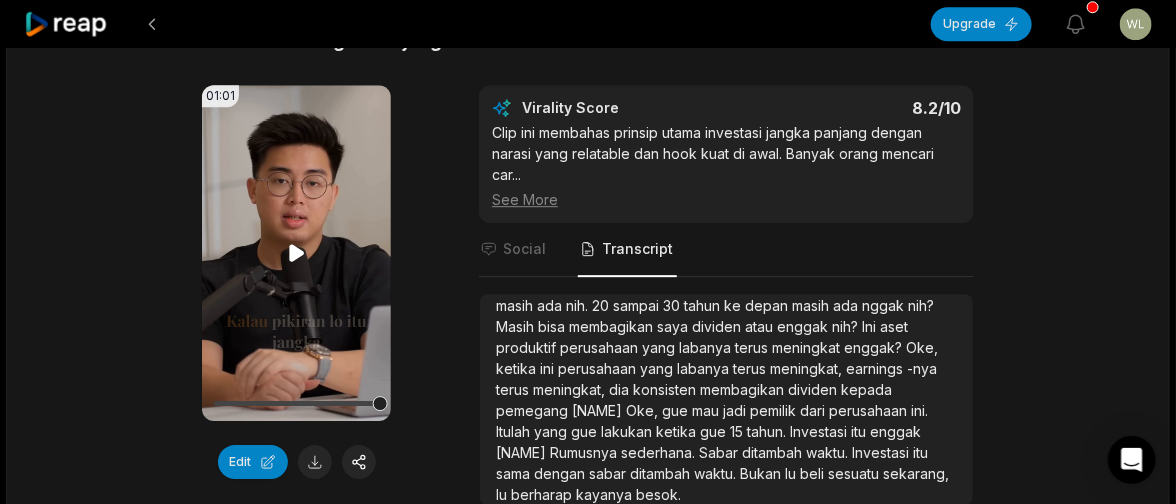 click 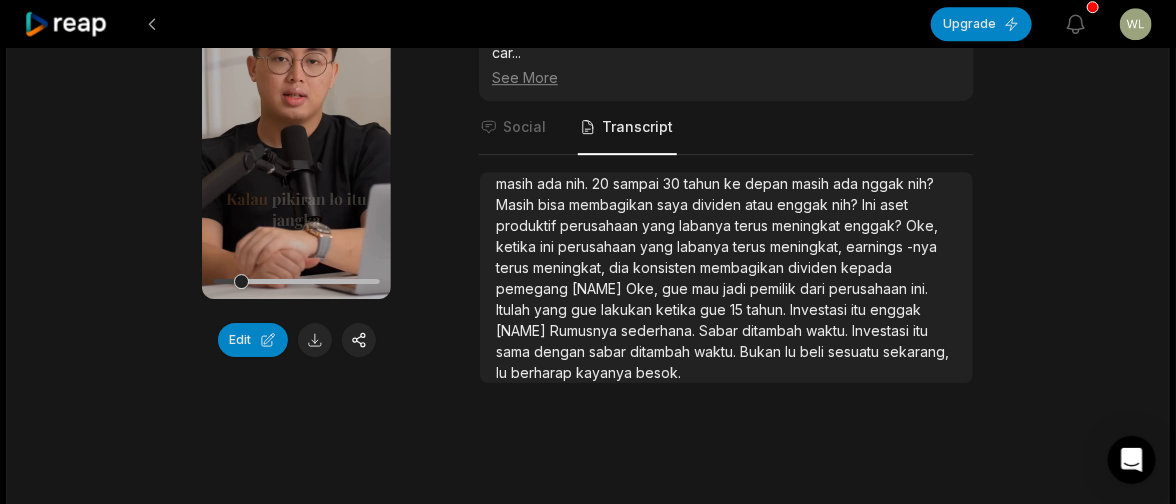 scroll, scrollTop: 2096, scrollLeft: 0, axis: vertical 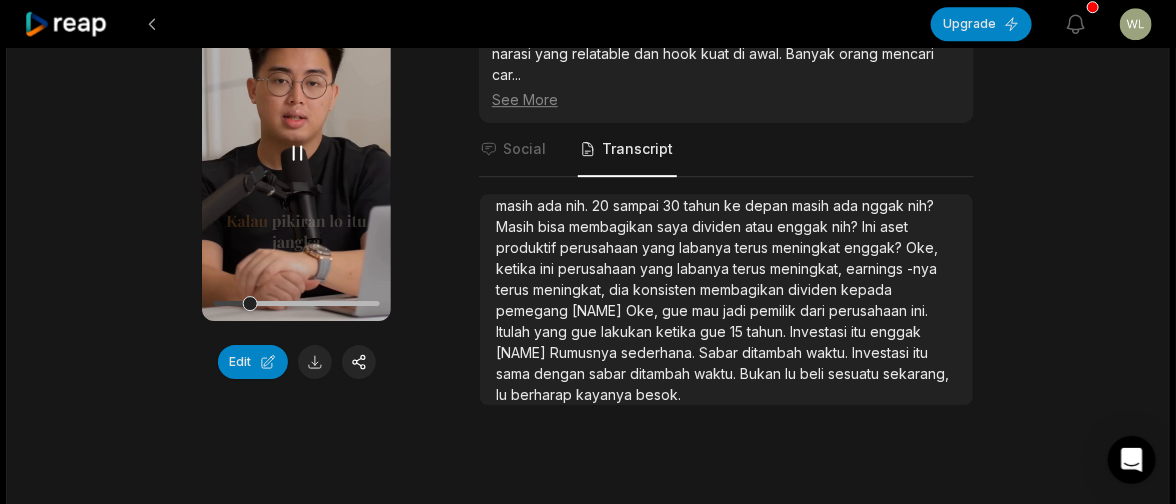 click 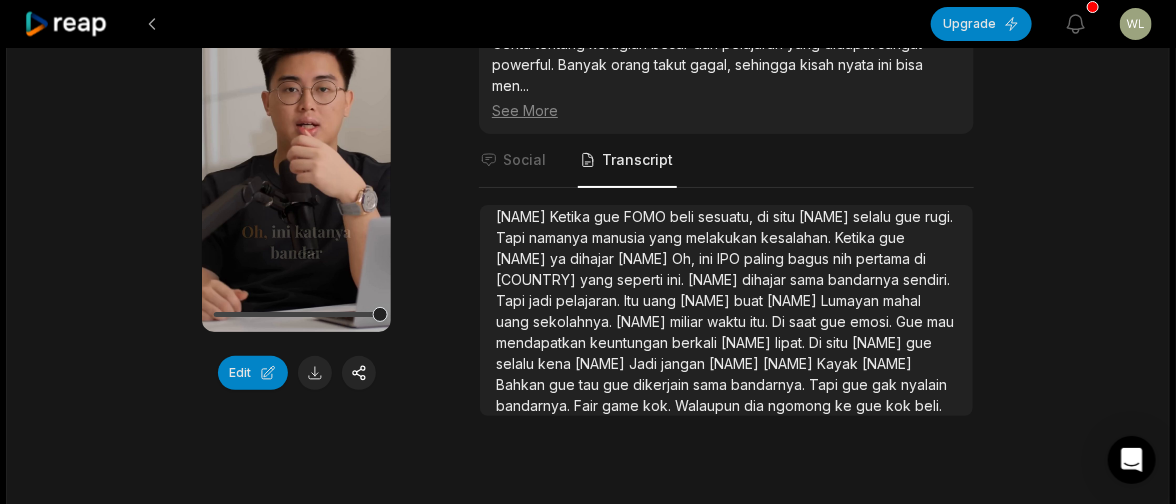 scroll, scrollTop: 2696, scrollLeft: 0, axis: vertical 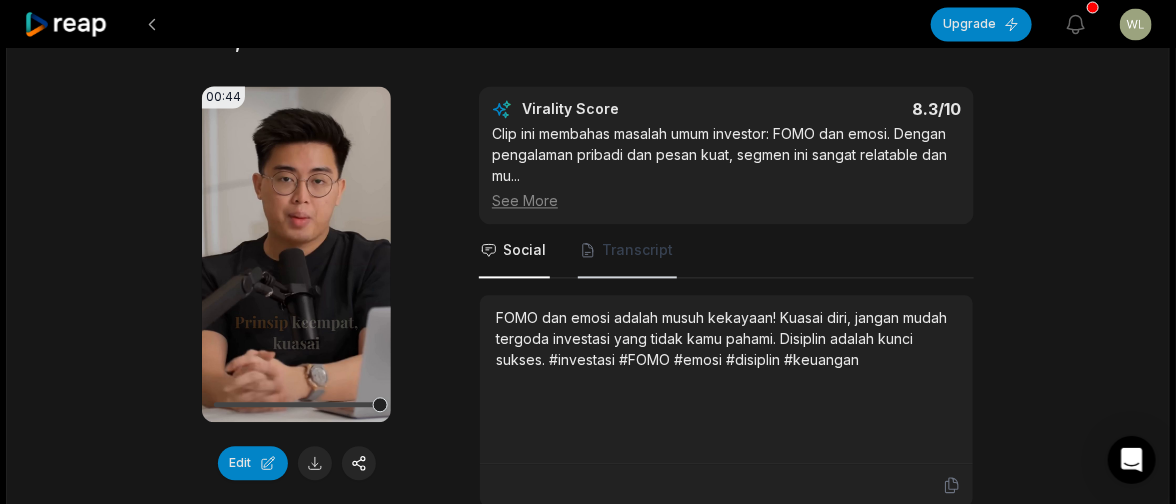 click on "Transcript" at bounding box center [637, 250] 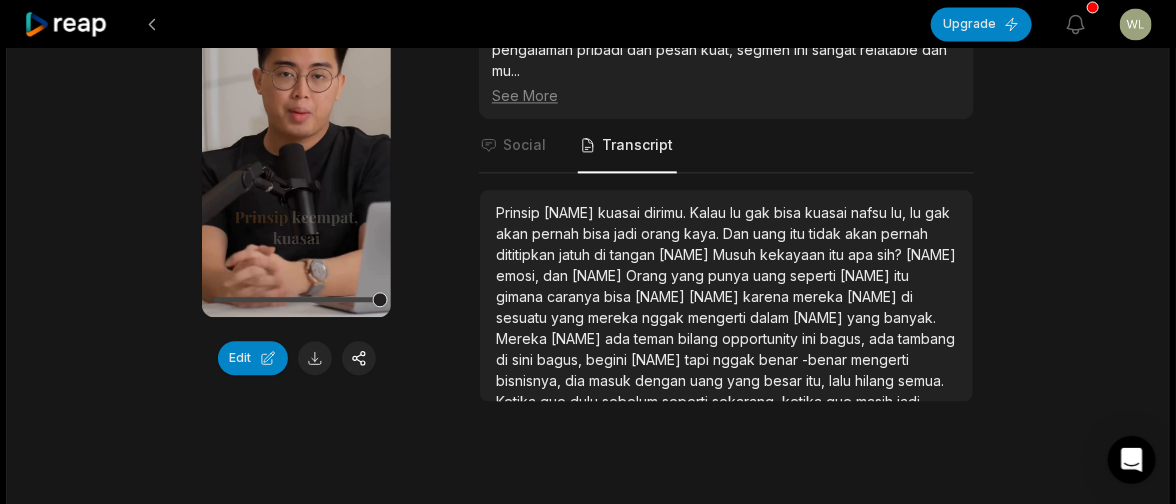 scroll, scrollTop: 1596, scrollLeft: 0, axis: vertical 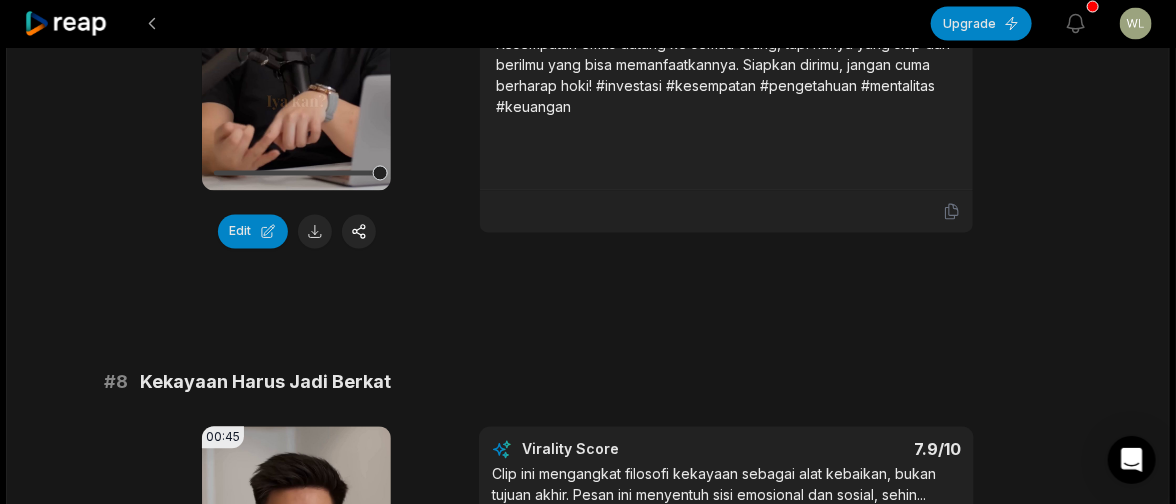 click on "Transcript" at bounding box center (637, -23) 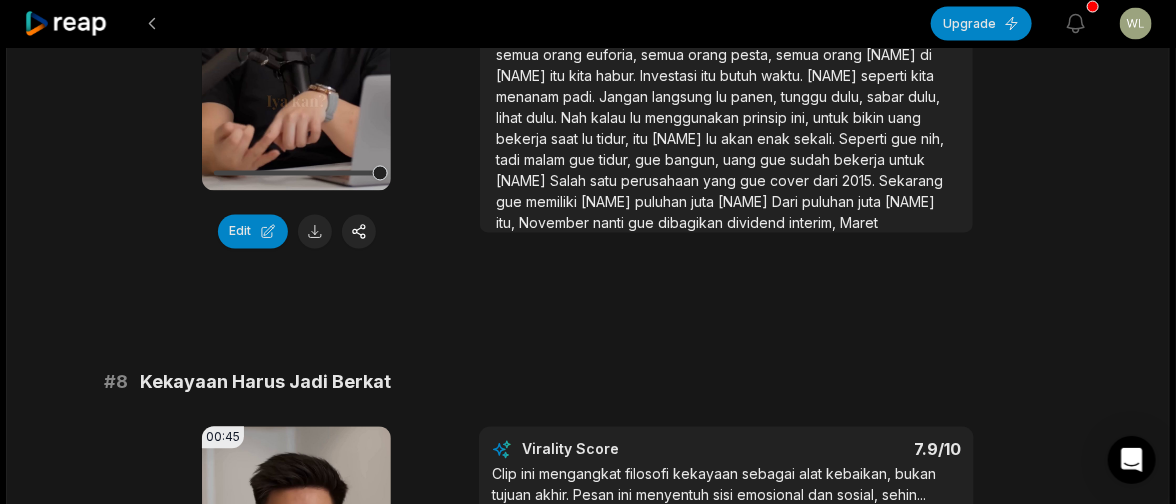 scroll, scrollTop: 95, scrollLeft: 0, axis: vertical 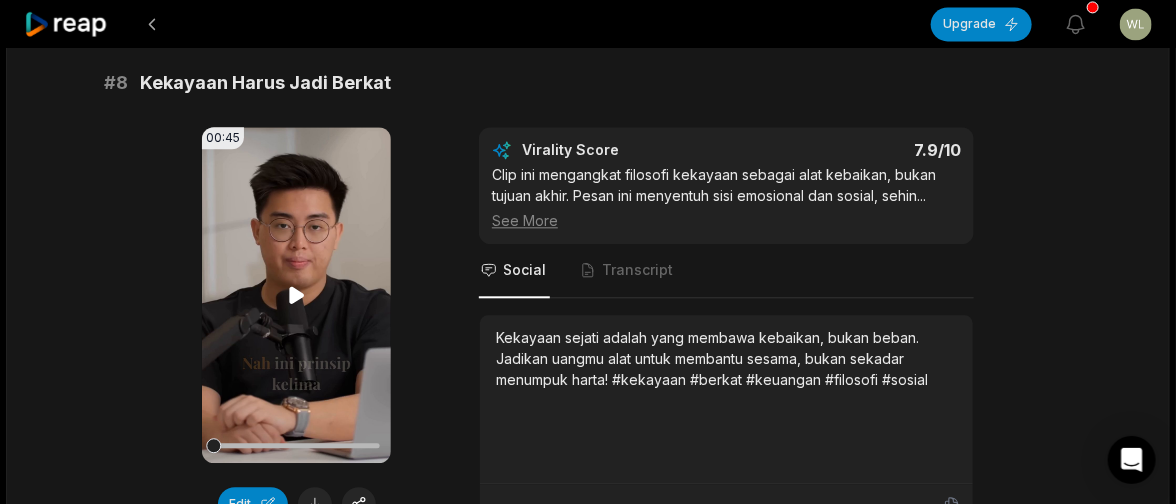 click 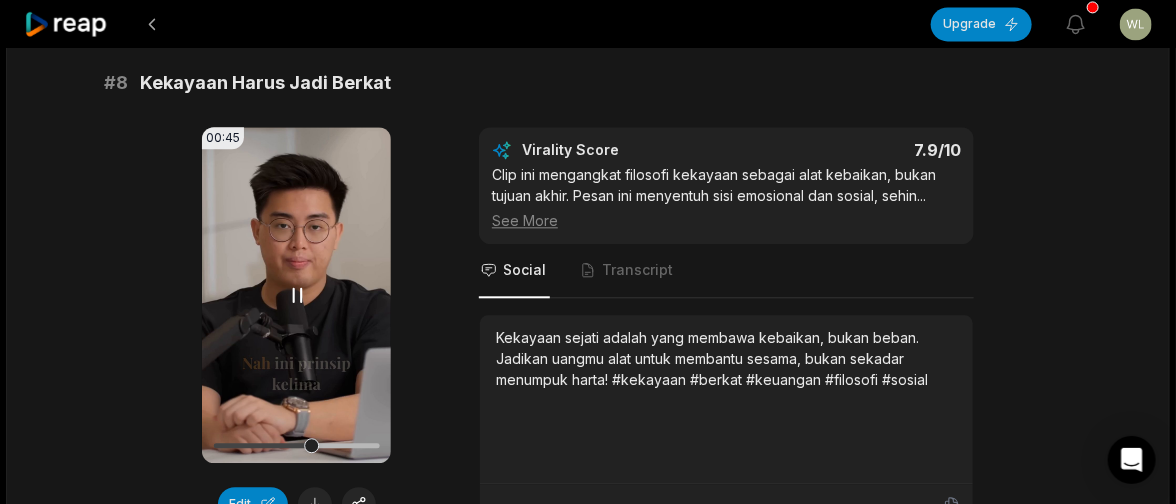 scroll, scrollTop: 4396, scrollLeft: 0, axis: vertical 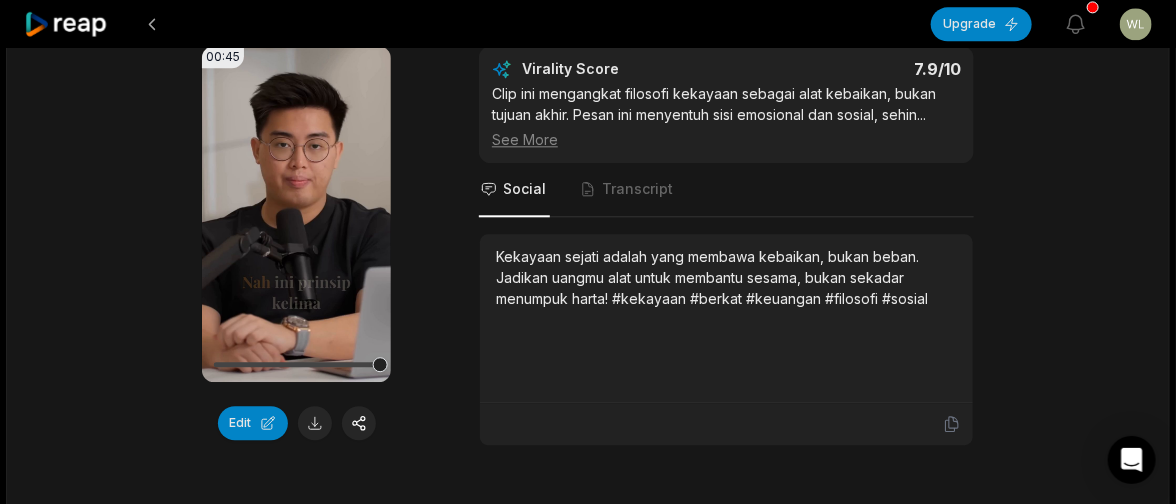 drag, startPoint x: 396, startPoint y: 58, endPoint x: 142, endPoint y: 74, distance: 254.50343 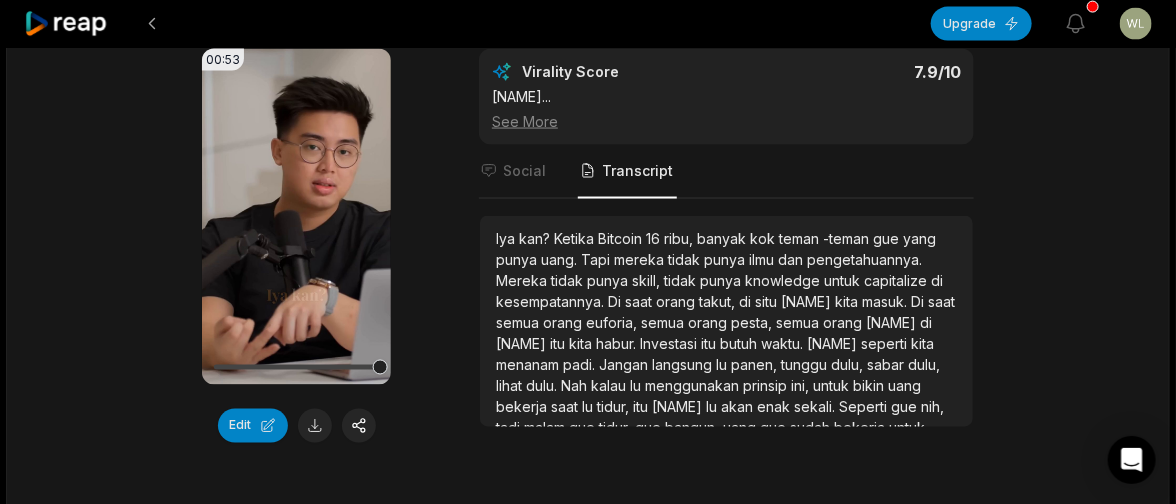 scroll, scrollTop: 3778, scrollLeft: 0, axis: vertical 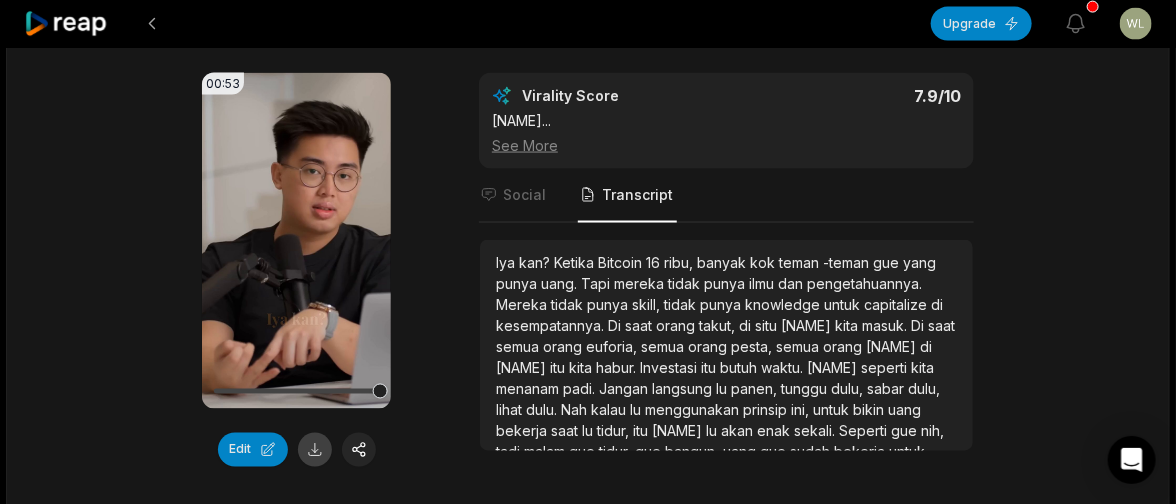 click at bounding box center [315, 450] 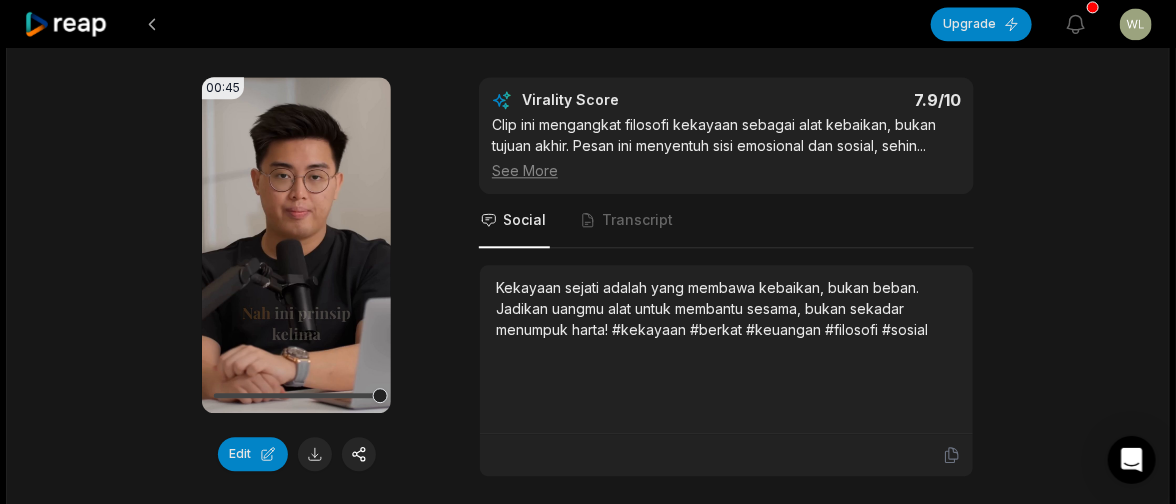 scroll, scrollTop: 4377, scrollLeft: 0, axis: vertical 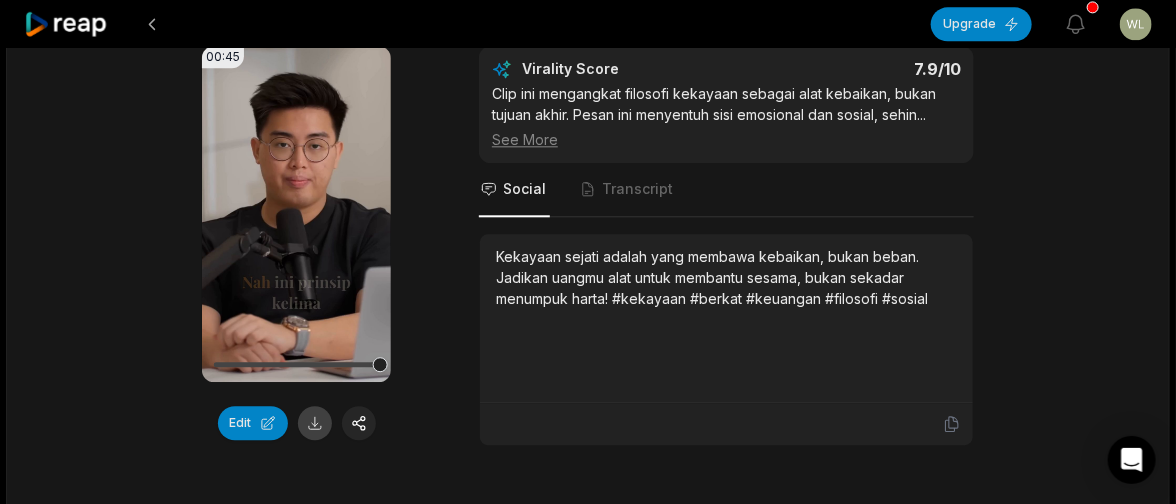 click at bounding box center (315, 423) 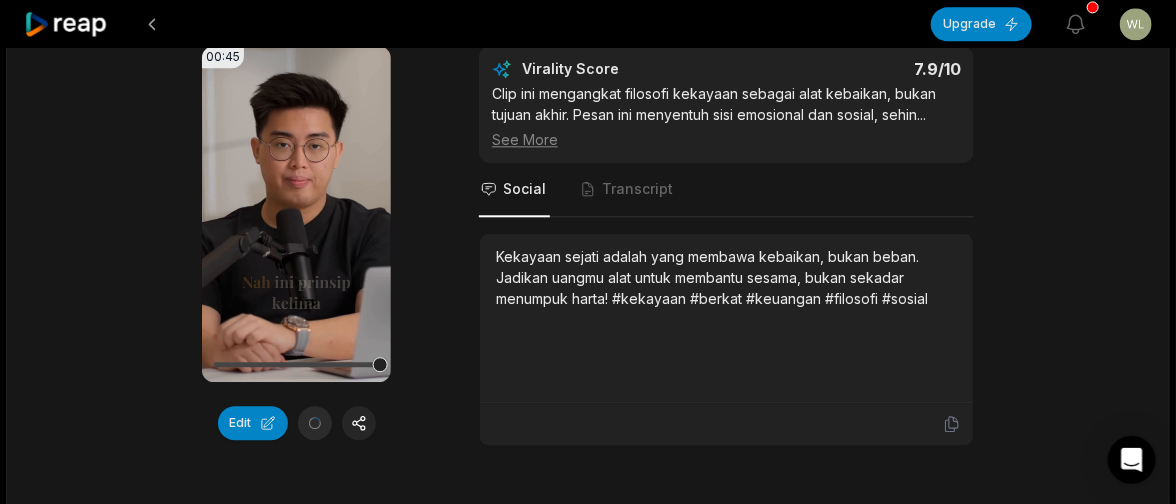scroll, scrollTop: 4376, scrollLeft: 0, axis: vertical 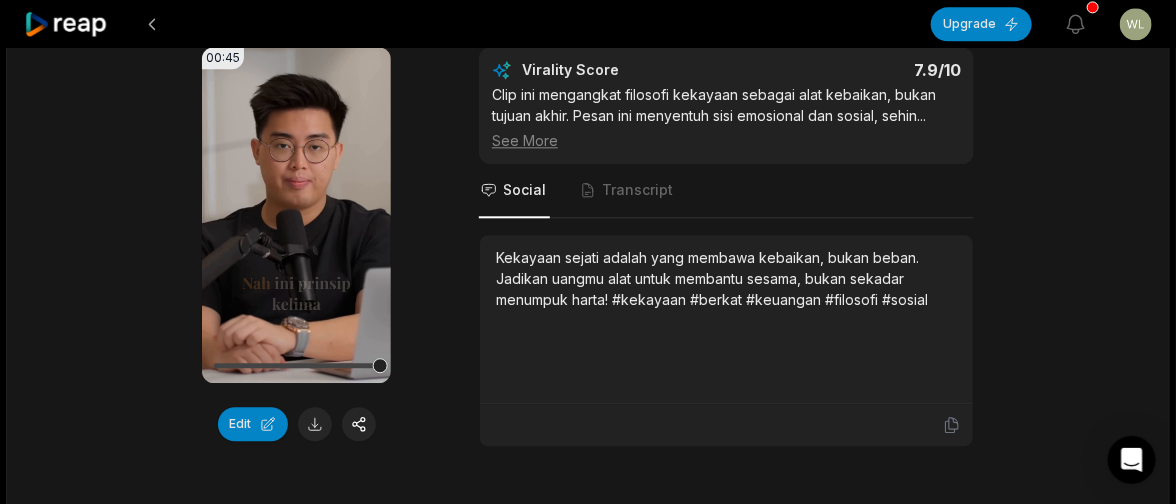 click on "[TIME] [NUMBER] Prinsip Yang Bikin Kamu Kaya Seumur Hidup [DURATION] Indonesian id [TIME]  -  [TIME] Portrait [NUMBER]   fps Playdate # [NUMBER] Uang Bekerja Saat Tidur? Bisa! [DURATION] Your browser does not support mp4 format. Edit Virality Score [NUMBER] /10 Cerita nyata tentang passive income dan dividen besar sangat memotivasi. Banyak orang ingin kebebasan finansial, sehingga kisah ini s ...   See More Social Transcript Bayangkan uangmu bekerja saat kamu tidur! Inilah kisah nyata membangun passive income lewat investasi cerdas dan disiplin sejak muda. #passiveincome #investasi #dividen #keuangan #sukses # [NUMBER] Beli Saat Semua Takut, Untung Besar! [DURATION] Your browser does not support mp4 format. Edit Virality Score [NUMBER] /10 Clip ini mengangkat strategi klasik yang sering diabaikan: beli saat pasar panik. Cerita nyata dan contoh konkret membuatnya mudah di ...   See More Social Transcript Prinsip" at bounding box center [588, -1269] 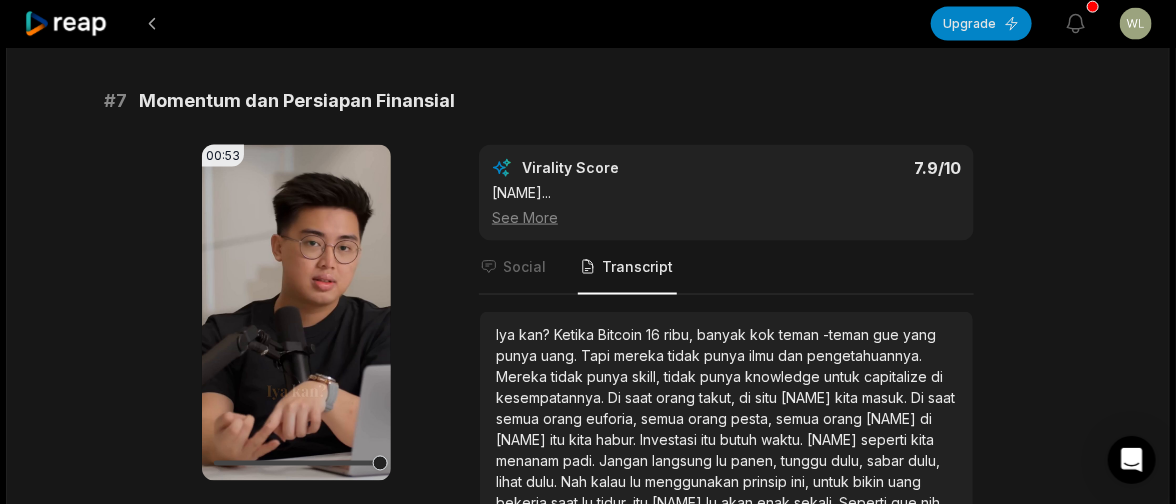 scroll, scrollTop: 3676, scrollLeft: 0, axis: vertical 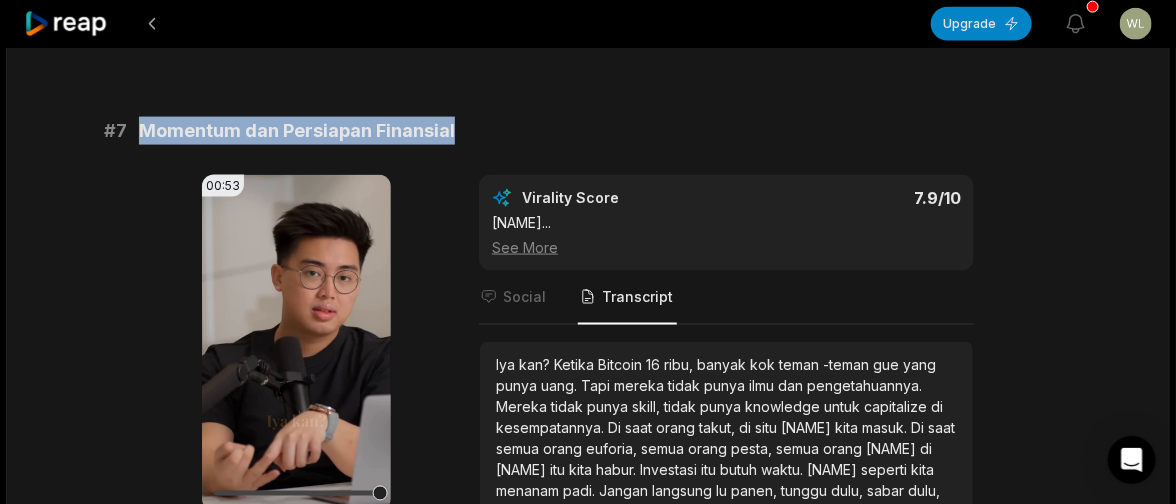 drag, startPoint x: 470, startPoint y: 172, endPoint x: 146, endPoint y: 168, distance: 324.0247 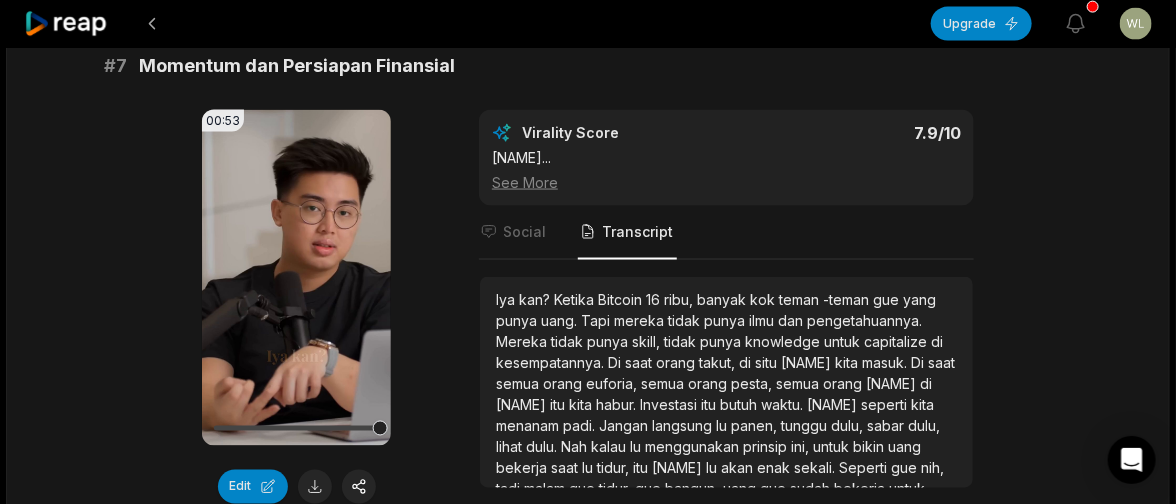 scroll, scrollTop: 3777, scrollLeft: 0, axis: vertical 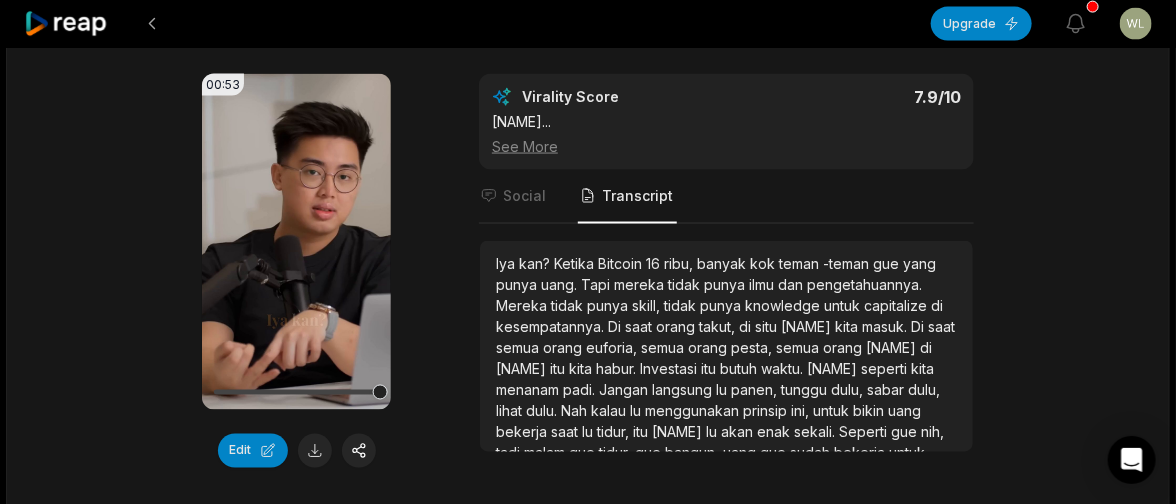 drag, startPoint x: 614, startPoint y: 163, endPoint x: 654, endPoint y: 188, distance: 47.169907 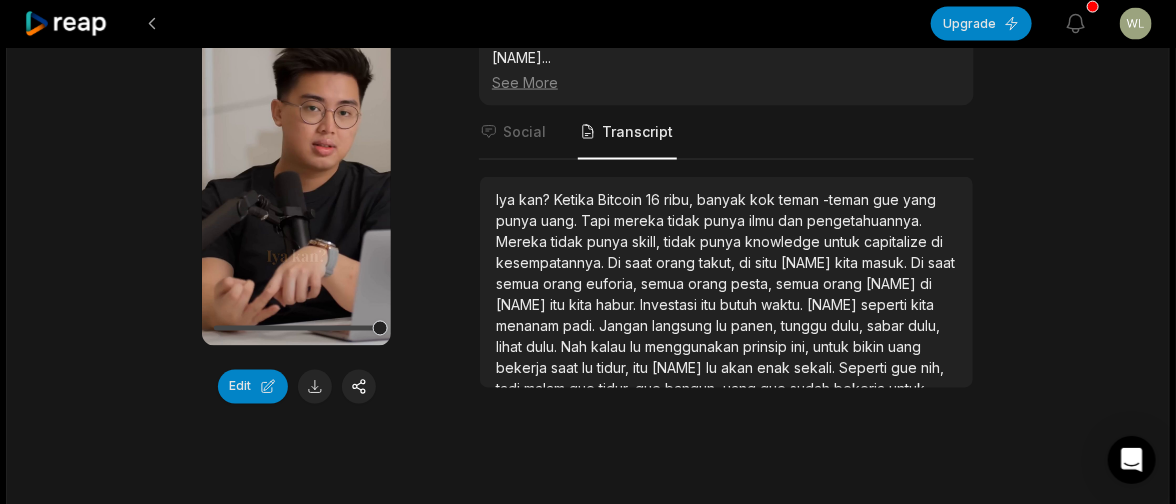 scroll, scrollTop: 3876, scrollLeft: 0, axis: vertical 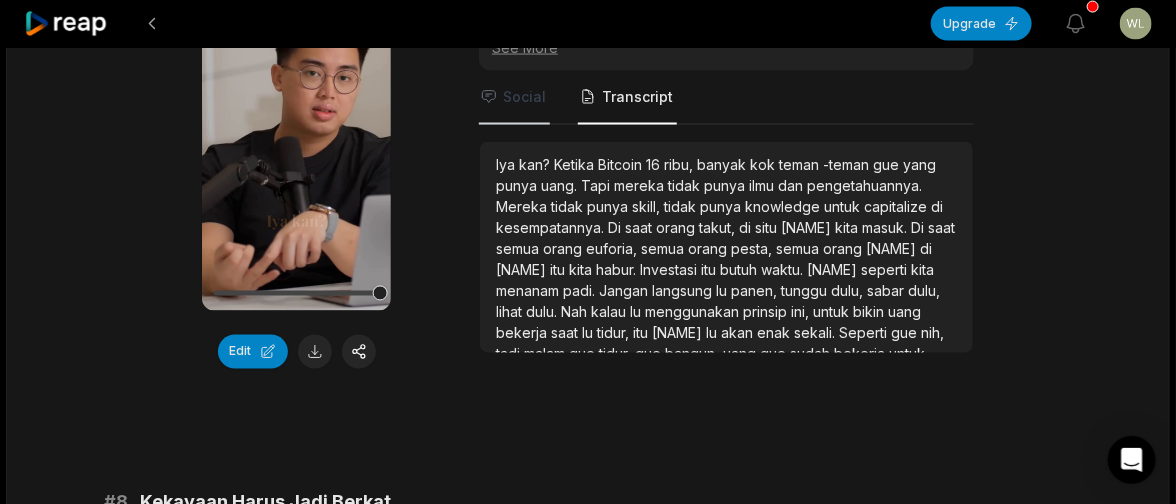 click on "Social" at bounding box center (514, 98) 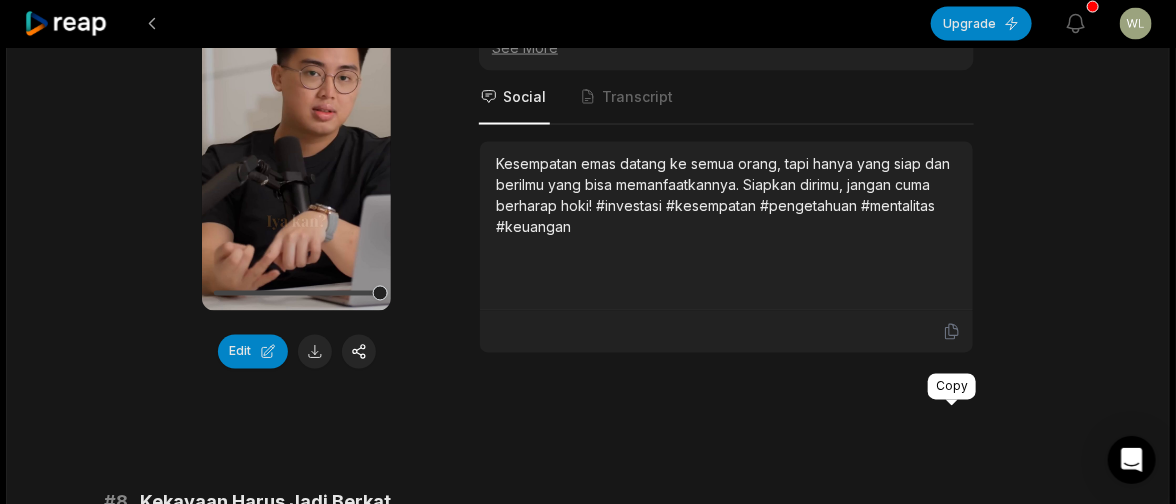 click 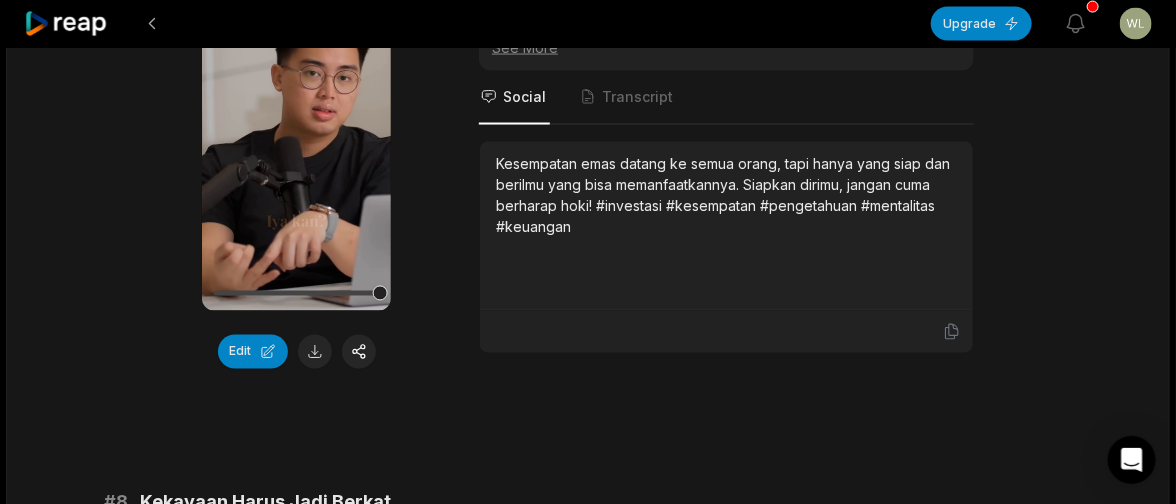 click on "[TIME] [NUMBER] Prinsip Yang Bikin Kamu Kaya Seumur Hidup [DURATION] Indonesian id [TIME]  -  [TIME] Portrait [NUMBER]   fps Playdate # [NUMBER] Uang Bekerja Saat Tidur? Bisa! [DURATION] Your browser does not support mp4 format. Edit Virality Score [NUMBER] /10 Cerita nyata tentang passive income dan dividen besar sangat memotivasi. Banyak orang ingin kebebasan finansial, sehingga kisah ini s ...   See More Social Transcript Bayangkan uangmu bekerja saat kamu tidur! Inilah kisah nyata membangun passive income lewat investasi cerdas dan disiplin sejak muda. #passiveincome #investasi #dividen #keuangan #sukses # [NUMBER] Beli Saat Semua Takut, Untung Besar! [DURATION] Your browser does not support mp4 format. Edit Virality Score [NUMBER] /10 Clip ini mengangkat strategi klasik yang sering diabaikan: beli saat pasar panik. Cerita nyata dan contoh konkret membuatnya mudah di ...   See More Social Transcript Prinsip" at bounding box center (588, -769) 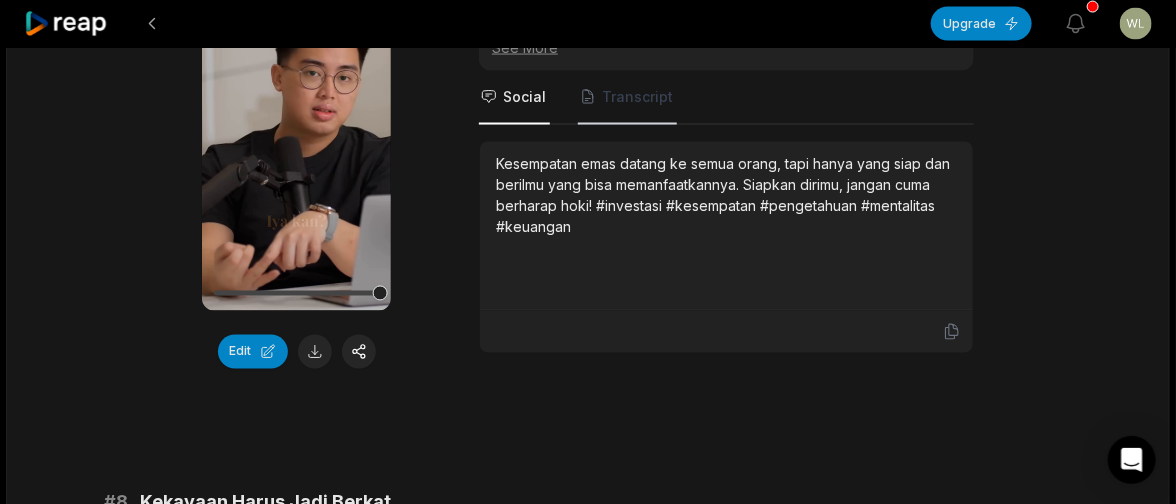click on "Transcript" at bounding box center [637, 97] 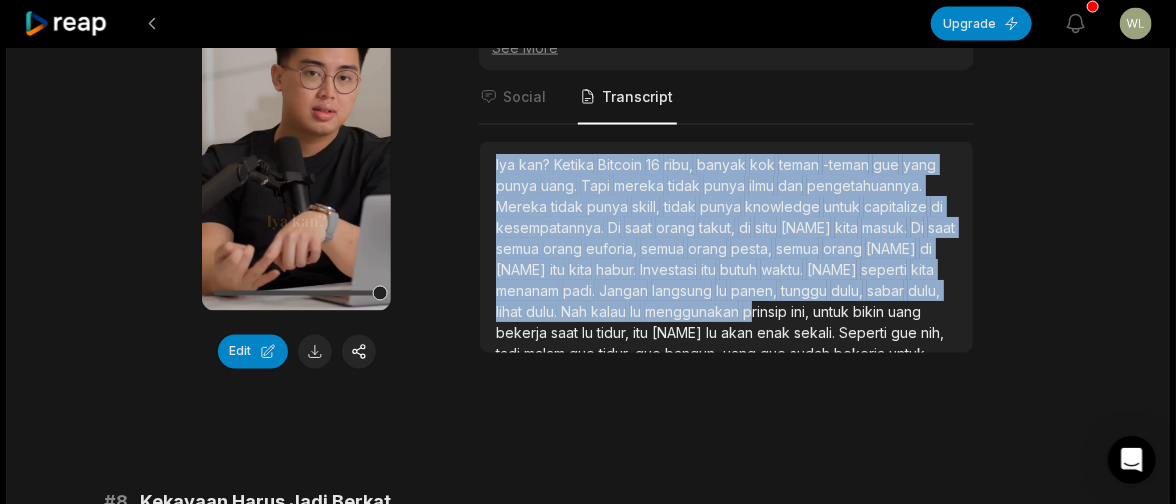scroll, scrollTop: 95, scrollLeft: 0, axis: vertical 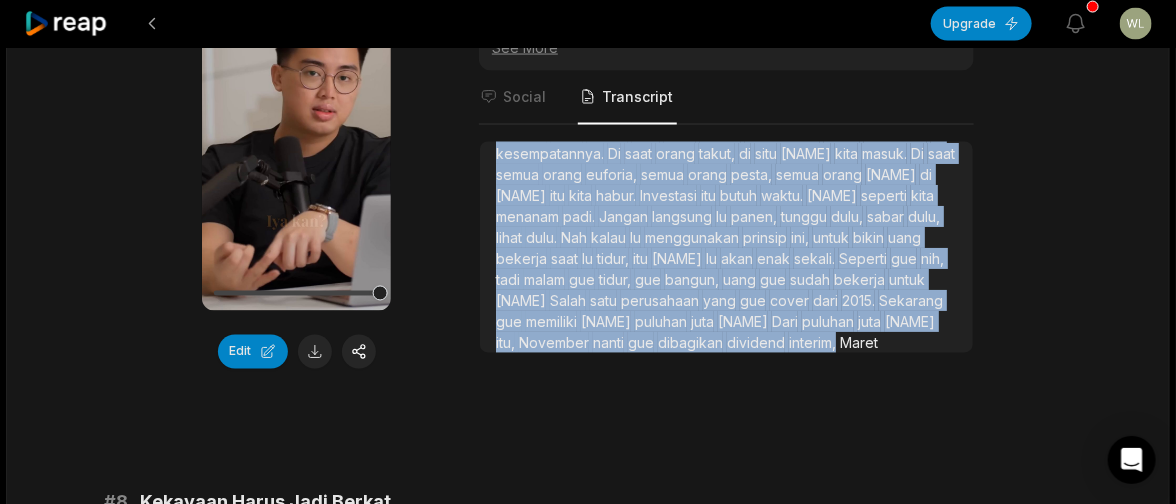 drag, startPoint x: 496, startPoint y: 247, endPoint x: 812, endPoint y: 429, distance: 364.6642 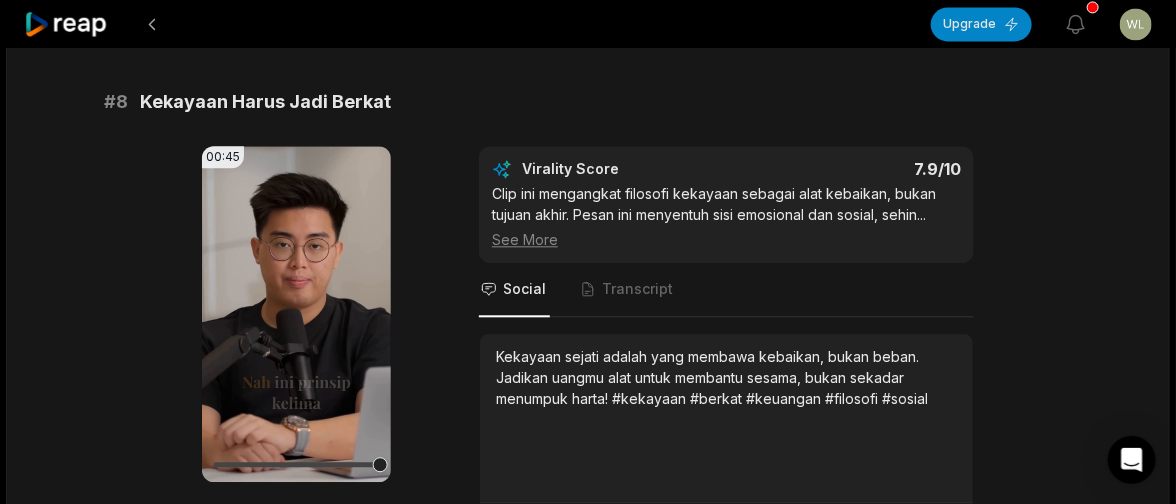 scroll, scrollTop: 4376, scrollLeft: 0, axis: vertical 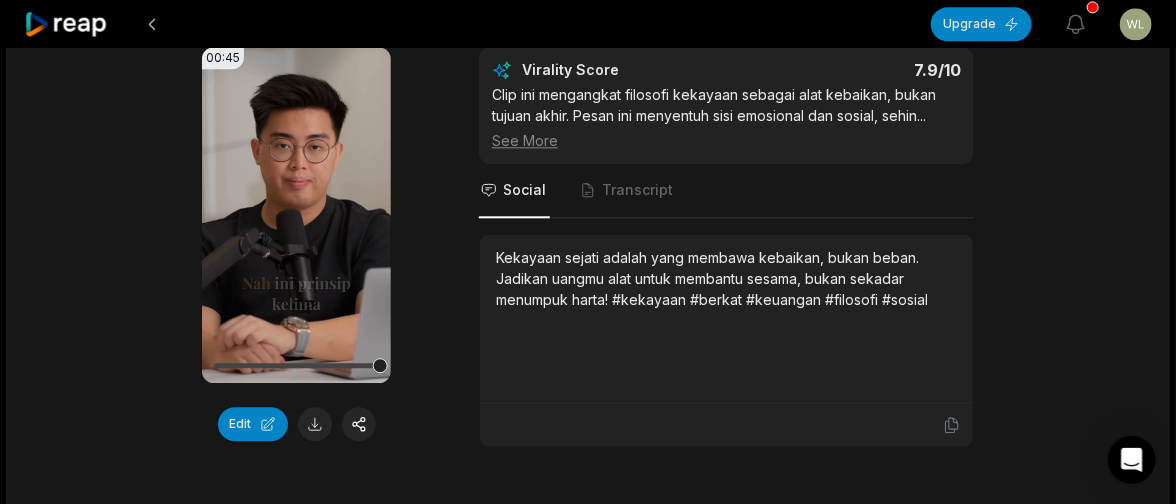drag, startPoint x: 408, startPoint y: 66, endPoint x: 143, endPoint y: 67, distance: 265.0019 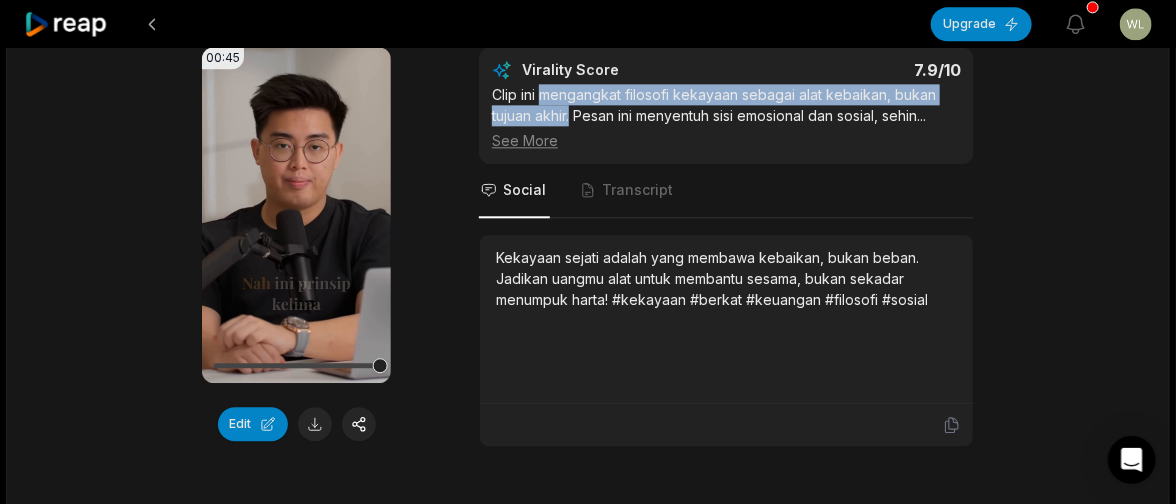 drag, startPoint x: 539, startPoint y: 160, endPoint x: 575, endPoint y: 185, distance: 43.829212 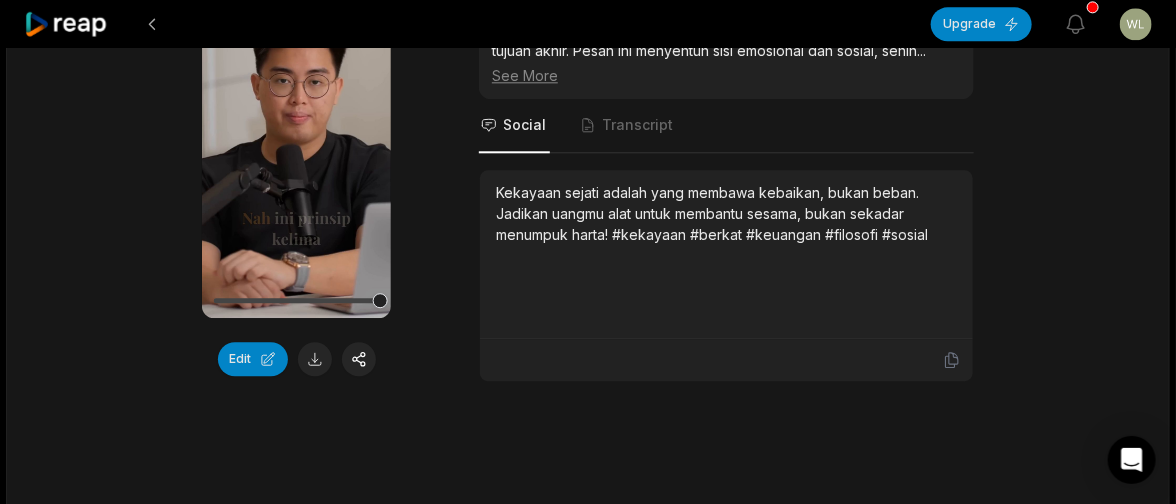scroll, scrollTop: 4477, scrollLeft: 0, axis: vertical 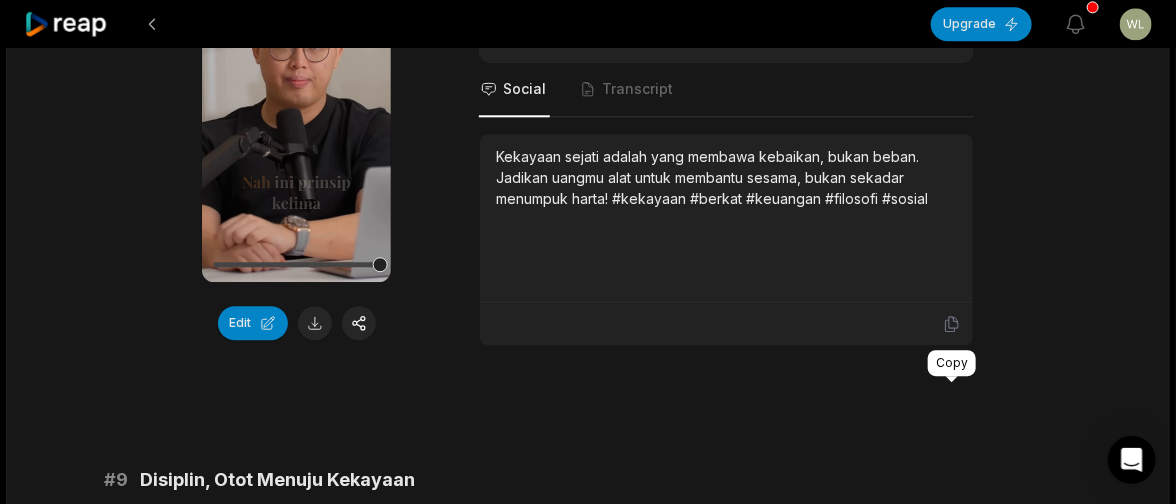 click 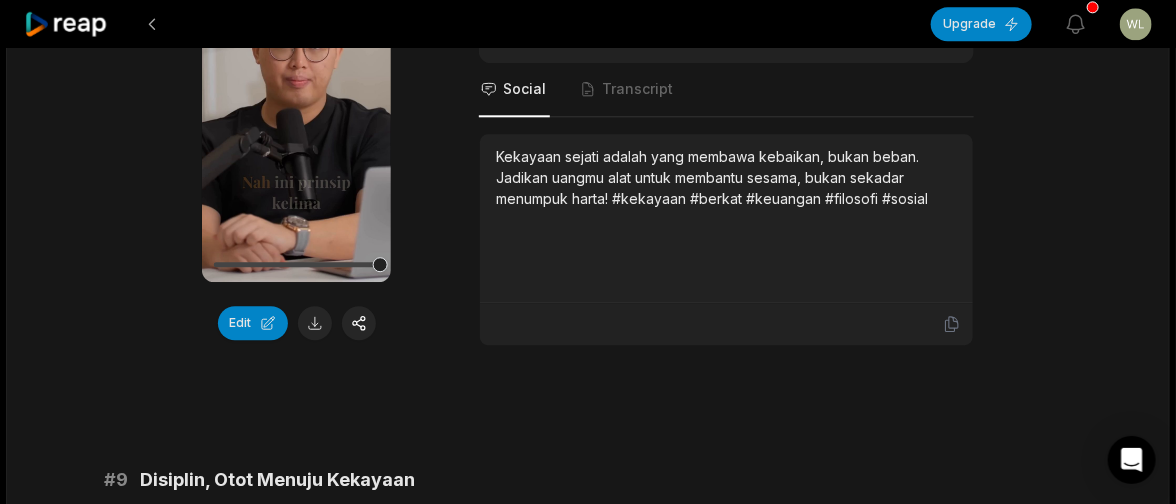 click on "[TIME] [NUMBER] Prinsip Yang Bikin Kamu Kaya Seumur Hidup [DURATION] Indonesian id [TIME]  -  [TIME] Portrait [NUMBER]   fps Playdate # [NUMBER] Uang Bekerja Saat Tidur? Bisa! [DURATION] Your browser does not support mp4 format. Edit Virality Score [NUMBER] /10 Cerita nyata tentang passive income dan dividen besar sangat memotivasi. Banyak orang ingin kebebasan finansial, sehingga kisah ini s ...   See More Social Transcript Bayangkan uangmu bekerja saat kamu tidur! Inilah kisah nyata membangun passive income lewat investasi cerdas dan disiplin sejak muda. #passiveincome #investasi #dividen #keuangan #sukses # [NUMBER] Beli Saat Semua Takut, Untung Besar! [DURATION] Your browser does not support mp4 format. Edit Virality Score [NUMBER] /10 Clip ini mengangkat strategi klasik yang sering diabaikan: beli saat pasar panik. Cerita nyata dan contoh konkret membuatnya mudah di ...   See More Social Transcript Prinsip" at bounding box center [588, -1370] 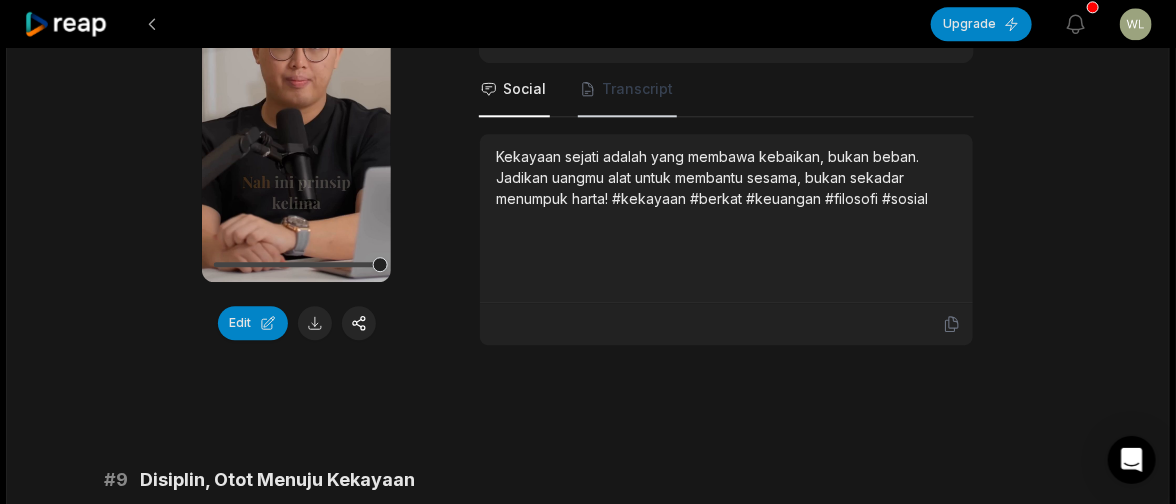 click on "Transcript" at bounding box center (637, 89) 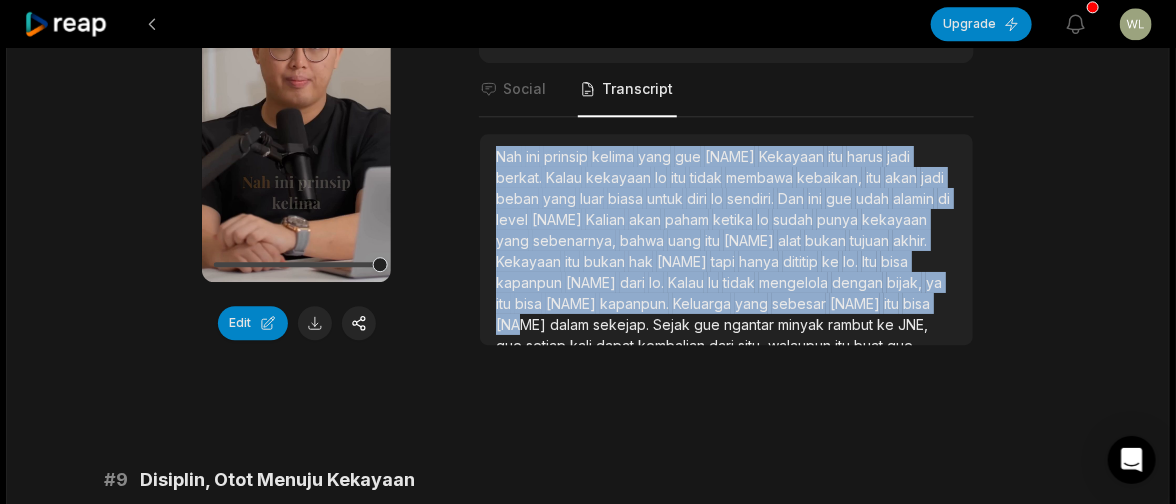 scroll, scrollTop: 95, scrollLeft: 0, axis: vertical 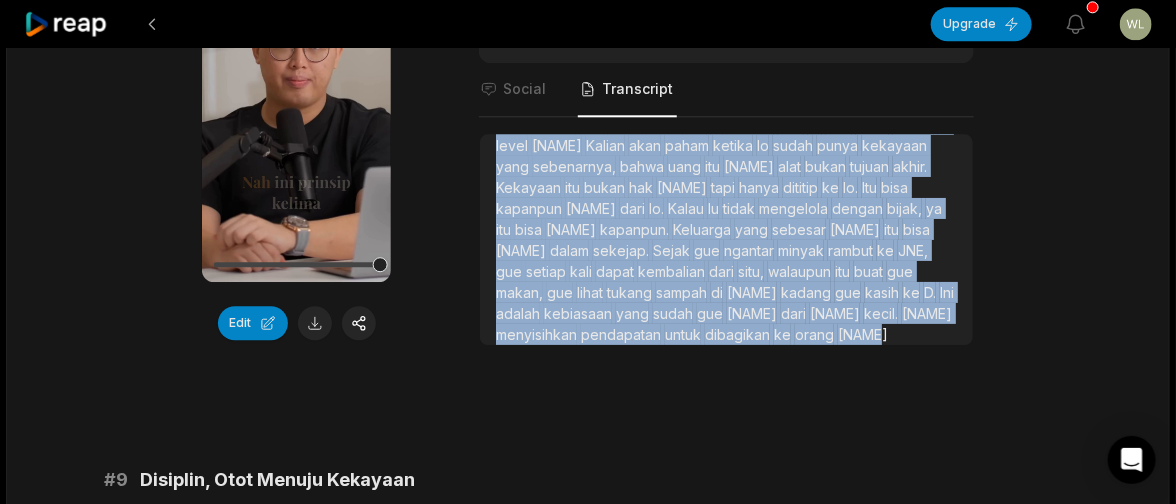 drag, startPoint x: 495, startPoint y: 221, endPoint x: 688, endPoint y: 402, distance: 264.59402 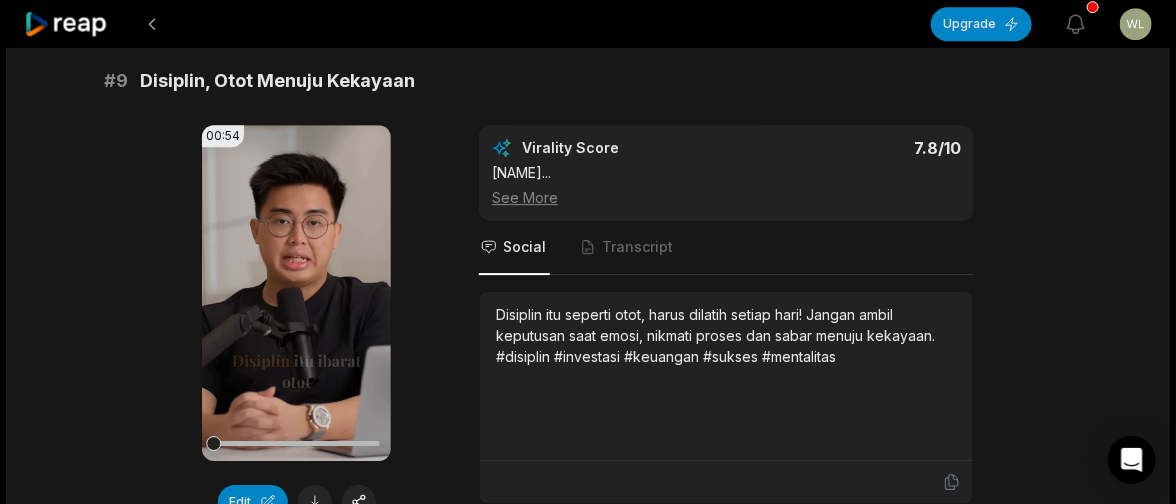 scroll, scrollTop: 4977, scrollLeft: 0, axis: vertical 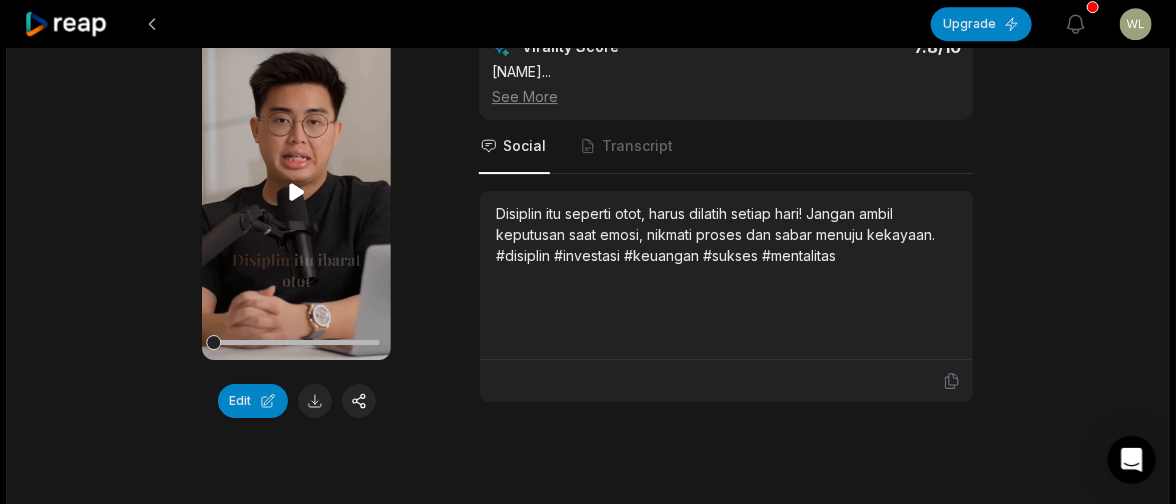 click 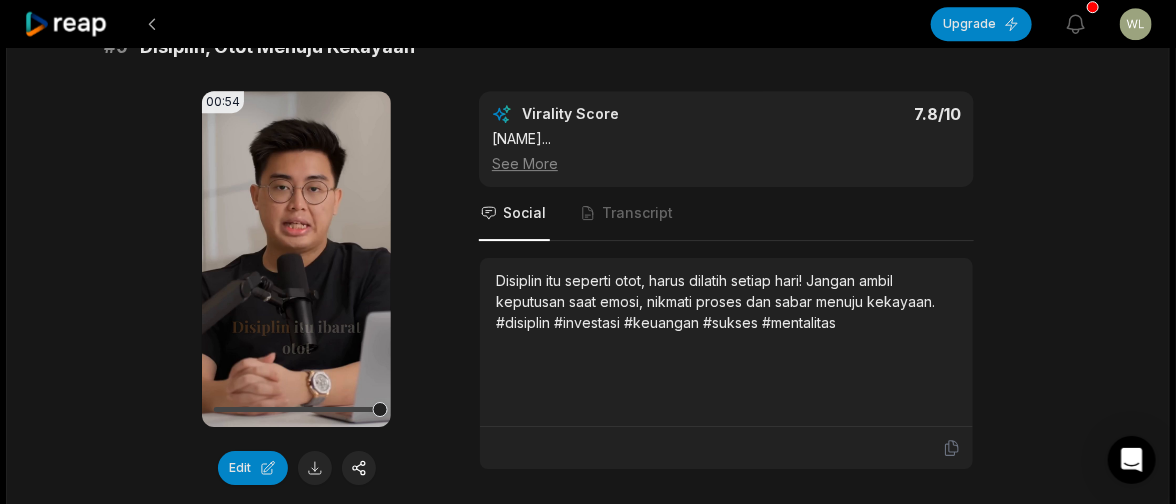 scroll, scrollTop: 4876, scrollLeft: 0, axis: vertical 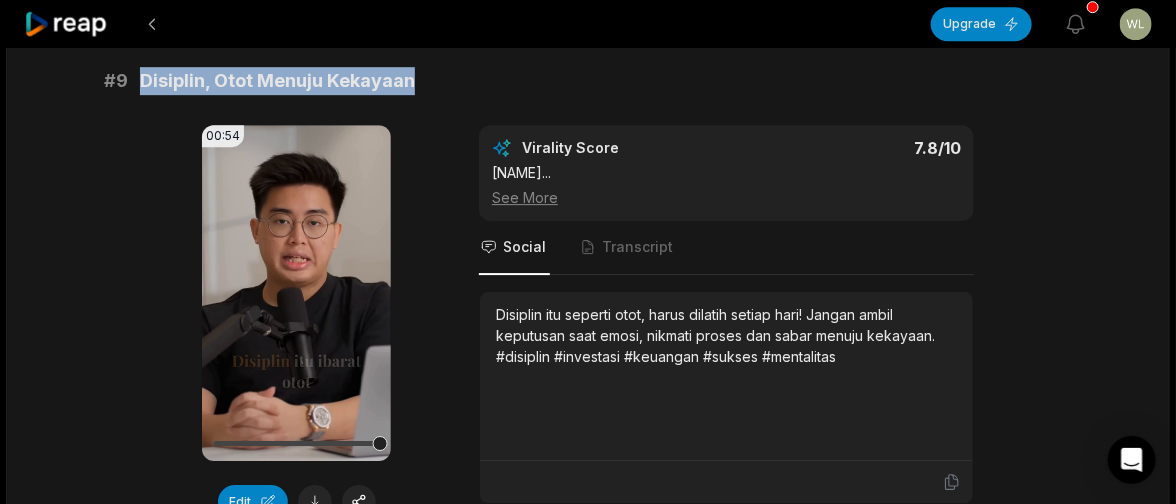 drag, startPoint x: 422, startPoint y: 153, endPoint x: 143, endPoint y: 143, distance: 279.17917 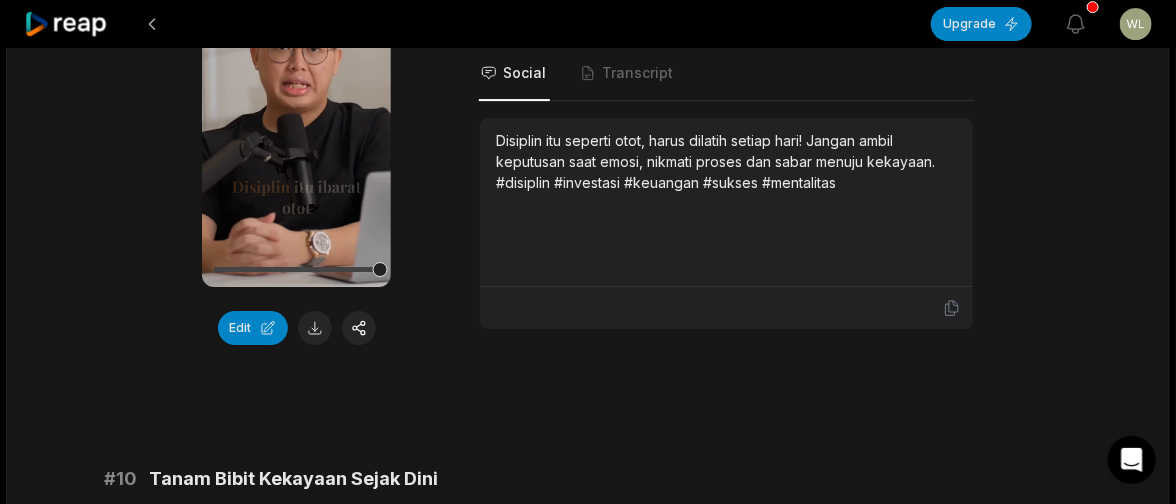 scroll, scrollTop: 5076, scrollLeft: 0, axis: vertical 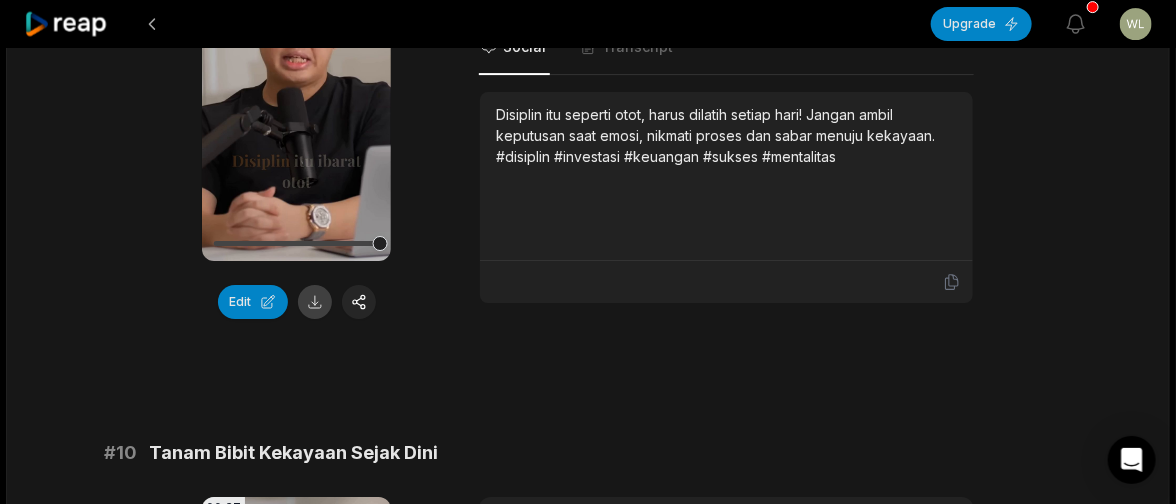 click at bounding box center [315, 302] 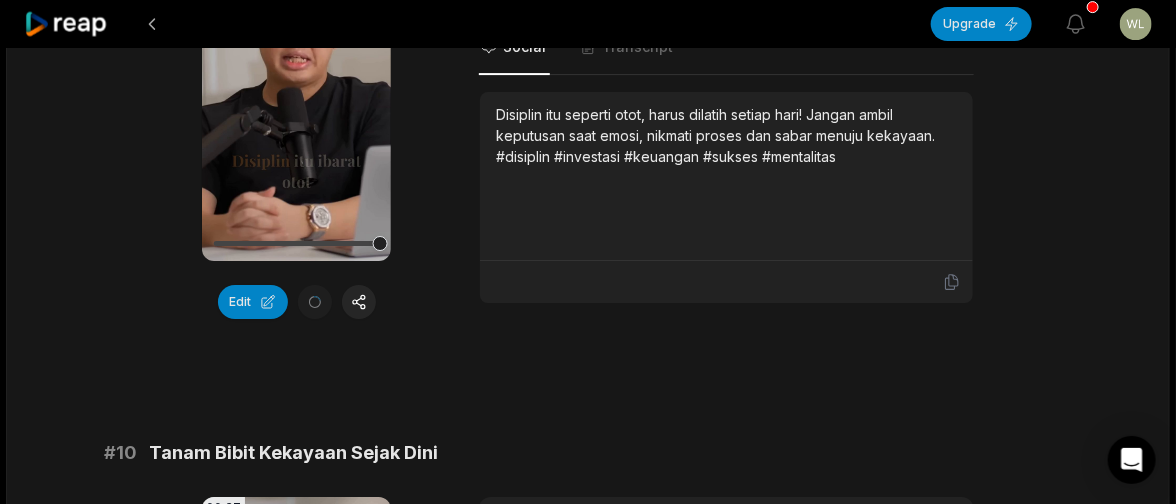 scroll, scrollTop: 4977, scrollLeft: 0, axis: vertical 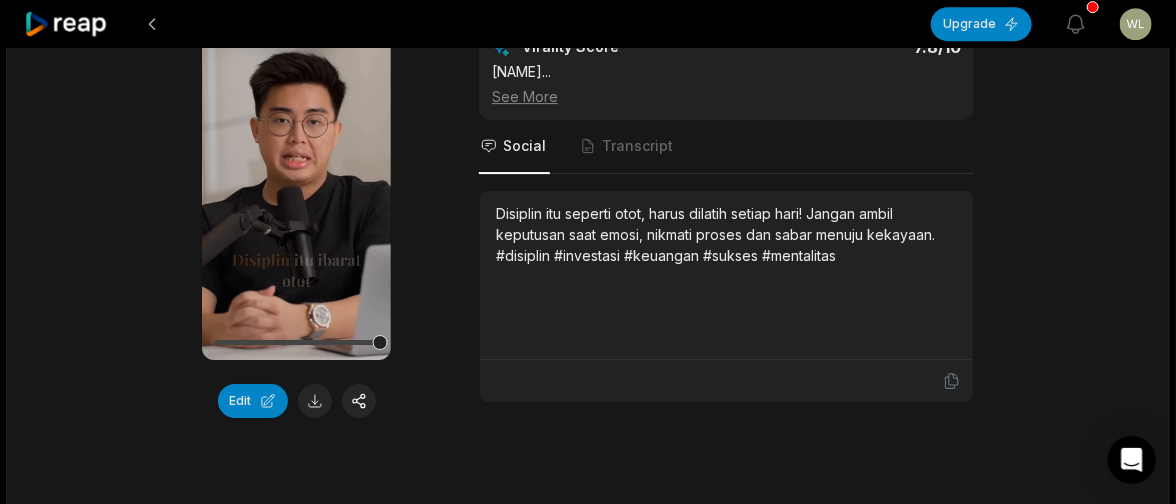 drag, startPoint x: 492, startPoint y: 134, endPoint x: 987, endPoint y: 140, distance: 495.03638 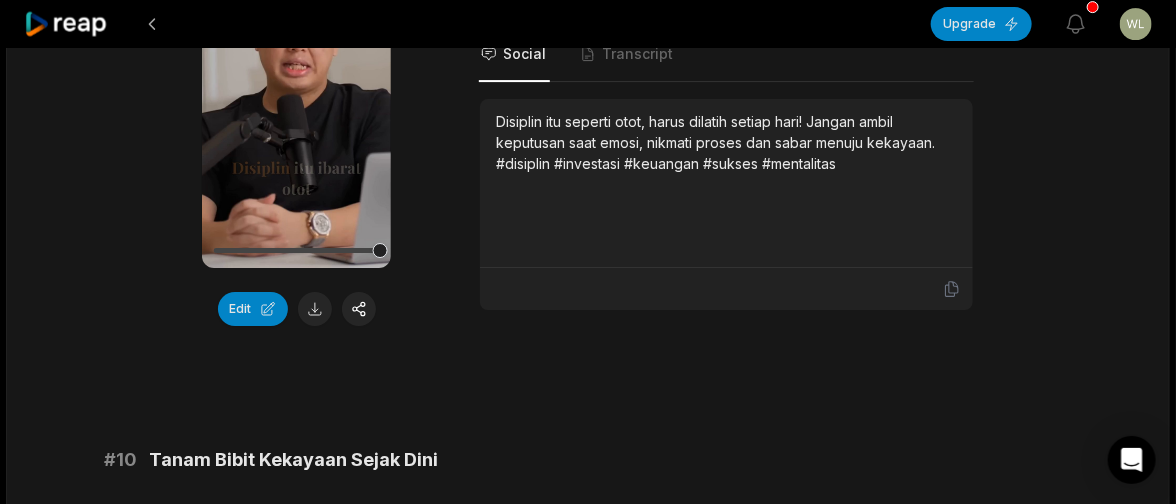 scroll, scrollTop: 5177, scrollLeft: 0, axis: vertical 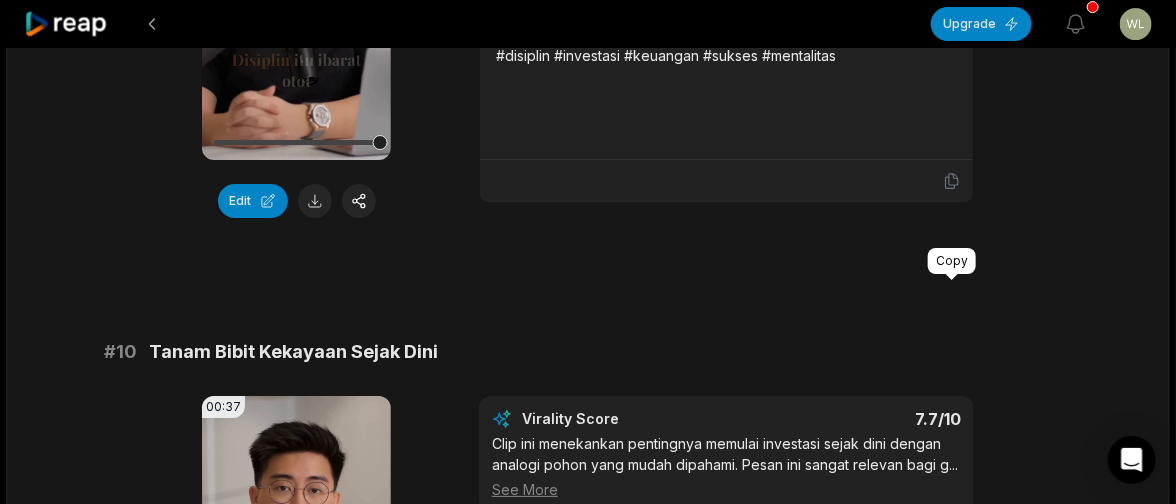 click 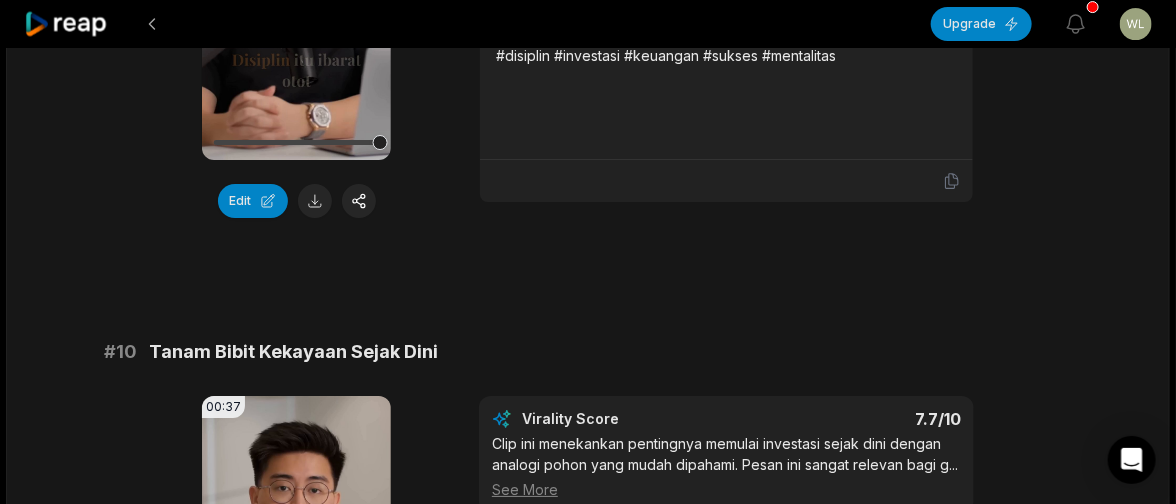 click on "Clip ini menekankan pentingnya memulai investasi sejak dini dengan analogi pohon yang mudah dipahami. Pesan ini sangat relevan bagi g ...   See More Social Transcript Disiplin itu seperti otot, harus dilatih setiap hari! Jangan ambil keputusan saat emosi, nikmati proses dan sabar menuju kekayaan. #disiplin #investasi #keuangan #sukses #mentalitas" at bounding box center (588, 21) 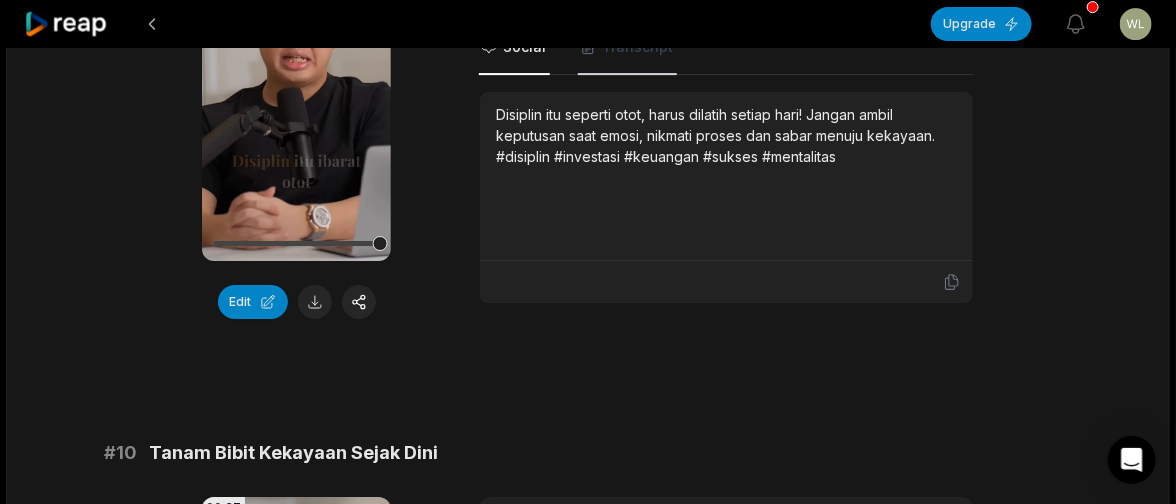 click on "Transcript" at bounding box center [627, 48] 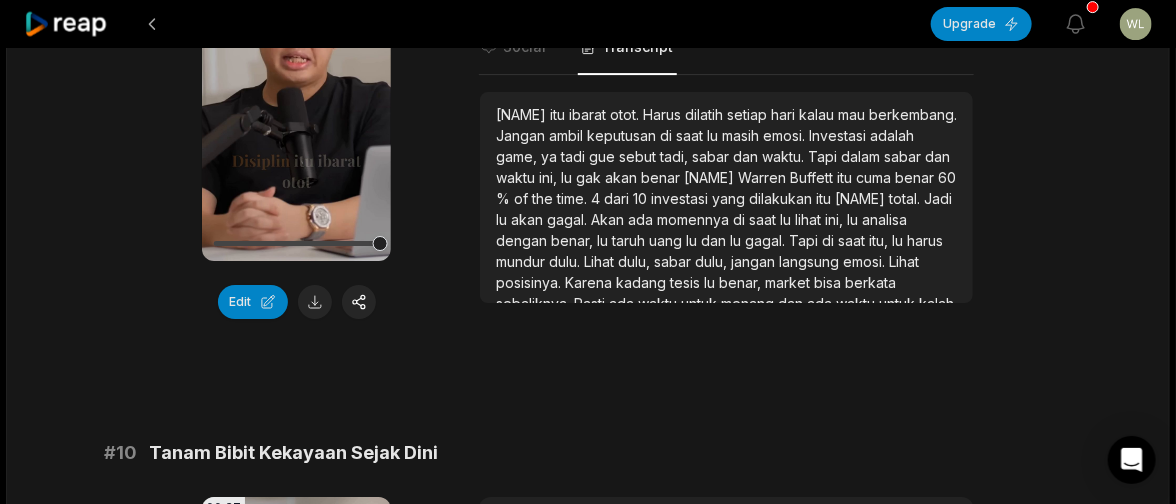 scroll, scrollTop: 116, scrollLeft: 0, axis: vertical 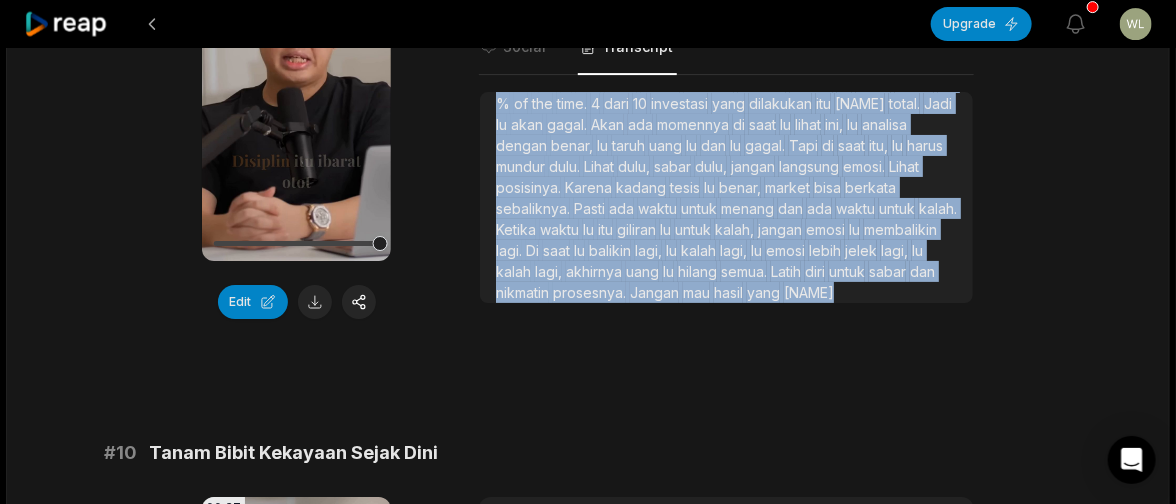 drag, startPoint x: 498, startPoint y: 218, endPoint x: 717, endPoint y: 388, distance: 277.23816 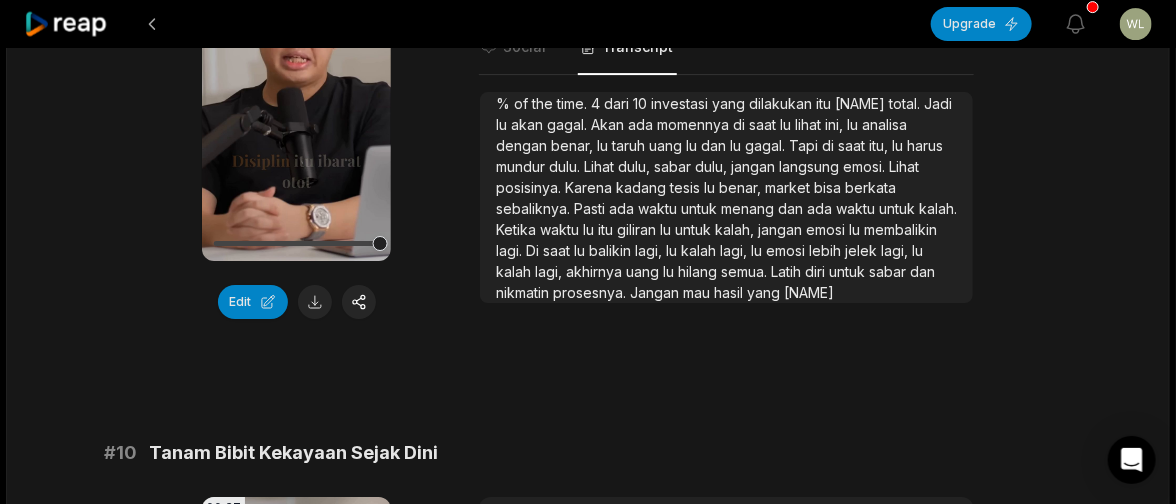 click on "[TIME] [NUMBER] Prinsip Yang Bikin Kamu Kaya Seumur Hidup [DURATION] Indonesian id [TIME]  -  [TIME] Portrait [NUMBER]   fps Playdate # [NUMBER] Uang Bekerja Saat Tidur? Bisa! [DURATION] Your browser does not support mp4 format. Edit Virality Score [NUMBER] /10 Cerita nyata tentang passive income dan dividen besar sangat memotivasi. Banyak orang ingin kebebasan finansial, sehingga kisah ini s ...   See More Social Transcript Bayangkan uangmu bekerja saat kamu tidur! Inilah kisah nyata membangun passive income lewat investasi cerdas dan disiplin sejak muda. #passiveincome #investasi #dividen #keuangan #sukses # [NUMBER] Beli Saat Semua Takut, Untung Besar! [DURATION] Your browser does not support mp4 format. Edit Virality Score [NUMBER] /10 Clip ini mengangkat strategi klasik yang sering diabaikan: beli saat pasar panik. Cerita nyata dan contoh konkret membuatnya mudah di ...   See More Social Transcript Prinsip" at bounding box center [588, -1969] 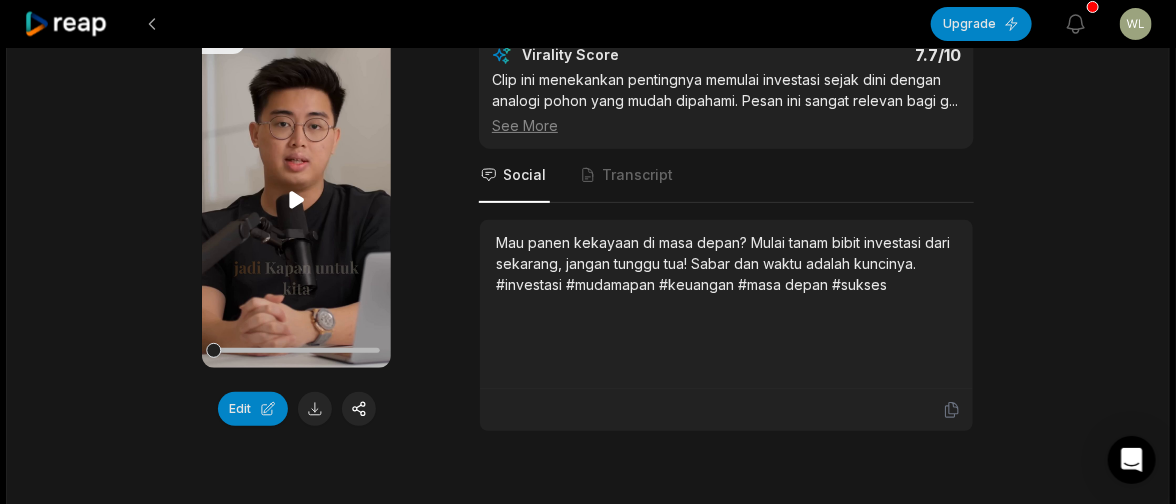scroll, scrollTop: 5576, scrollLeft: 0, axis: vertical 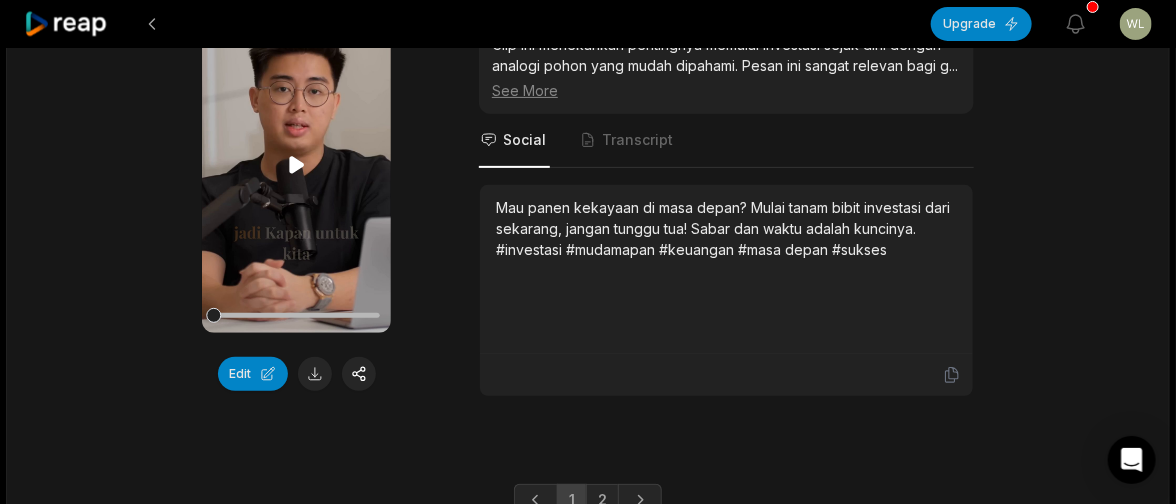 click 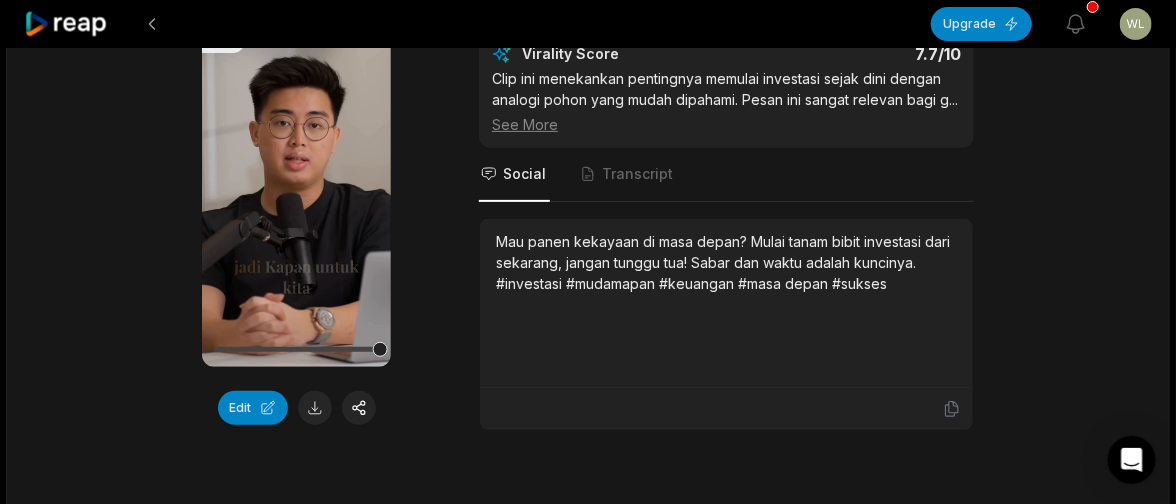 scroll, scrollTop: 5576, scrollLeft: 0, axis: vertical 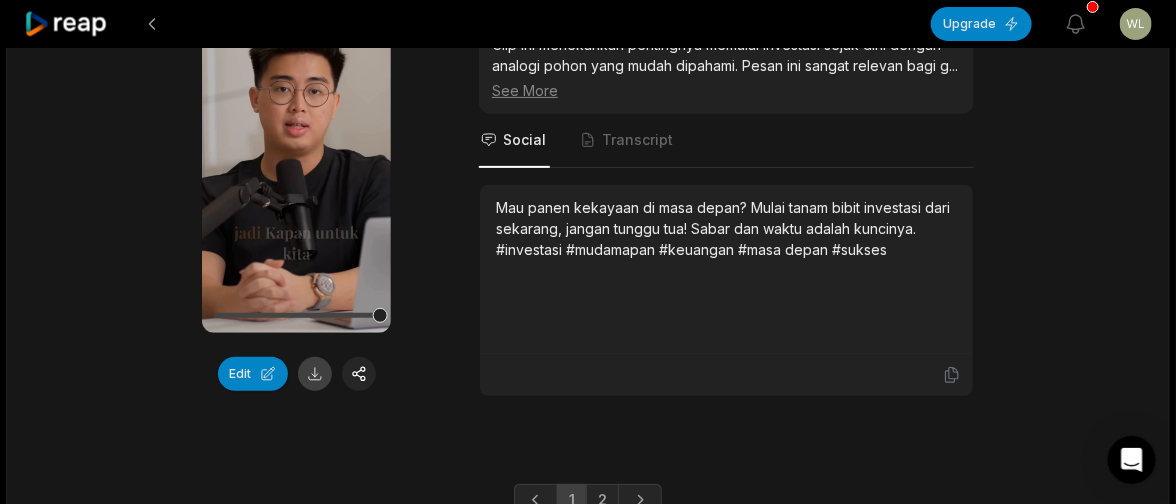 click at bounding box center (315, 374) 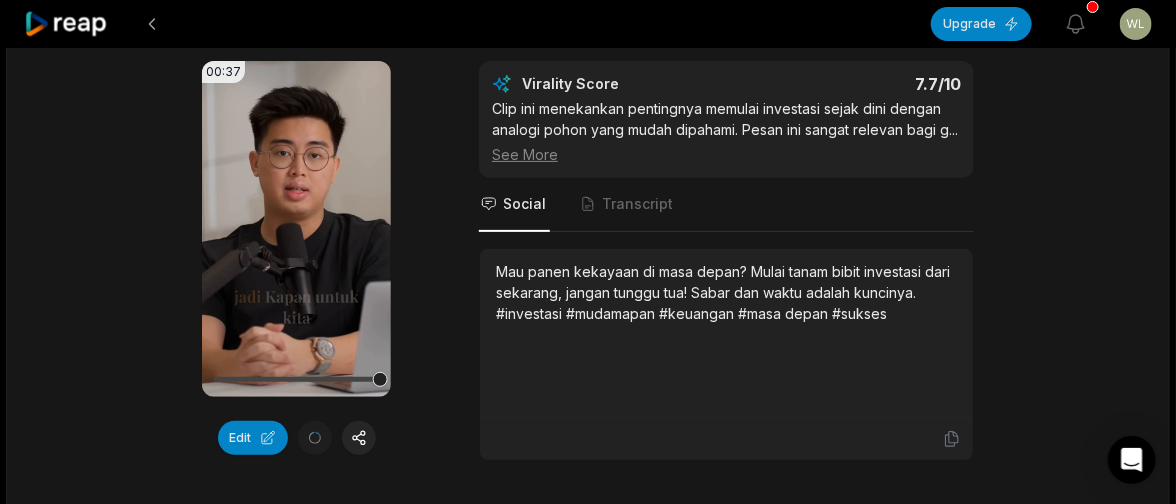 scroll, scrollTop: 5477, scrollLeft: 0, axis: vertical 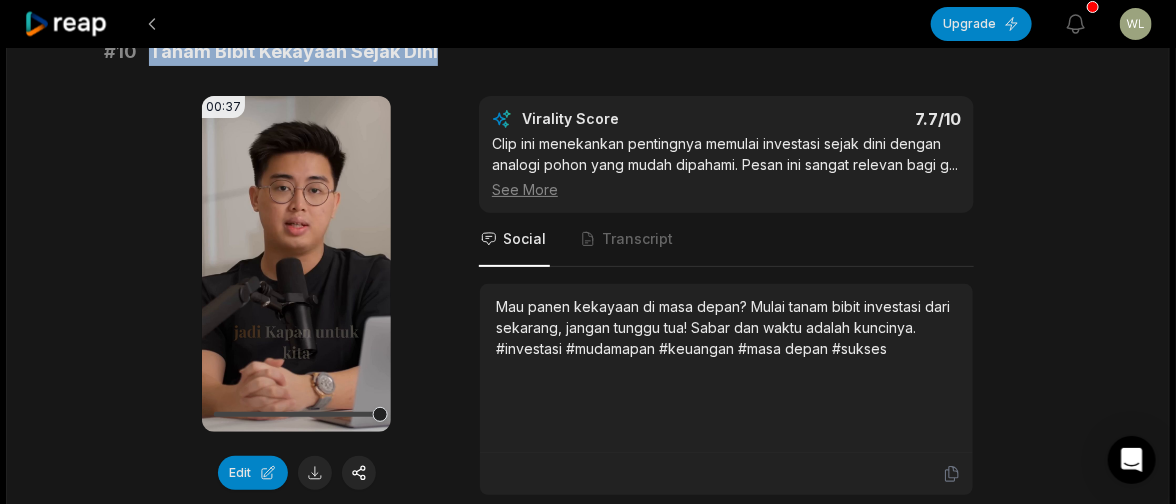 drag, startPoint x: 447, startPoint y: 128, endPoint x: 150, endPoint y: 128, distance: 297 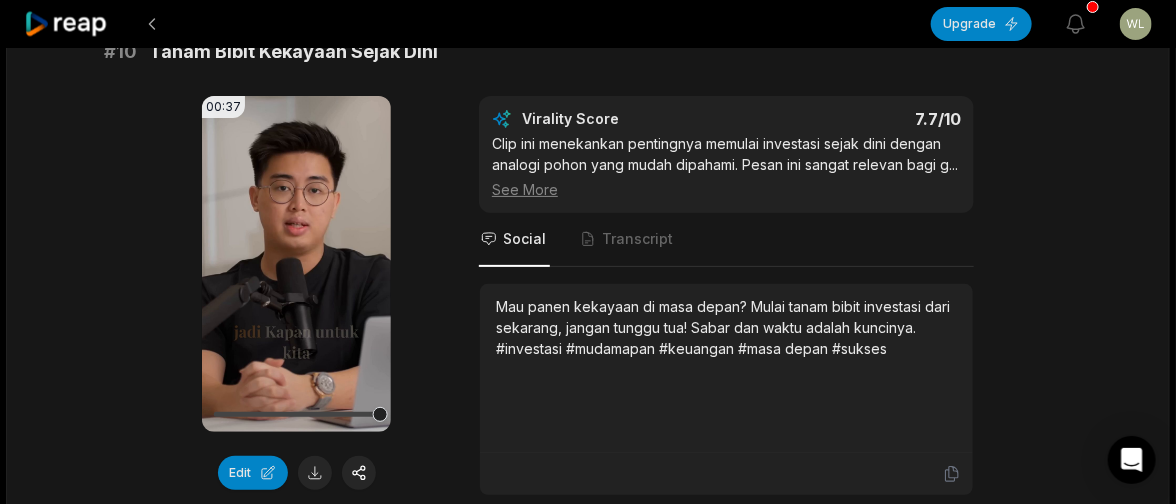 click on "[TIME] [NUMBER] Prinsip Yang Bikin Kamu Kaya Seumur Hidup [DURATION] Indonesian id [TIME]  -  [TIME] Portrait [NUMBER]   fps Playdate # [NUMBER] Uang Bekerja Saat Tidur? Bisa! [DURATION] Your browser does not support mp4 format. Edit Virality Score [NUMBER] /10 Cerita nyata tentang passive income dan dividen besar sangat memotivasi. Banyak orang ingin kebebasan finansial, sehingga kisah ini s ...   See More Social Transcript Bayangkan uangmu bekerja saat kamu tidur! Inilah kisah nyata membangun passive income lewat investasi cerdas dan disiplin sejak muda. #passiveincome #investasi #dividen #keuangan #sukses # [NUMBER] Beli Saat Semua Takut, Untung Besar! [DURATION] Your browser does not support mp4 format. Edit Virality Score [NUMBER] /10 Clip ini mengangkat strategi klasik yang sering diabaikan: beli saat pasar panik. Cerita nyata dan contoh konkret membuatnya mudah di ...   See More Social Transcript Prinsip" at bounding box center [588, -2370] 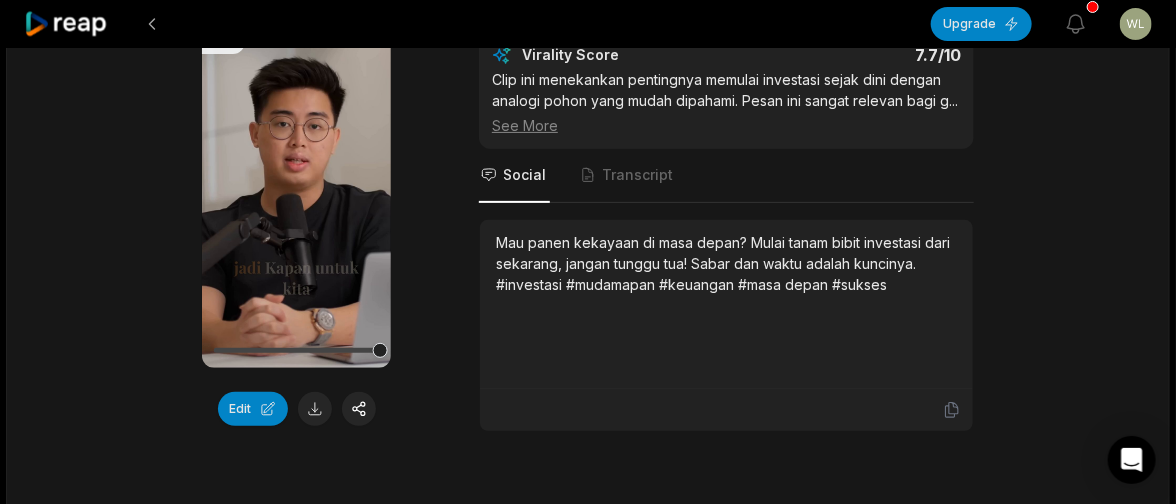 scroll, scrollTop: 5576, scrollLeft: 0, axis: vertical 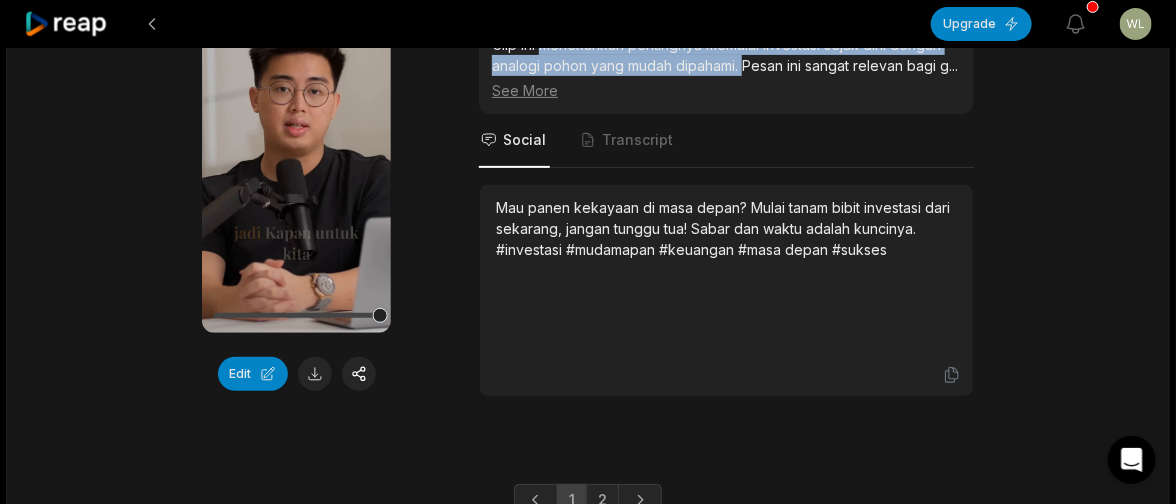 drag, startPoint x: 539, startPoint y: 136, endPoint x: 743, endPoint y: 158, distance: 205.18285 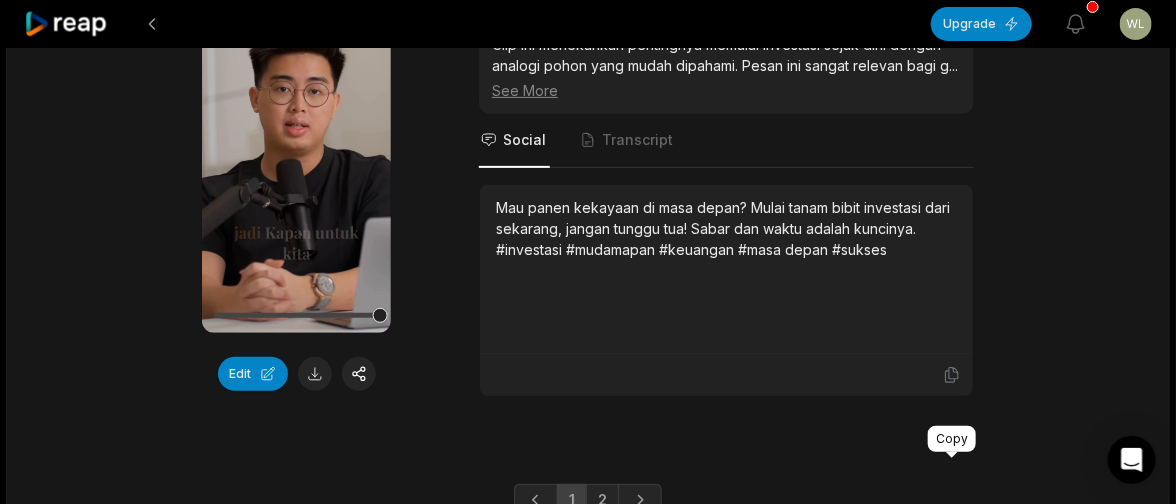 click 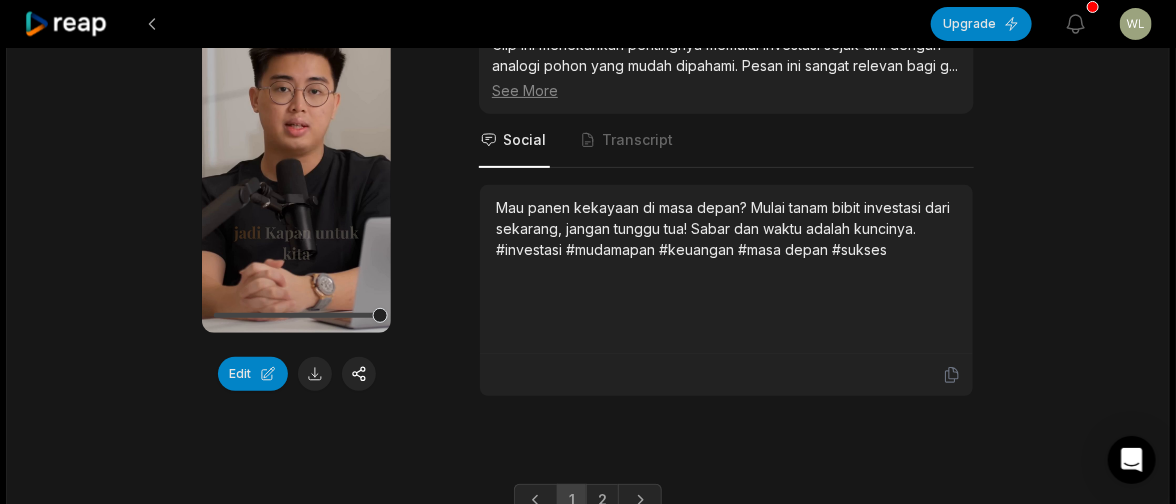 drag, startPoint x: 1065, startPoint y: 229, endPoint x: 1062, endPoint y: 242, distance: 13.341664 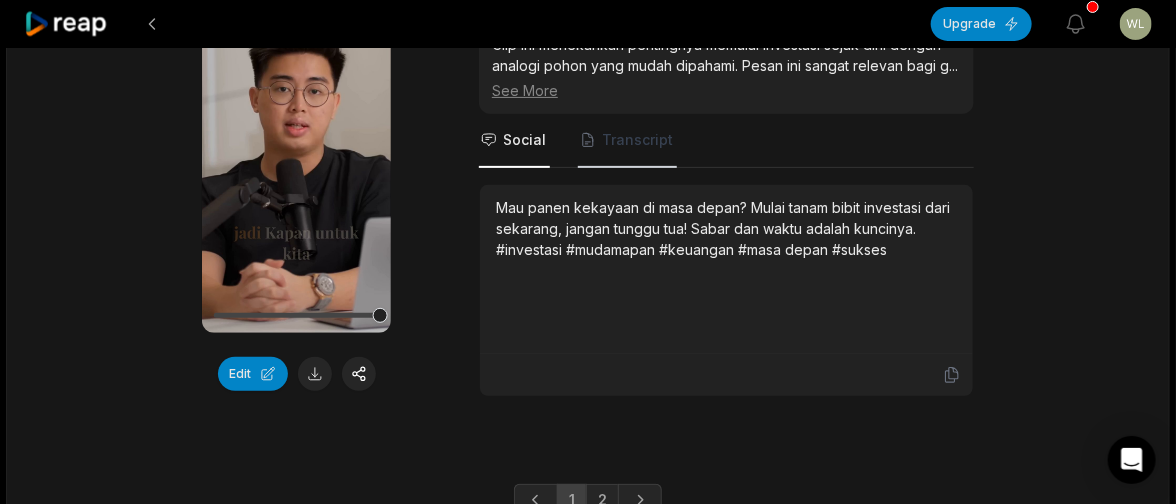 click on "Transcript" at bounding box center [627, 141] 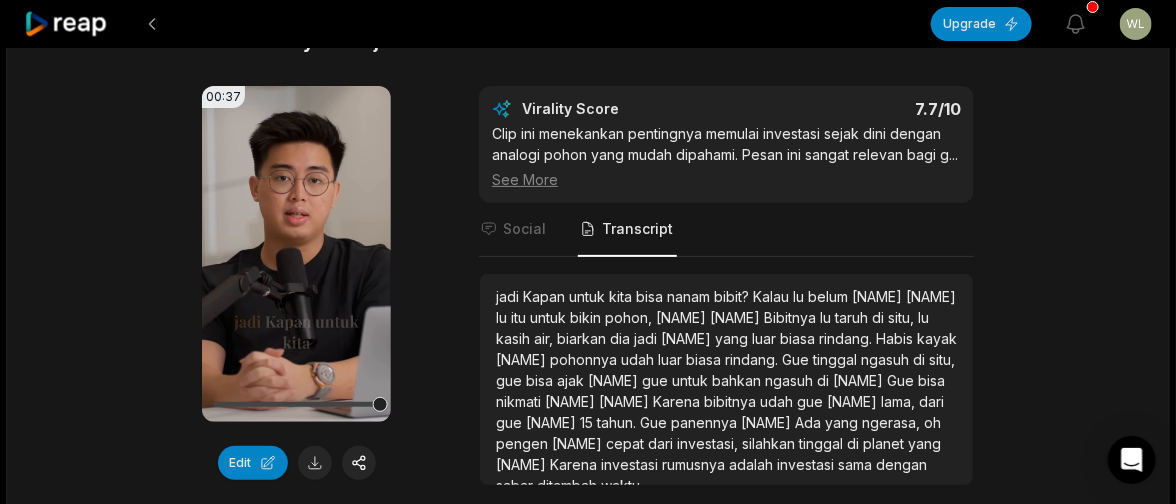 scroll, scrollTop: 5576, scrollLeft: 0, axis: vertical 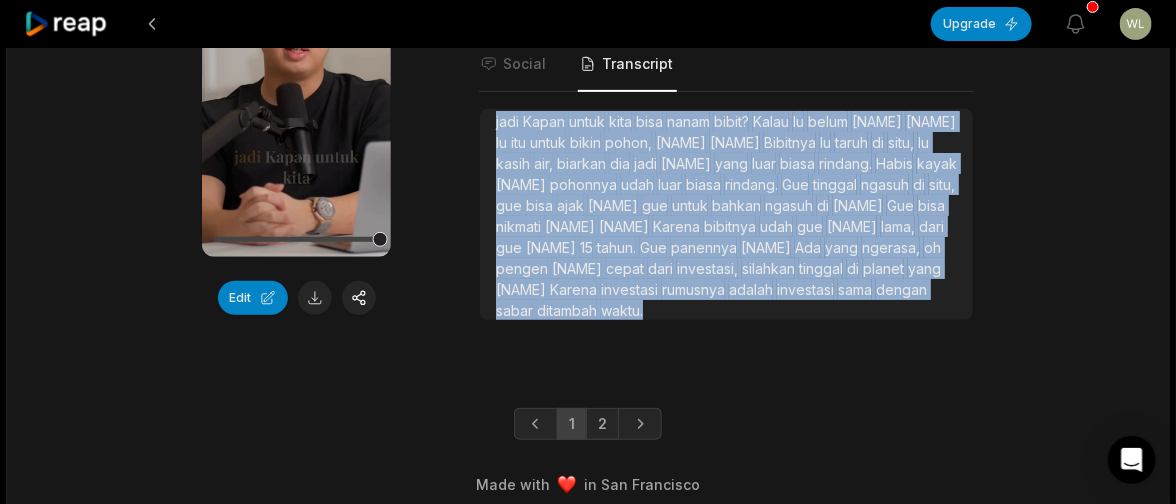 drag, startPoint x: 495, startPoint y: 297, endPoint x: 796, endPoint y: 344, distance: 304.64734 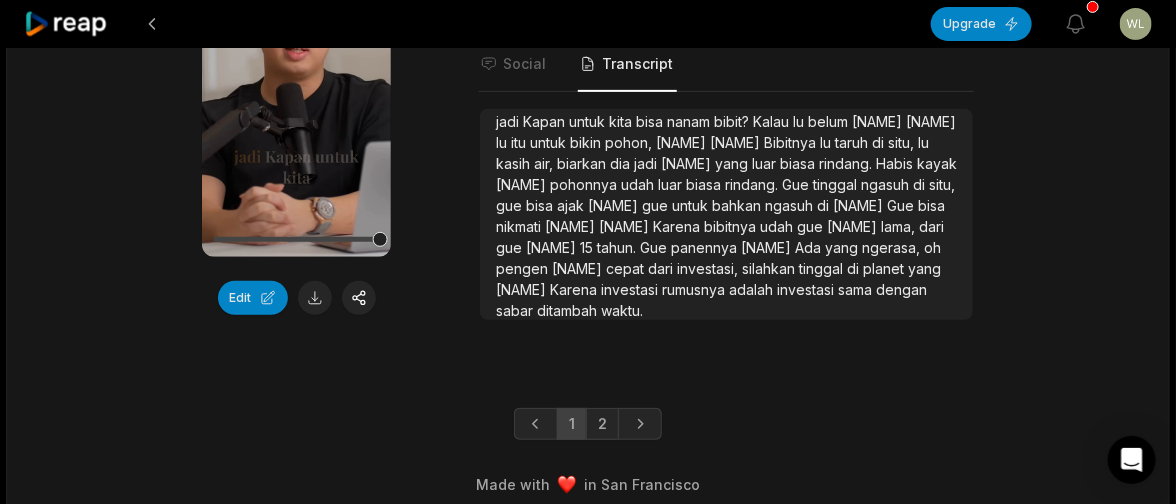 click on "00:37 Your browser does not support mp4 format. Edit Virality Score 7.7 /10 Clip ini menekankan pentingnya memulai investasi sejak dini dengan analogi pohon yang mudah dipahami. Pesan ini sangat relevan bagi g ...   See More Social Transcript jadi     Kapan     untuk     kita     bisa     nanam     bibit?     Kalau     lu     belum     tanam     bibit     lu     itu     untuk     bikin     pohon,     tanam     sekarang.     Bibitnya     lu     taruh     di     situ,     lu     kasih     air,     biarkan     dia     jadi     pohon     yang     luar     biasa     rindang.     Habis     kayak     gue,     pohonnya     udah     luar     biasa     rindang.     Gue     tinggal     ngasuh     di     situ,     gue     bisa     ajak     keluarga     gue     untuk     bahkan     ngasuh     di     situ.     Gue     bisa     nikmati     rindang     pohonnya.     Karena     bibitnya     udah     gue     tanam     lama,     dari     gue     umur     15     tahun.     Gue     panennya     sekarang.     Ada" at bounding box center (588, 121) 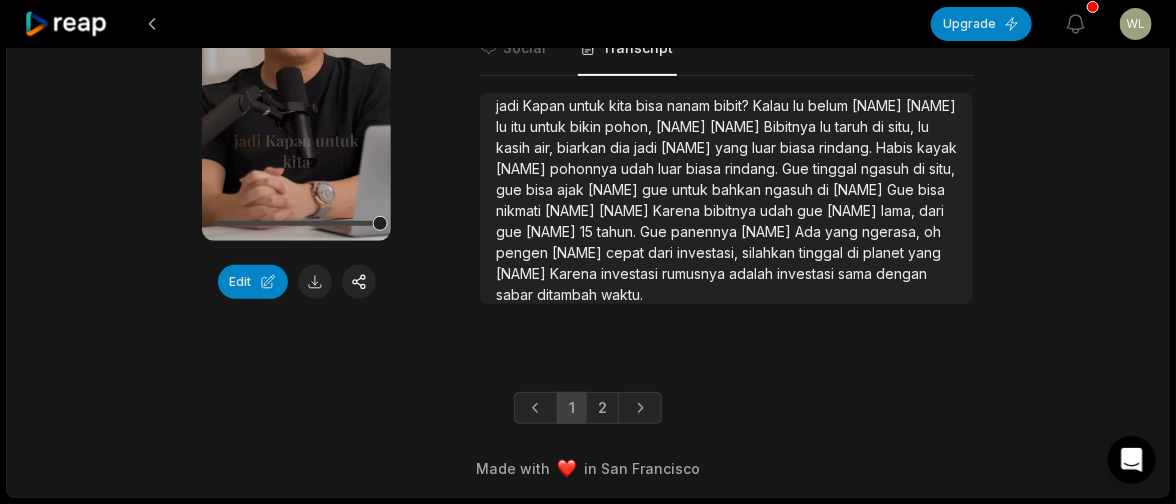 scroll, scrollTop: 5760, scrollLeft: 0, axis: vertical 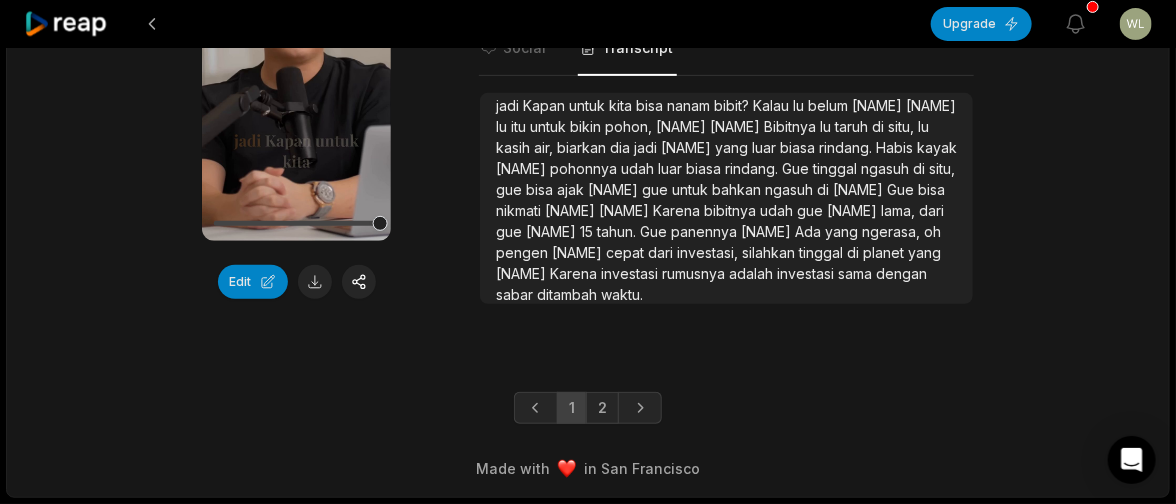 click on "2" at bounding box center [602, 408] 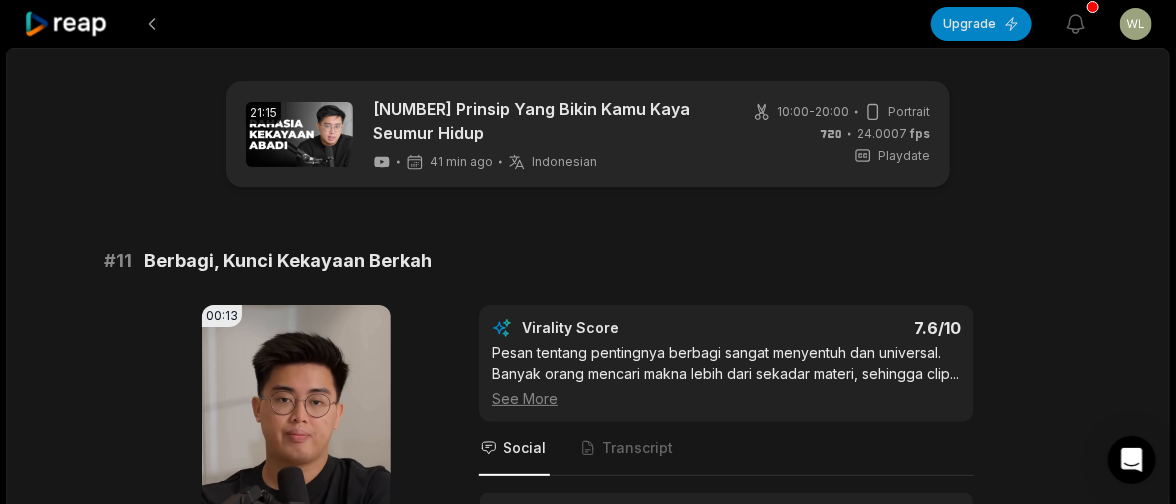 scroll, scrollTop: 100, scrollLeft: 0, axis: vertical 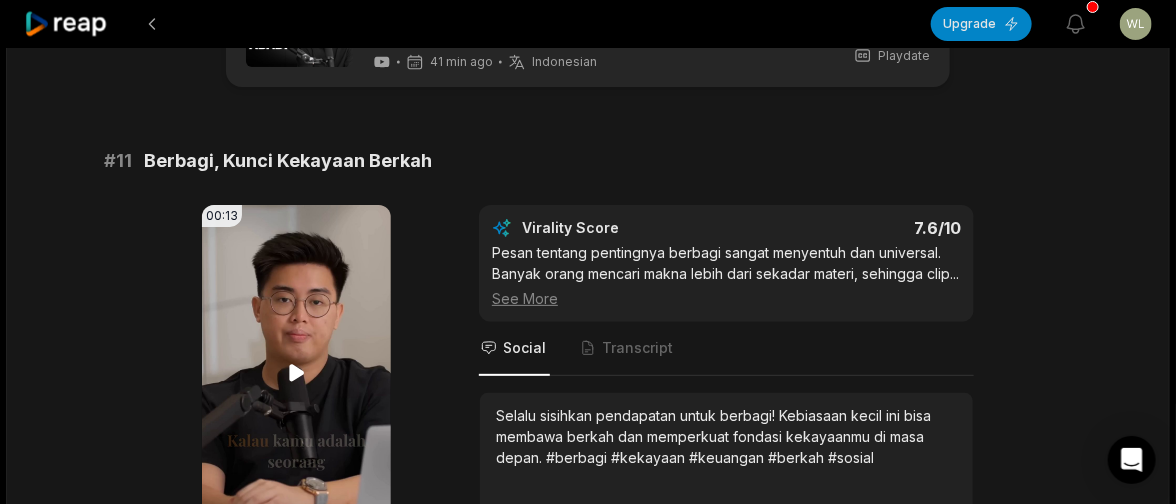 click 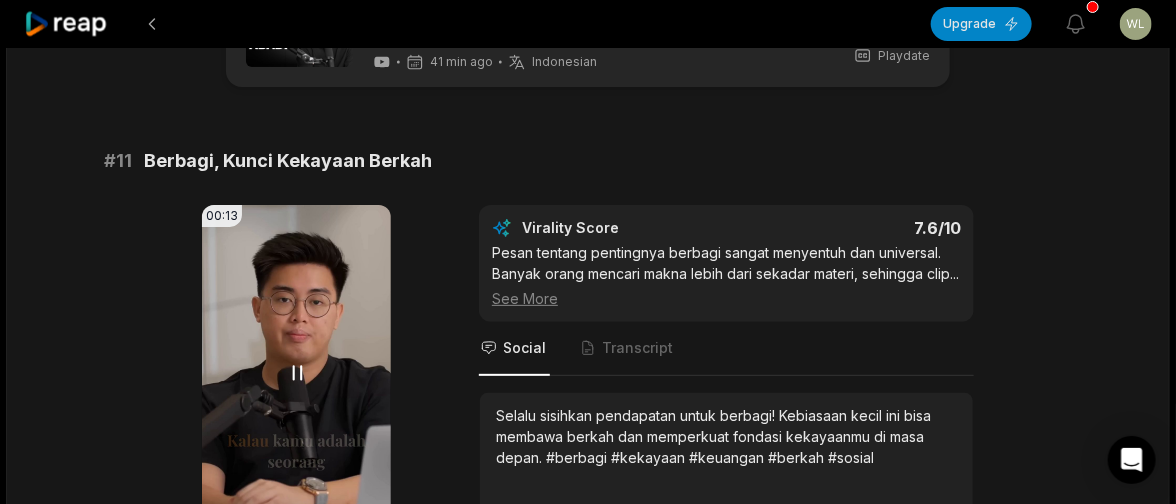scroll, scrollTop: 199, scrollLeft: 0, axis: vertical 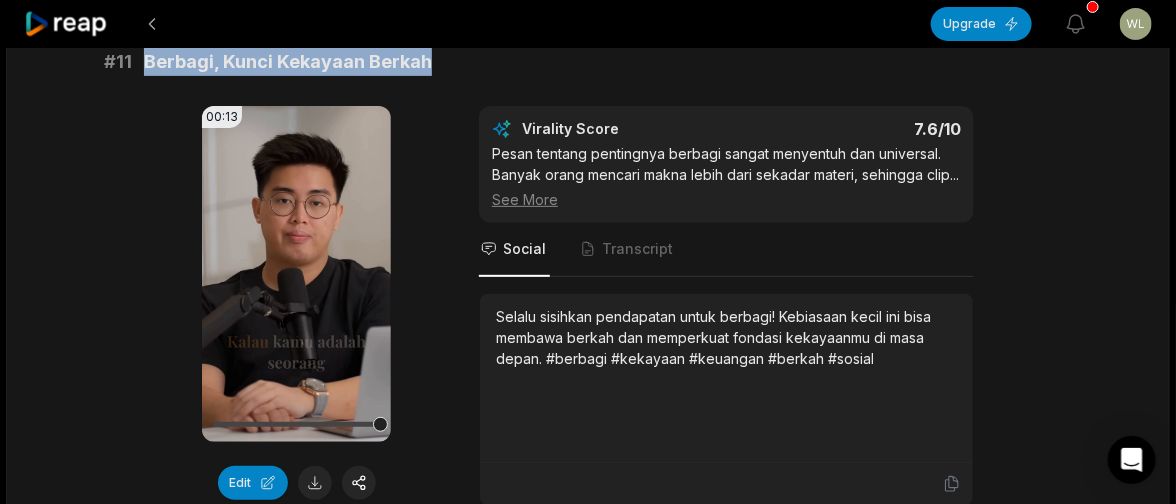 drag, startPoint x: 457, startPoint y: 59, endPoint x: 143, endPoint y: 54, distance: 314.0398 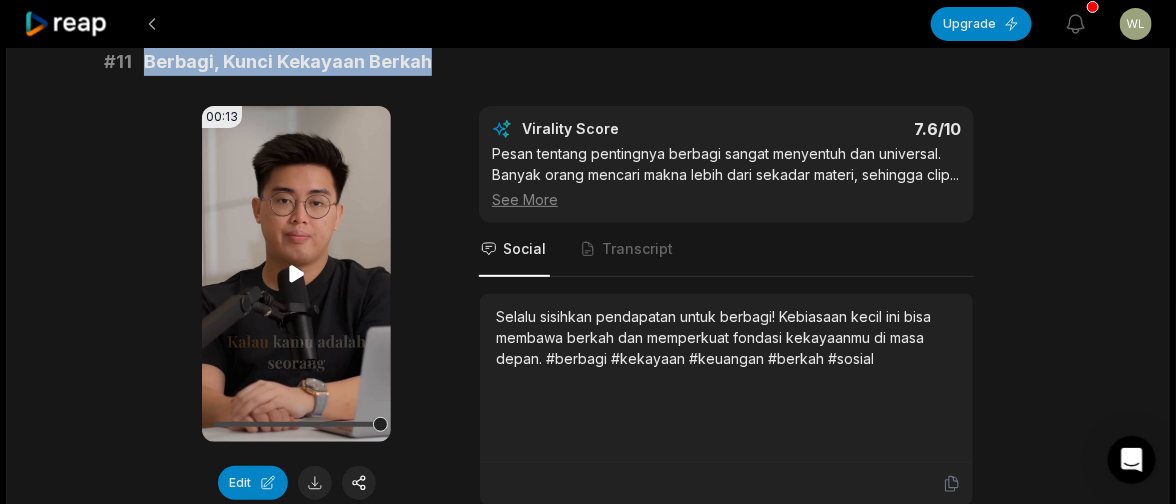 click on "Your browser does not support mp4 format." at bounding box center (296, 274) 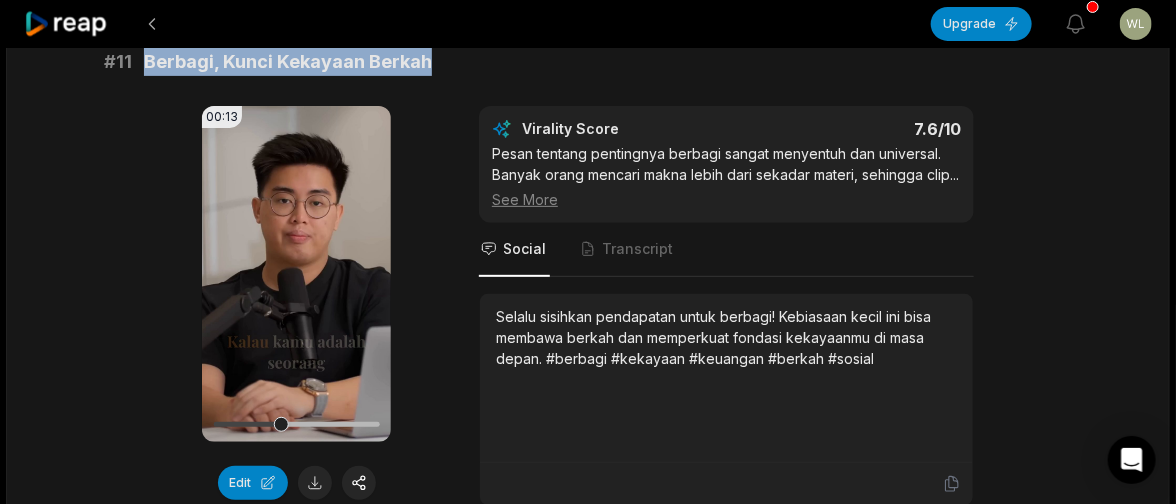 click 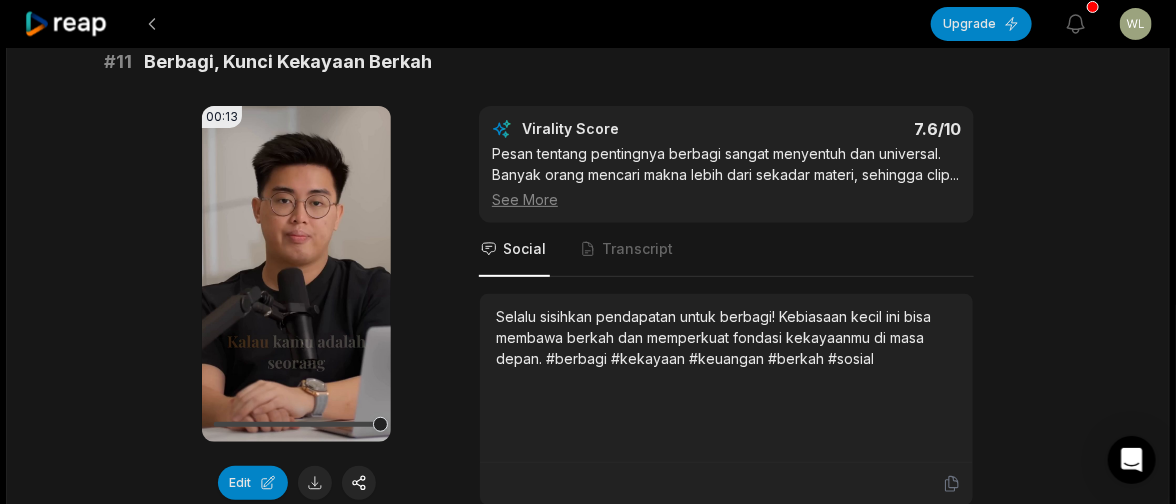 click on "21:15 5 Prinsip Yang Bikin Kamu Kaya Seumur Hidup 41 min ago Indonesian id 10:00  -  20:00 Portrait 24.0007   fps Playdate # 11 Berbagi, Kunci Kekayaan Berkah 00:13 Your browser does not support mp4 format. Edit Virality Score 7.6 /10 Pesan tentang pentingnya berbagi sangat menyentuh dan universal. Banyak orang mencari makna lebih dari sekadar materi, sehingga clip  ...   See More Social Transcript Selalu sisihkan pendapatan untuk berbagi! Kebiasaan kecil ini bisa membawa berkah dan memperkuat fondasi kekayaanmu di masa depan. #berbagi #kekayaan #keuangan #berkah #sosial # 12 Semua Keputusan di Tanganmu! 00:41 Your browser does not support mp4 format. Edit Virality Score 7.5 /10 Pesan tentang tanggung jawab pribadi sangat kuat dan membumi. Banyak orang suka menyalahkan pihak lain, sehingga pesan ini bisa memic ...   See More Social Transcript # 13 Uang Bermanfaat, Nama Baik Abadi 00:08 Your browser does not support mp4 format. Edit Virality Score 7.4 /10 ...   See More Social Transcript 1 2 Made with" at bounding box center [588, 873] 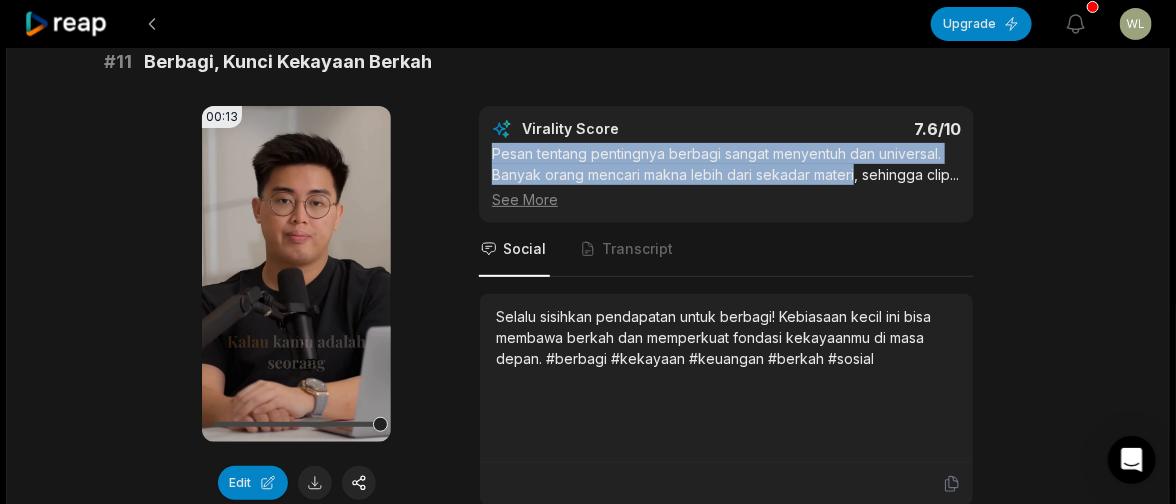 drag, startPoint x: 492, startPoint y: 149, endPoint x: 861, endPoint y: 170, distance: 369.59708 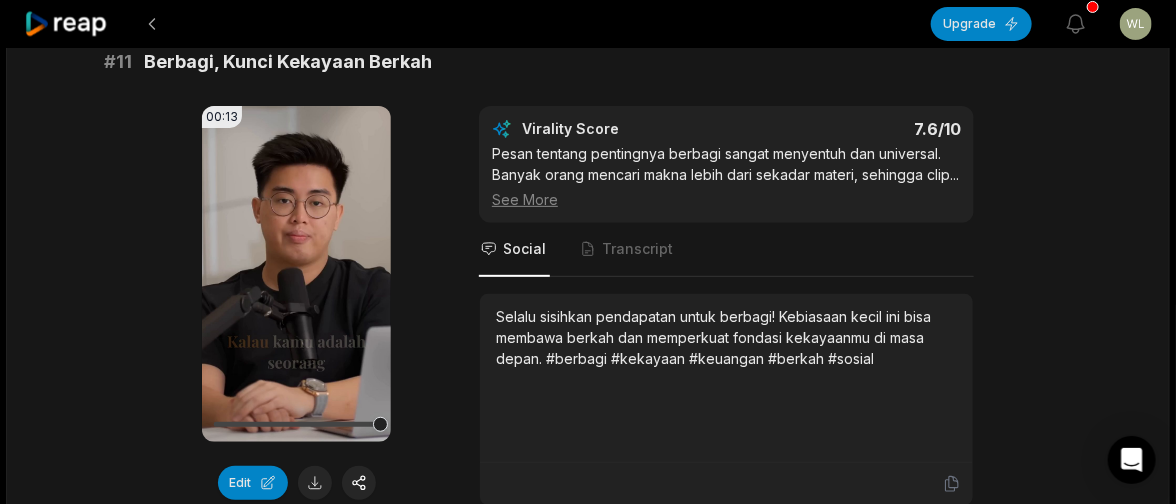 click on "Selalu sisihkan pendapatan untuk berbagi! Kebiasaan kecil ini bisa membawa berkah dan memperkuat fondasi kekayaanmu di masa depan. #berbagi #kekayaan #keuangan #berkah #sosial" at bounding box center (588, 306) 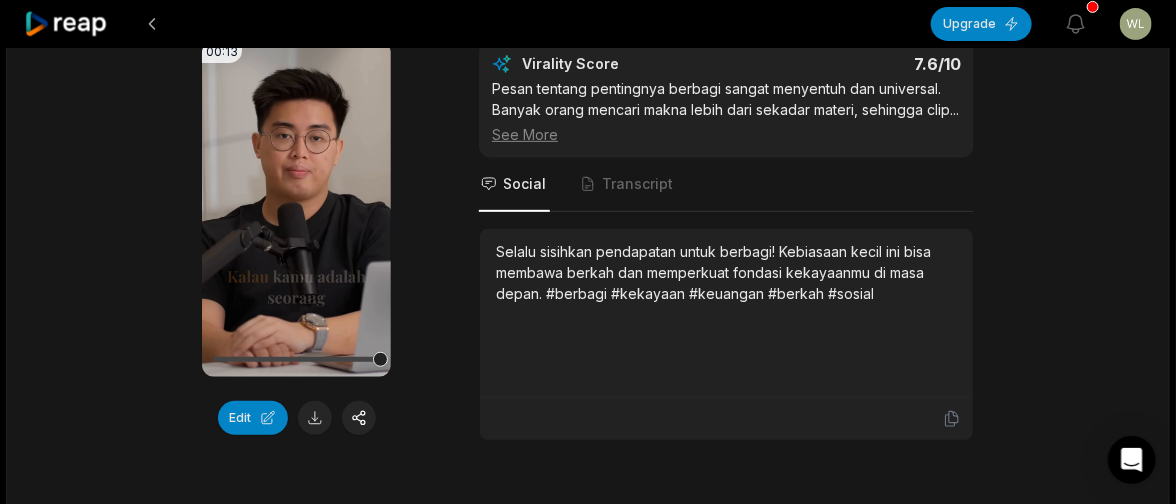 scroll, scrollTop: 300, scrollLeft: 0, axis: vertical 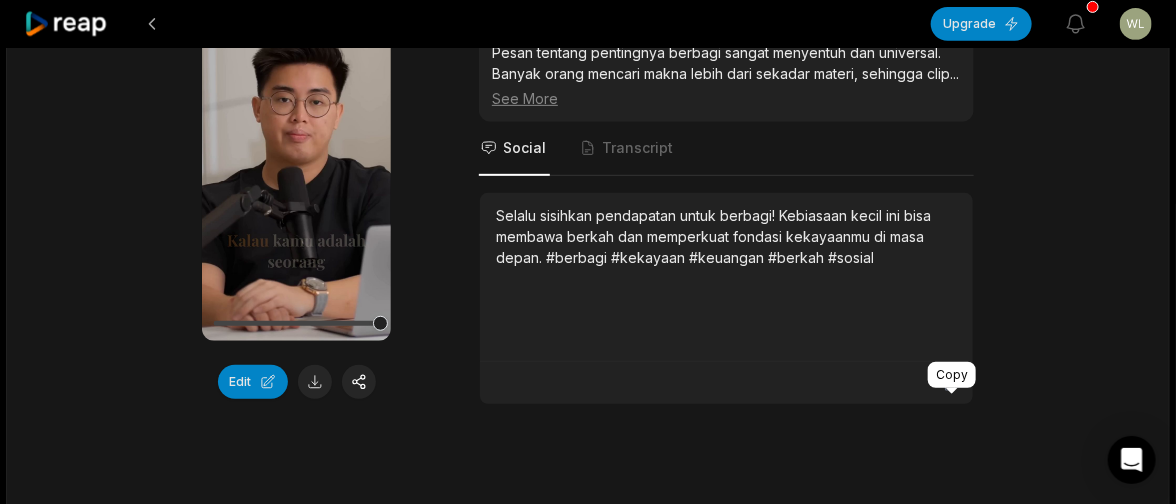 click 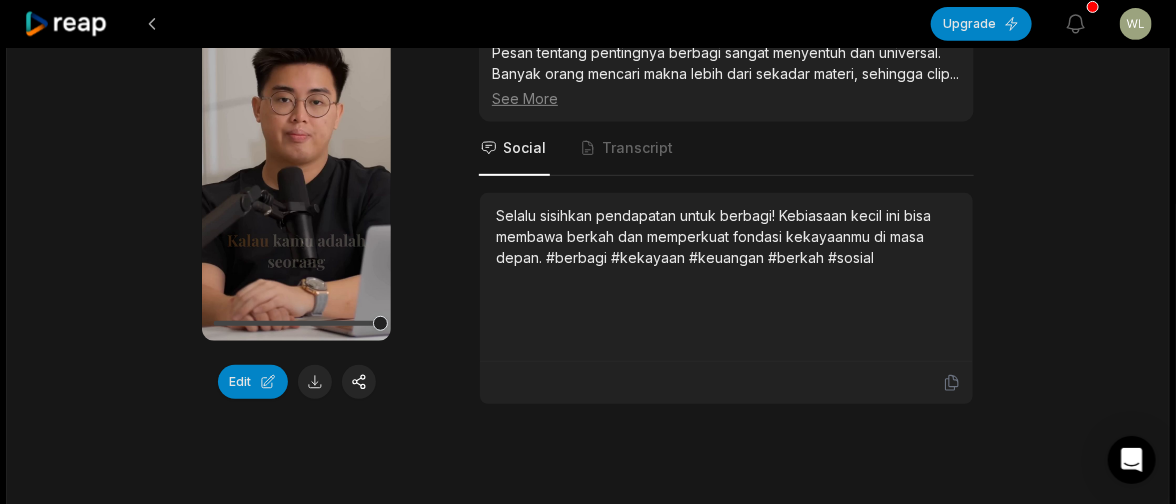 click on "Selalu sisihkan pendapatan untuk berbagi! Kebiasaan kecil ini bisa membawa berkah dan memperkuat fondasi kekayaanmu di masa depan. #berbagi #kekayaan #keuangan #berkah #sosial" at bounding box center [588, 205] 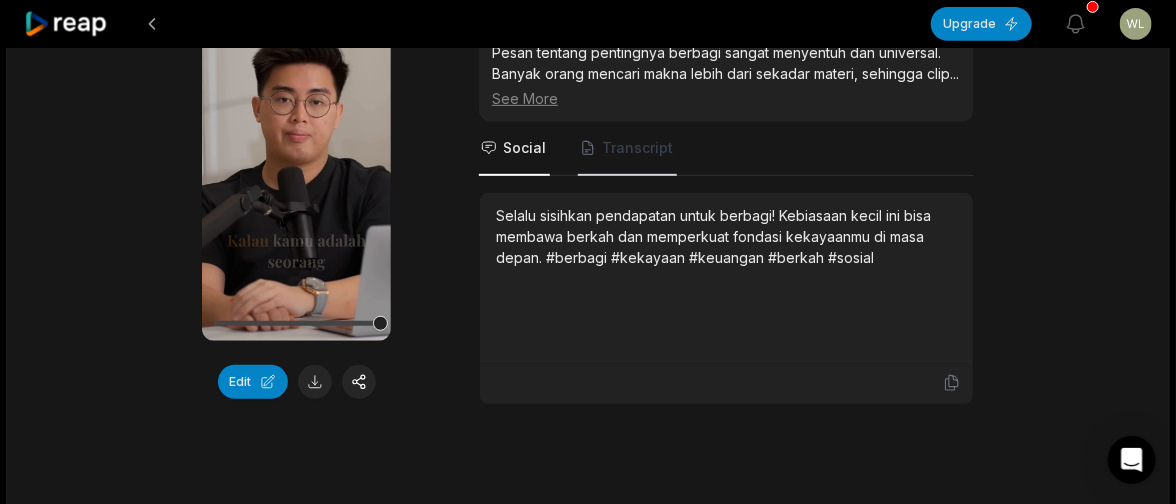 click on "Transcript" at bounding box center (637, 148) 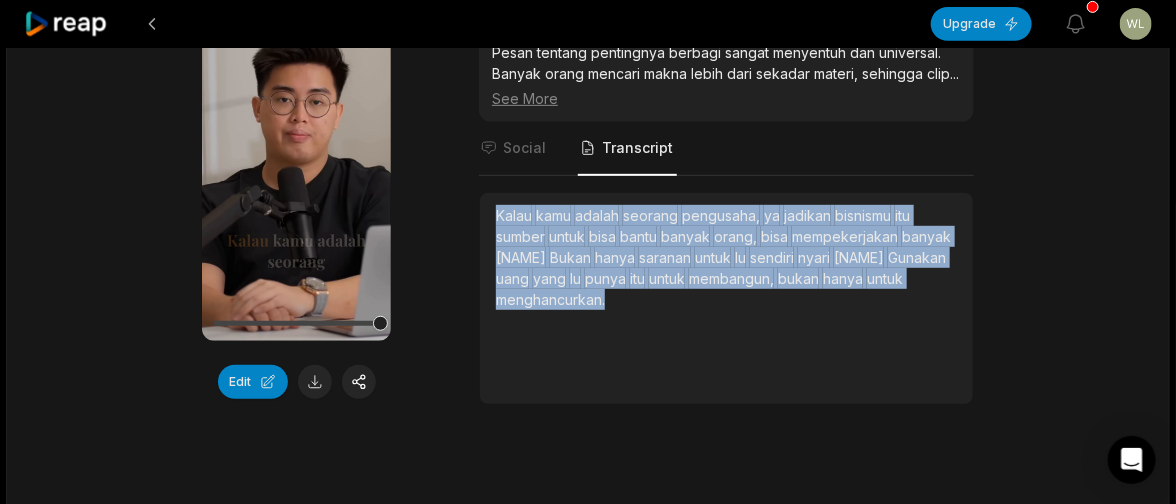 drag, startPoint x: 493, startPoint y: 231, endPoint x: 671, endPoint y: 327, distance: 202.23749 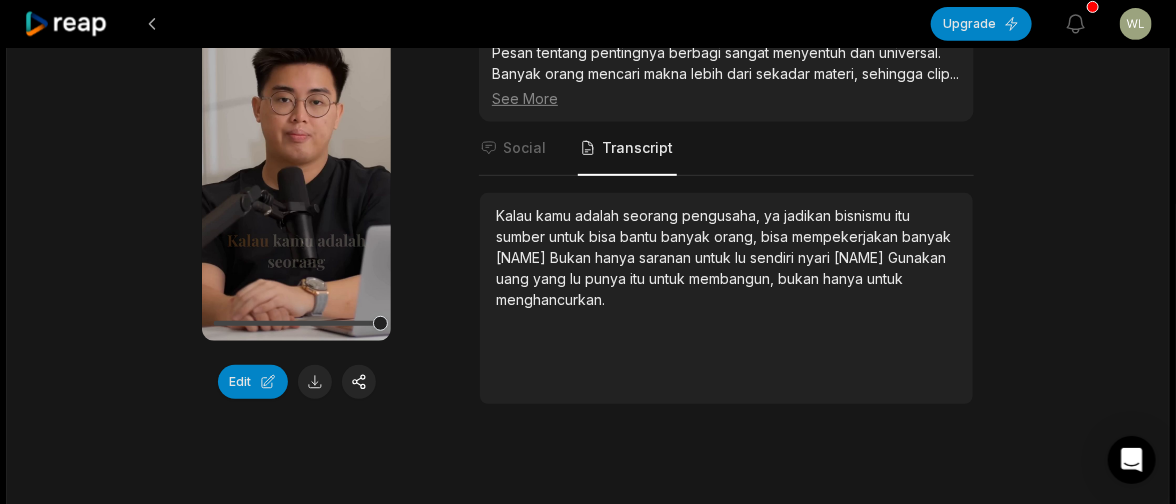 click on "00:13 Your browser does not support mp4 format. Edit Virality Score 7.6 /10 Pesan tentang pentingnya berbagi sangat menyentuh dan universal. Banyak orang mencari makna lebih dari sekadar materi, sehingga clip  ...   See More Social Transcript Kalau     kamu     adalah     seorang     pengusaha,     ya     jadikan     bisnismu     itu     sumber     untuk     bisa     bantu     banyak     orang,     bisa     mempekerjakan     banyak     orang.     Bukan     hanya     saranan     untuk     lu     sendiri     nyari     untung.     Gunakan     uang     yang     lu     punya     itu     untuk     membangun,     bukan     hanya     untuk     menghancurkan." at bounding box center [588, 205] 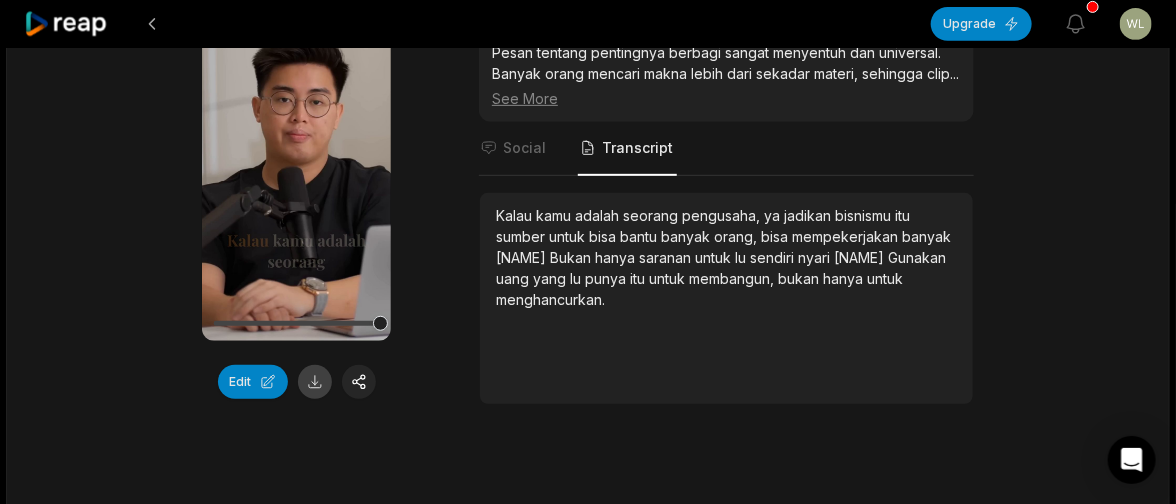click at bounding box center (315, 382) 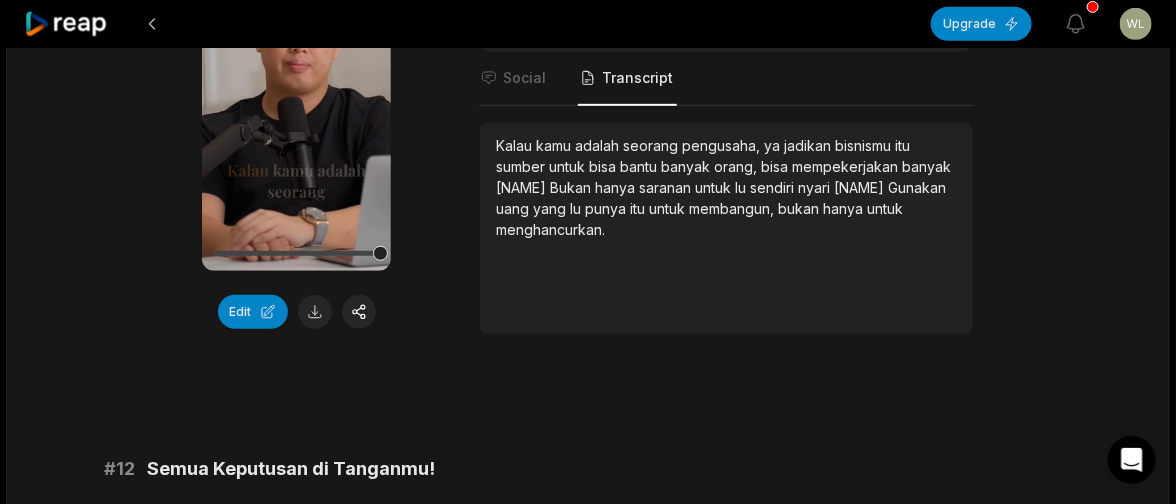 scroll, scrollTop: 399, scrollLeft: 0, axis: vertical 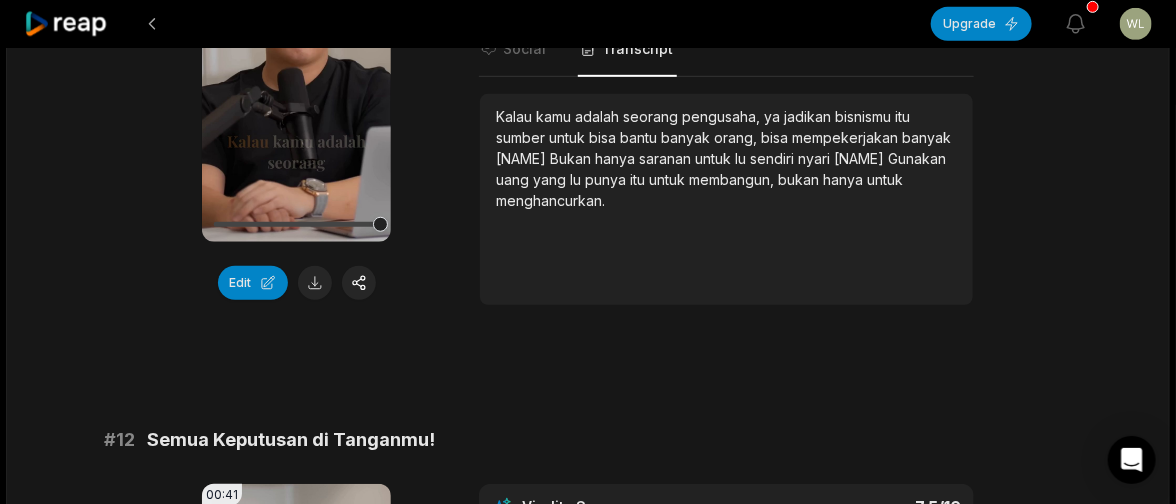 click on "21:15 5 Prinsip Yang Bikin Kamu Kaya Seumur Hidup 41 min ago Indonesian id 10:00  -  20:00 Portrait 24.0007   fps Playdate # 11 Berbagi, Kunci Kekayaan Berkah 00:13 Your browser does not support mp4 format. Edit Virality Score 7.6 /10 Pesan tentang pentingnya berbagi sangat menyentuh dan universal. Banyak orang mencari makna lebih dari sekadar materi, sehingga clip  ...   See More Social Transcript Kalau     kamu     adalah     seorang     pengusaha,     ya     jadikan     bisnismu     itu     sumber     untuk     bisa     bantu     banyak     orang,     bisa     mempekerjakan     banyak     orang.     Bukan     hanya     saranan     untuk     lu     sendiri     nyari     untung.     Gunakan     uang     yang     lu     punya     itu     untuk     membangun,     bukan     hanya     untuk     menghancurkan.     # 12 Semua Keputusan di Tanganmu! 00:41 Your browser does not support mp4 format. Edit Virality Score 7.5 /10 ...   See More Social Transcript # 13 Uang Bermanfaat, Nama Baik Abadi 00:08 Edit 7.4 /10" at bounding box center (588, 673) 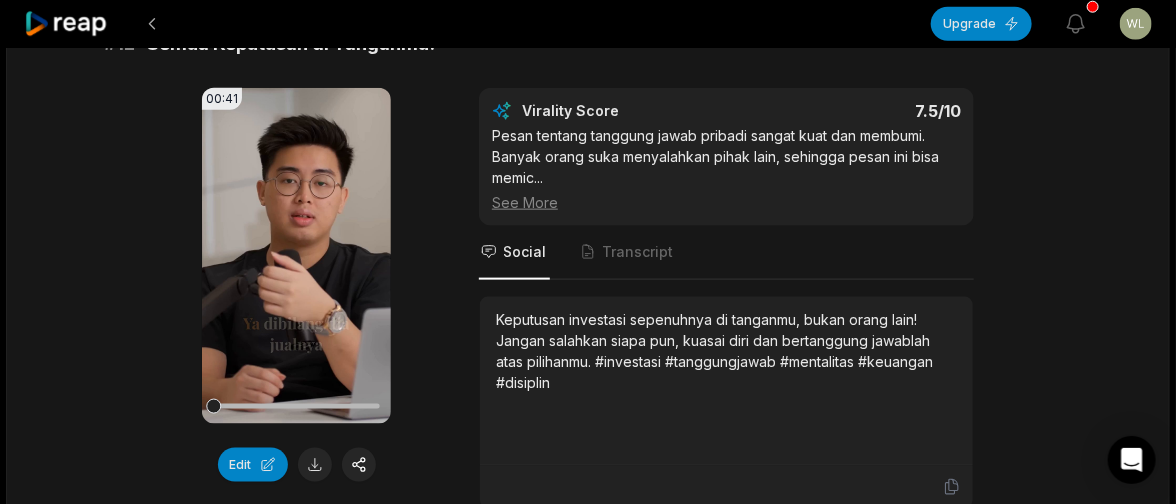 scroll, scrollTop: 800, scrollLeft: 0, axis: vertical 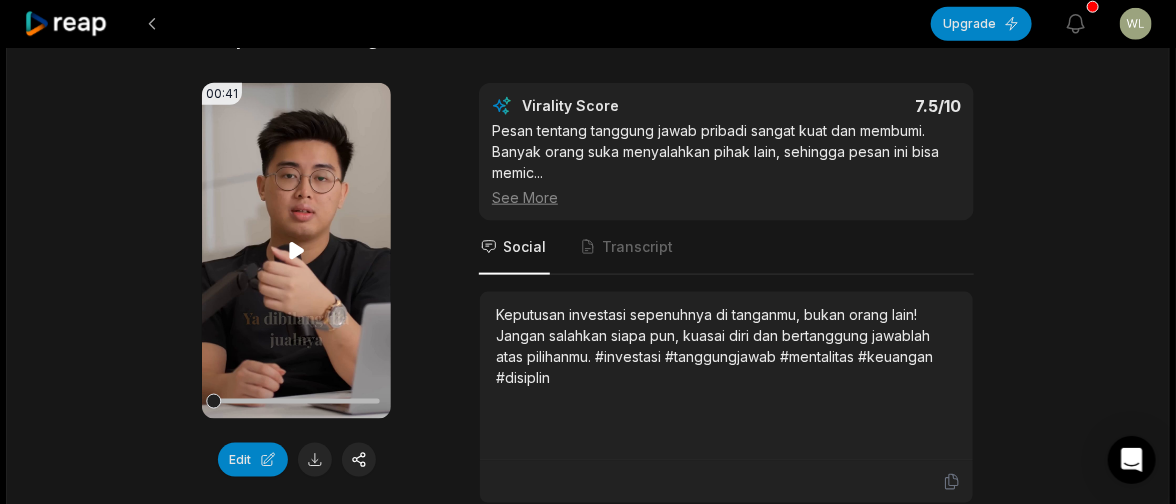 click 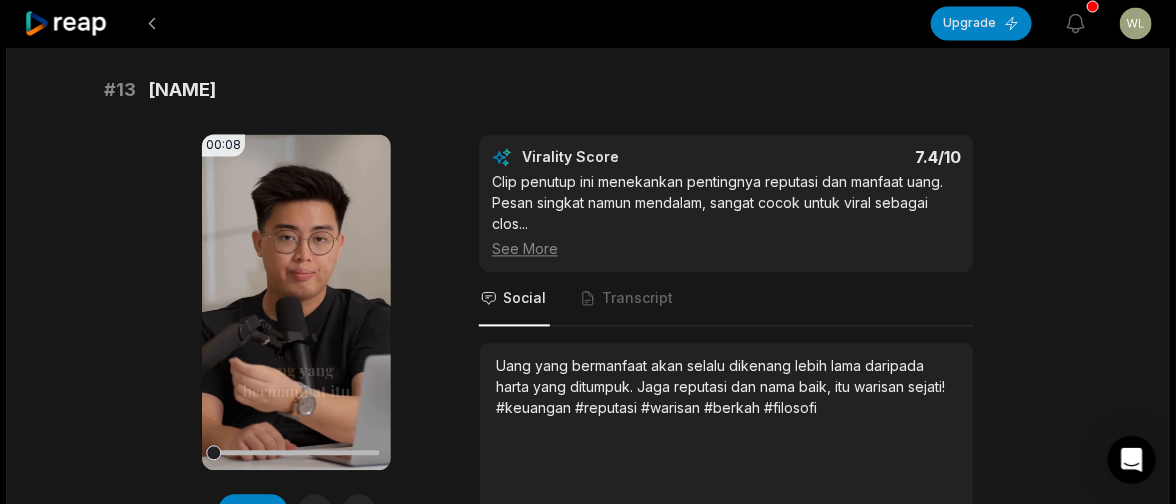 scroll, scrollTop: 1399, scrollLeft: 0, axis: vertical 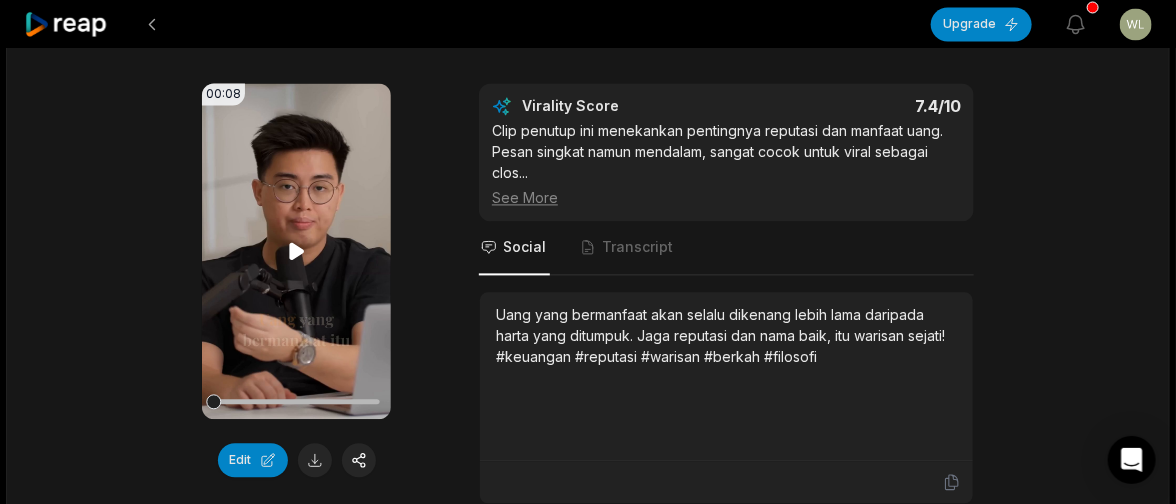 click 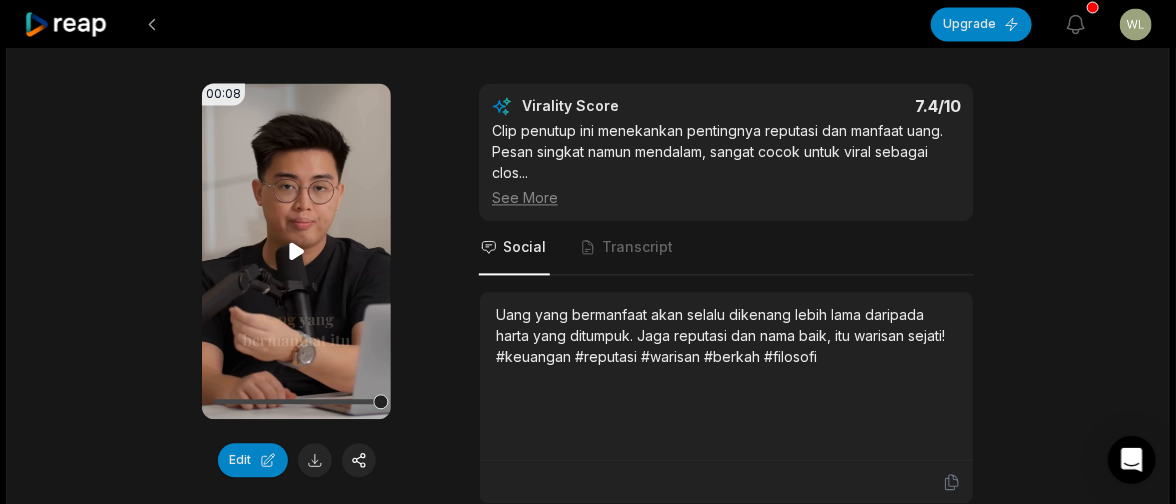 click 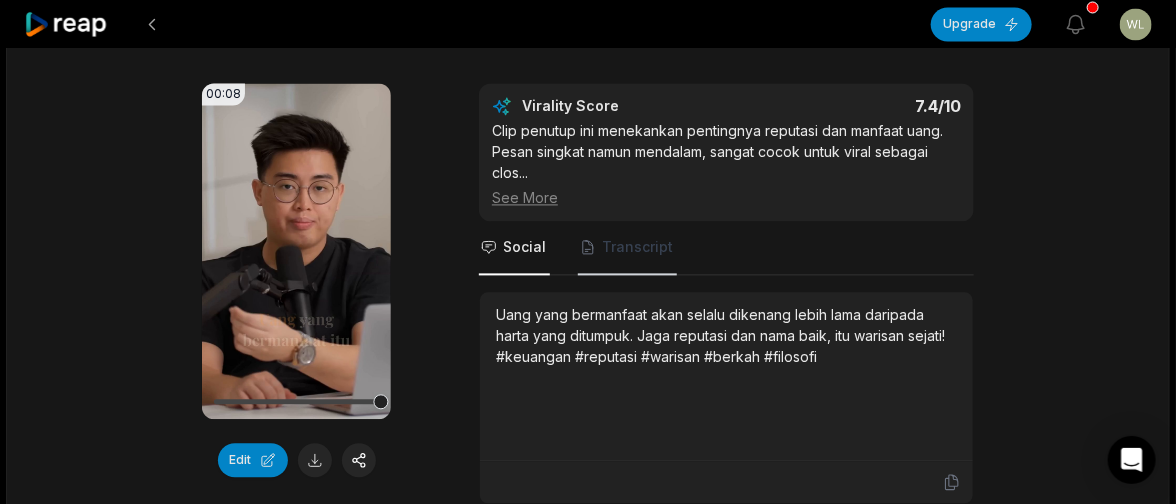 click on "Transcript" at bounding box center [637, 247] 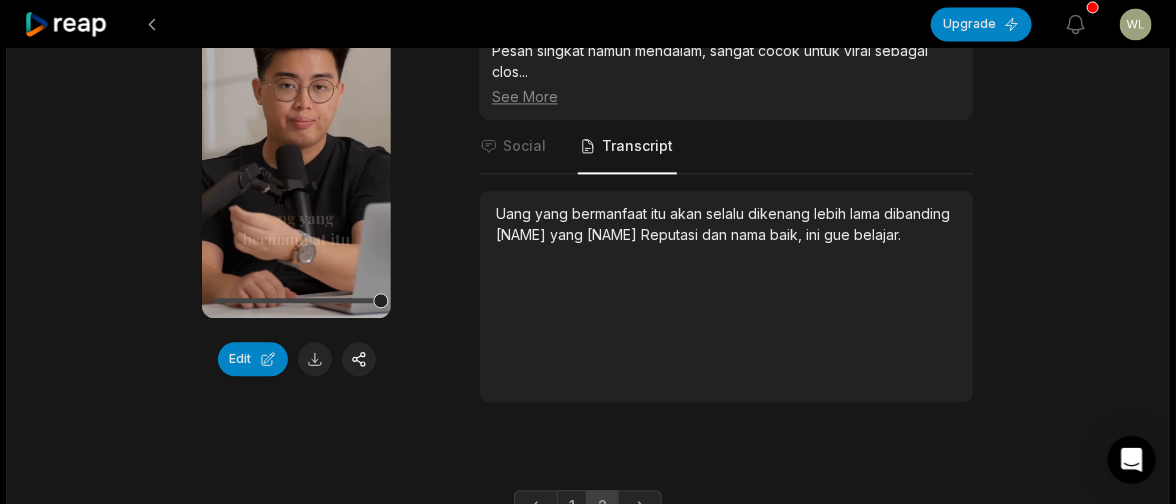 scroll, scrollTop: 1399, scrollLeft: 0, axis: vertical 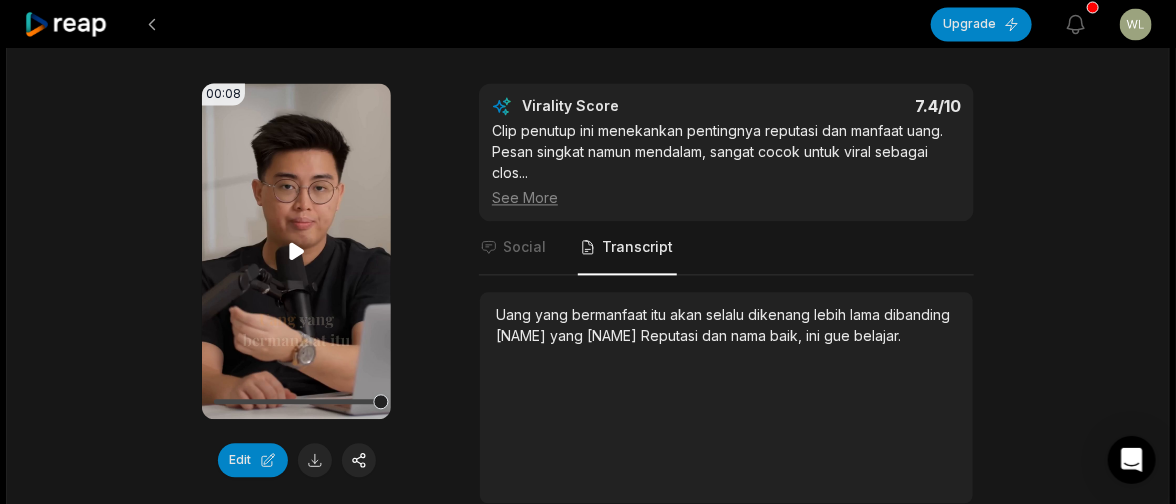 click 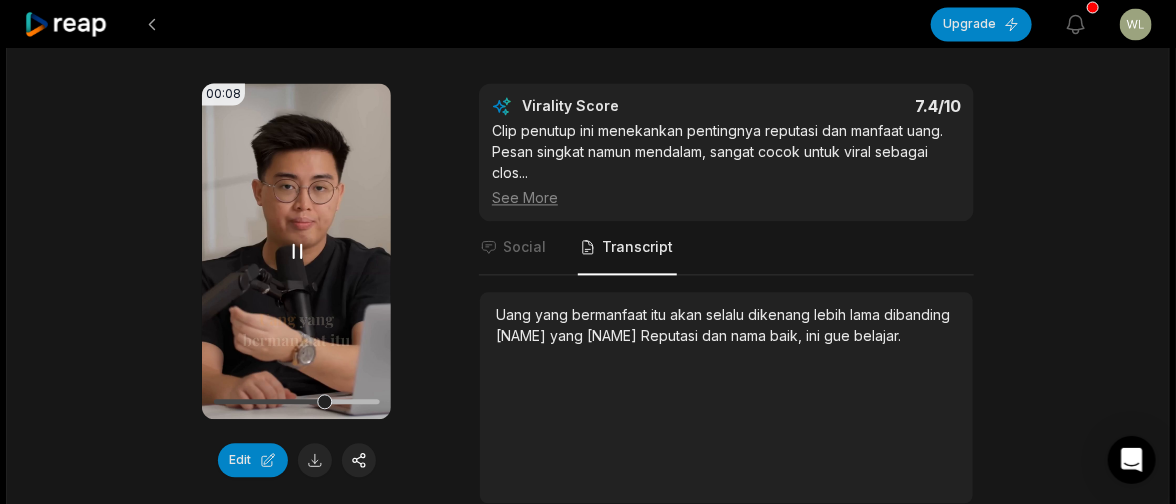 click 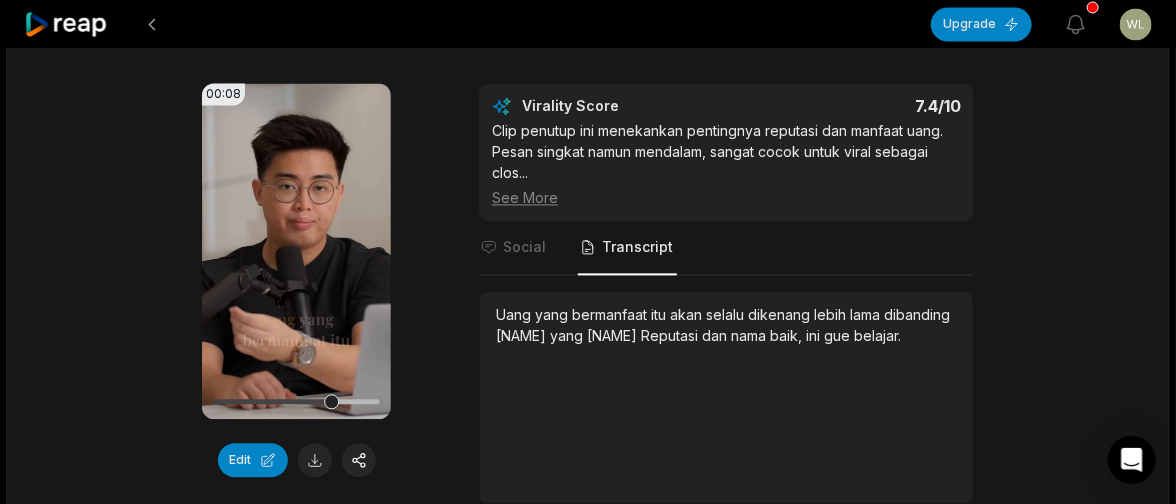 drag, startPoint x: 469, startPoint y: 53, endPoint x: 139, endPoint y: 57, distance: 330.02423 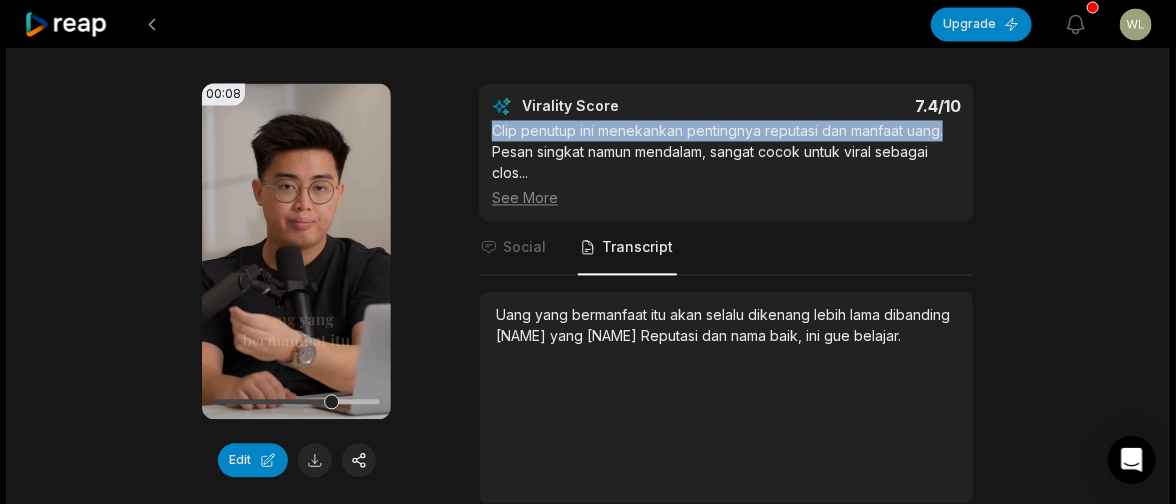 drag, startPoint x: 489, startPoint y: 147, endPoint x: 978, endPoint y: 153, distance: 489.0368 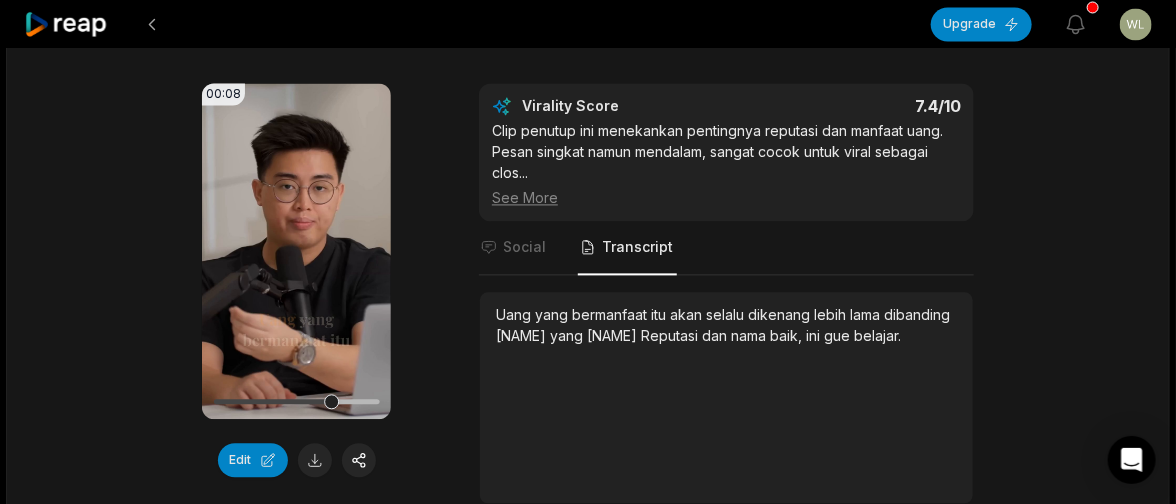 click on "00:08 Your browser does not support mp4 format. Edit Virality Score 7.4 /10 Clip penutup ini menekankan pentingnya reputasi dan manfaat uang. Pesan singkat namun mendalam, sangat cocok untuk viral sebagai clos ...   See More Social Transcript Uang     yang     bermanfaat     itu     akan     selalu     dikenang     lebih     lama     dibanding     harta     yang     ditumpuk.     Reputasi     dan     nama     baik,     ini     gue     belajar." at bounding box center [588, 293] 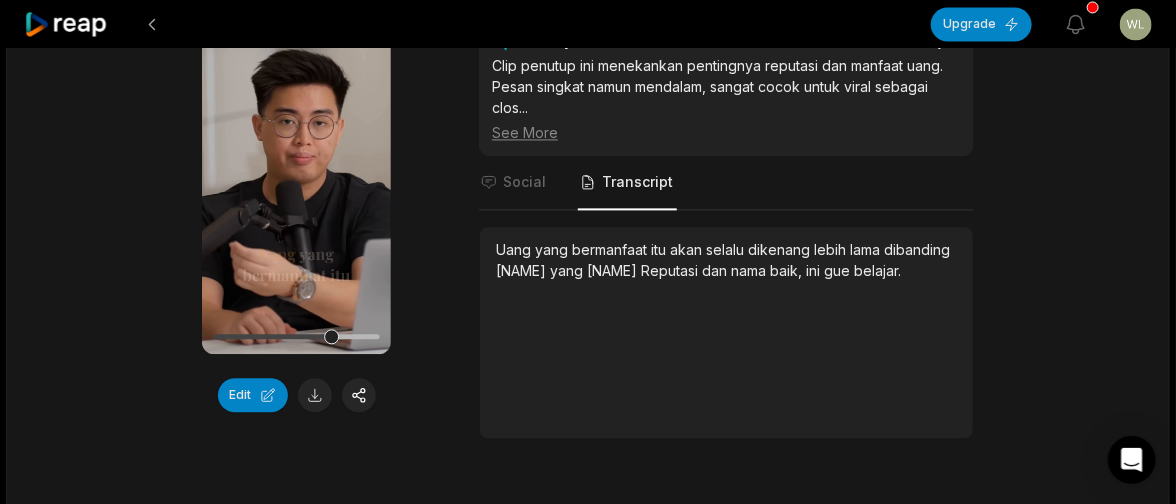 scroll, scrollTop: 1500, scrollLeft: 0, axis: vertical 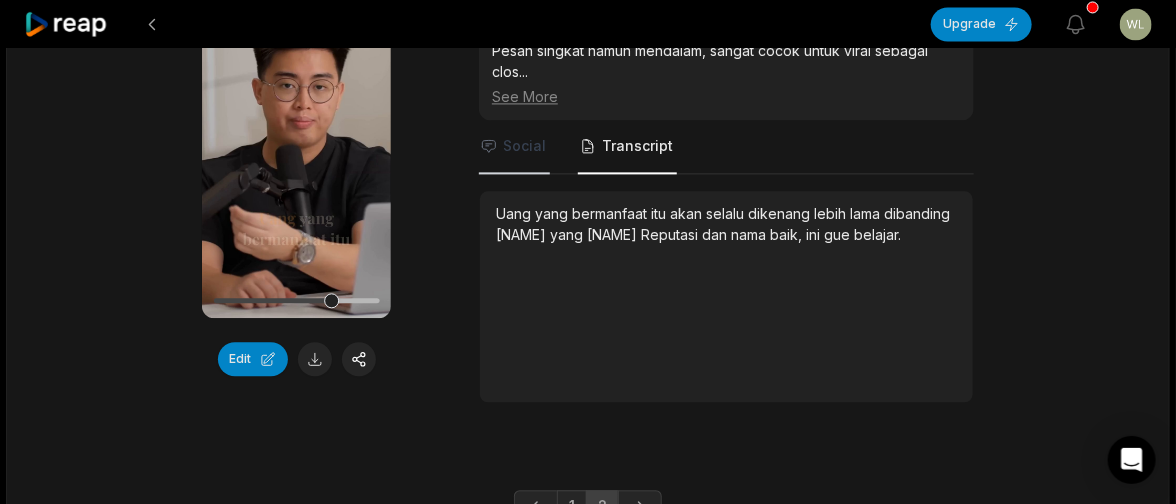 click on "Social" at bounding box center [524, 146] 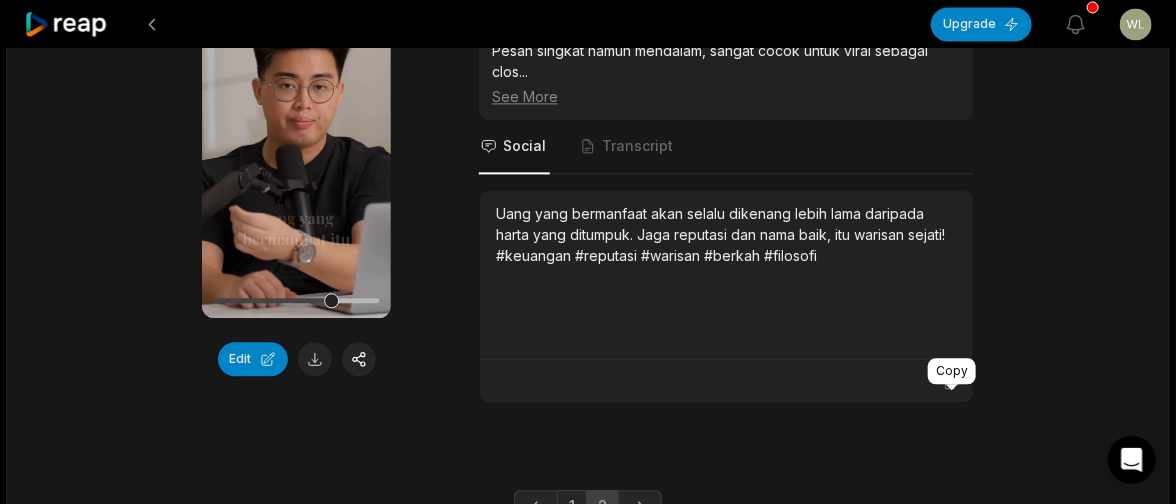 click 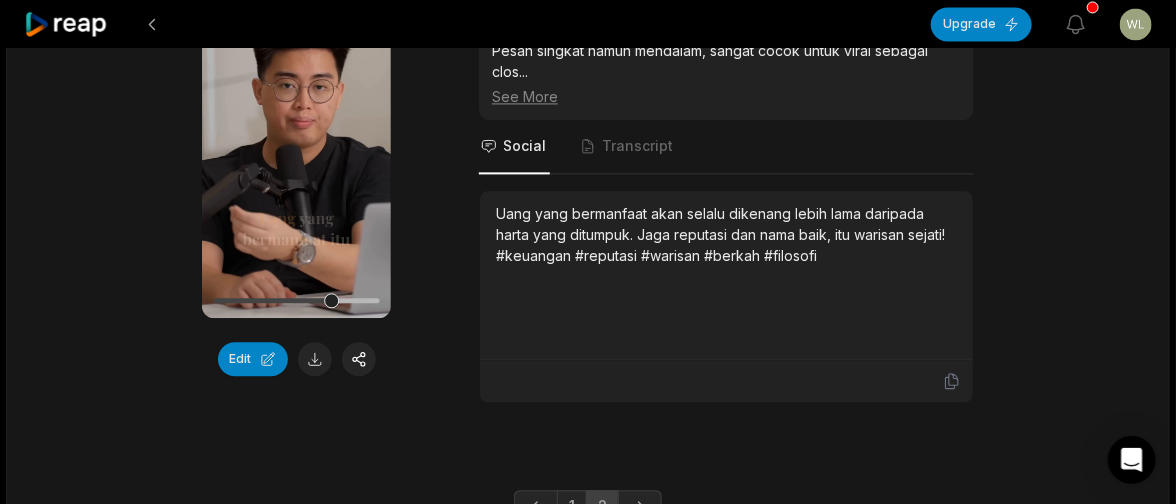 drag, startPoint x: 1106, startPoint y: 198, endPoint x: 1091, endPoint y: 210, distance: 19.209373 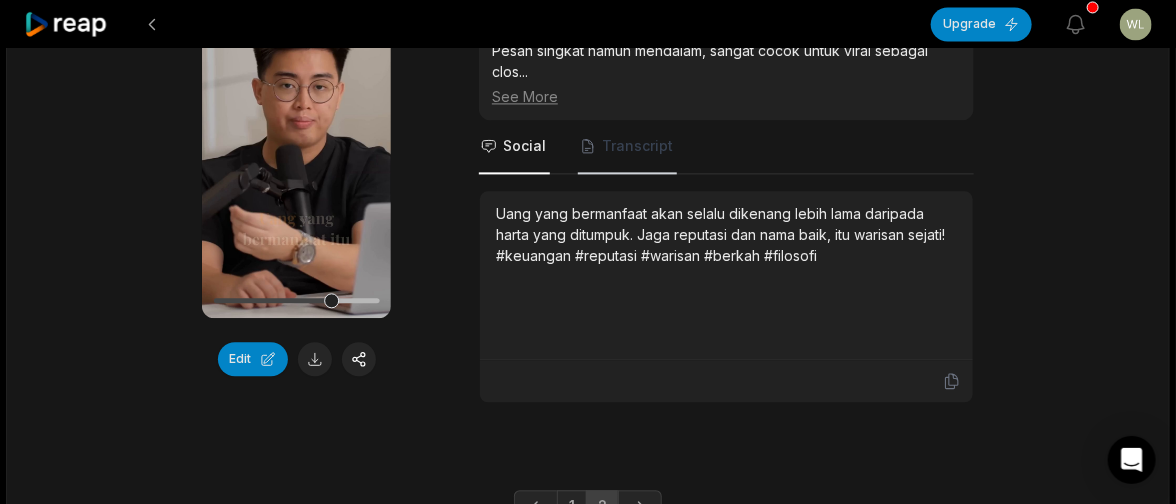 click on "Transcript" at bounding box center (637, 146) 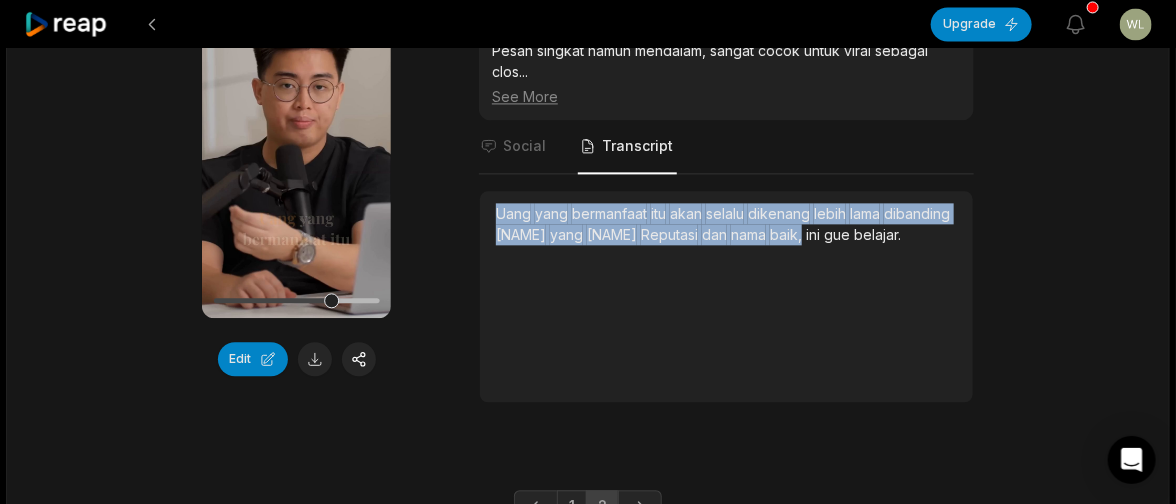 drag, startPoint x: 807, startPoint y: 251, endPoint x: 489, endPoint y: 235, distance: 318.40225 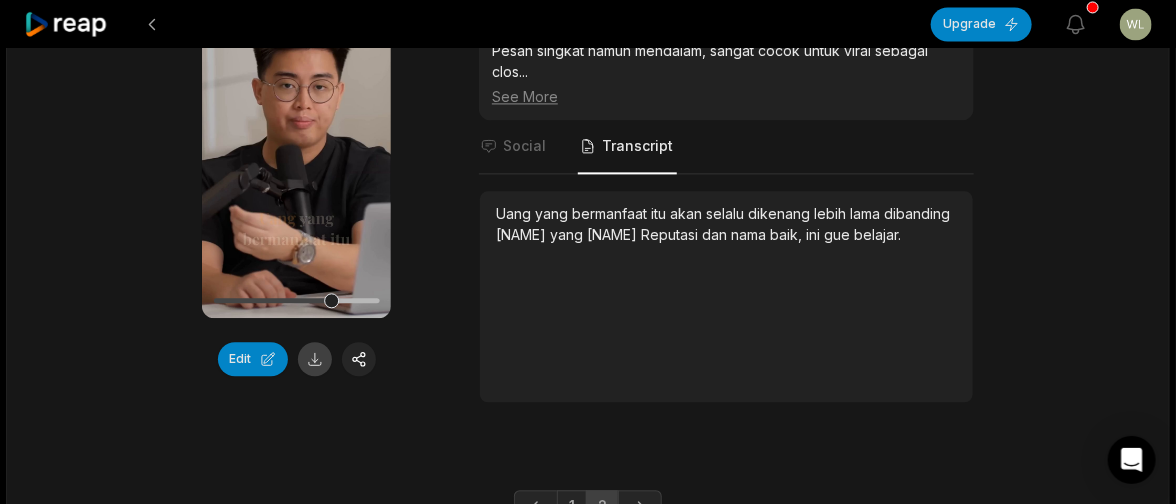 click at bounding box center [315, 359] 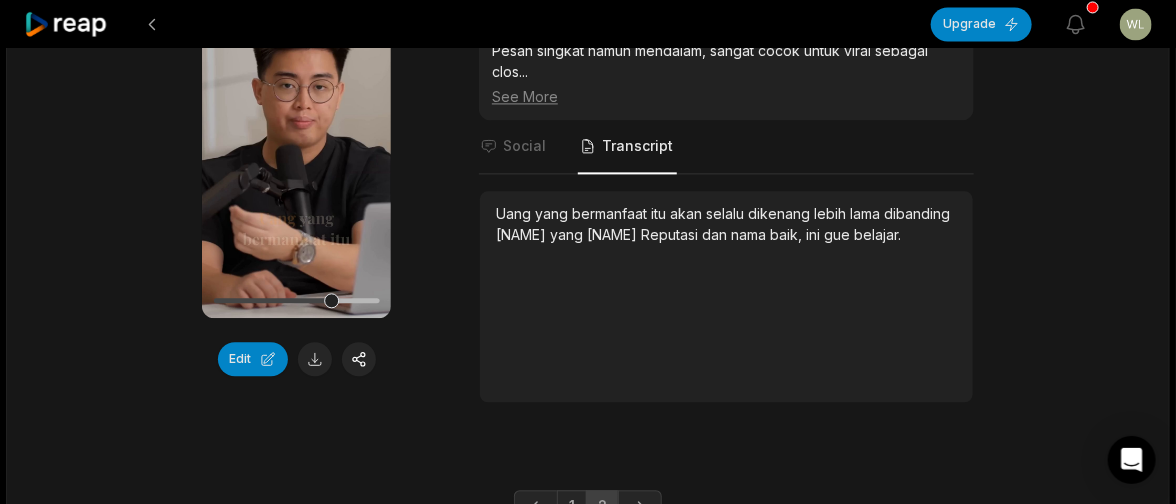 click on "21:15 5 Prinsip Yang Bikin Kamu Kaya Seumur Hidup 41 min ago Indonesian id 10:00  -  20:00 Portrait 24.0007   fps Playdate # 11 Berbagi, Kunci Kekayaan Berkah 00:13 Your browser does not support mp4 format. Edit Virality Score 7.6 /10 Pesan tentang pentingnya berbagi sangat menyentuh dan universal. Banyak orang mencari makna lebih dari sekadar materi, sehingga clip  ...   See More Social Transcript Kalau     kamu     adalah     seorang     pengusaha,     ya     jadikan     bisnismu     itu     sumber     untuk     bisa     bantu     banyak     orang,     bisa     mempekerjakan     banyak     orang.     Bukan     hanya     saranan     untuk     lu     sendiri     nyari     untung.     Gunakan     uang     yang     lu     punya     itu     untuk     membangun,     bukan     hanya     untuk     menghancurkan.     # 12 Semua Keputusan di Tanganmu! 00:41 Your browser does not support mp4 format. Edit Virality Score 7.5 /10 ...   See More Social Transcript # 13 Uang Bermanfaat, Nama Baik Abadi 00:08 Edit 7.4 /10" at bounding box center [588, -428] 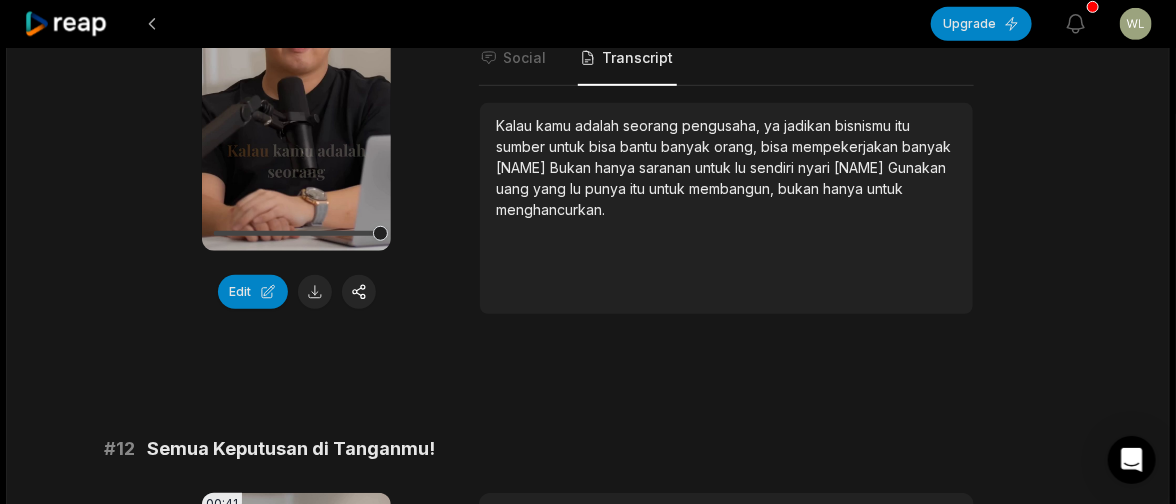 scroll, scrollTop: 0, scrollLeft: 0, axis: both 